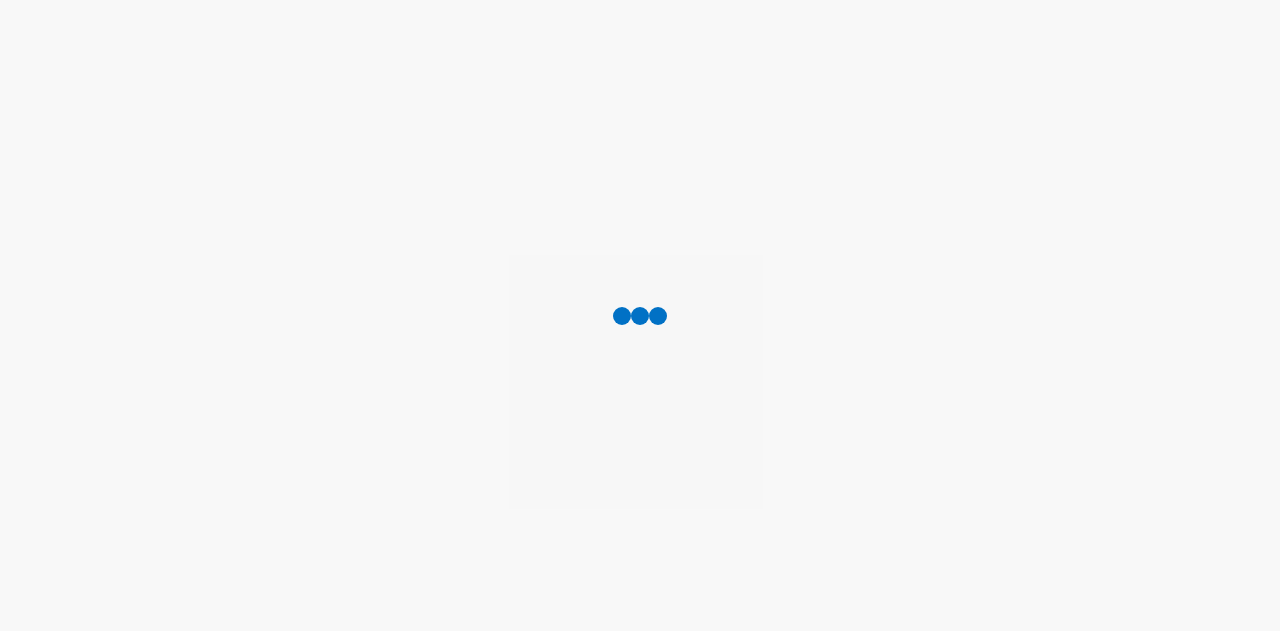 scroll, scrollTop: 0, scrollLeft: 0, axis: both 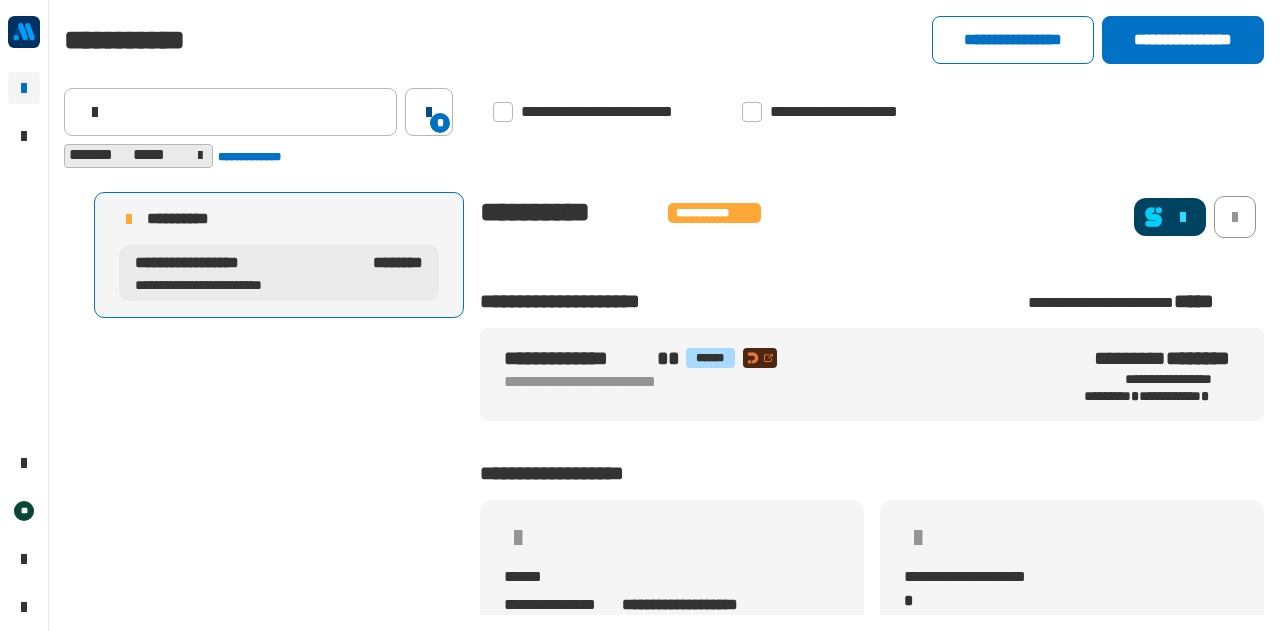 click on "*" 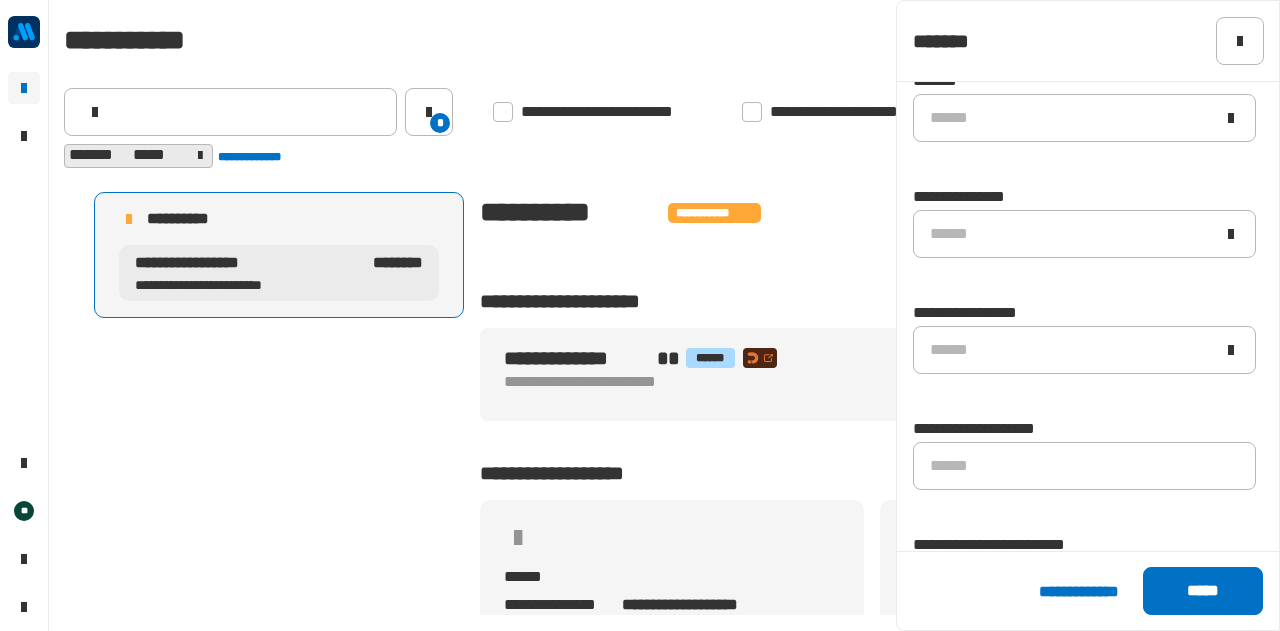 scroll, scrollTop: 1490, scrollLeft: 0, axis: vertical 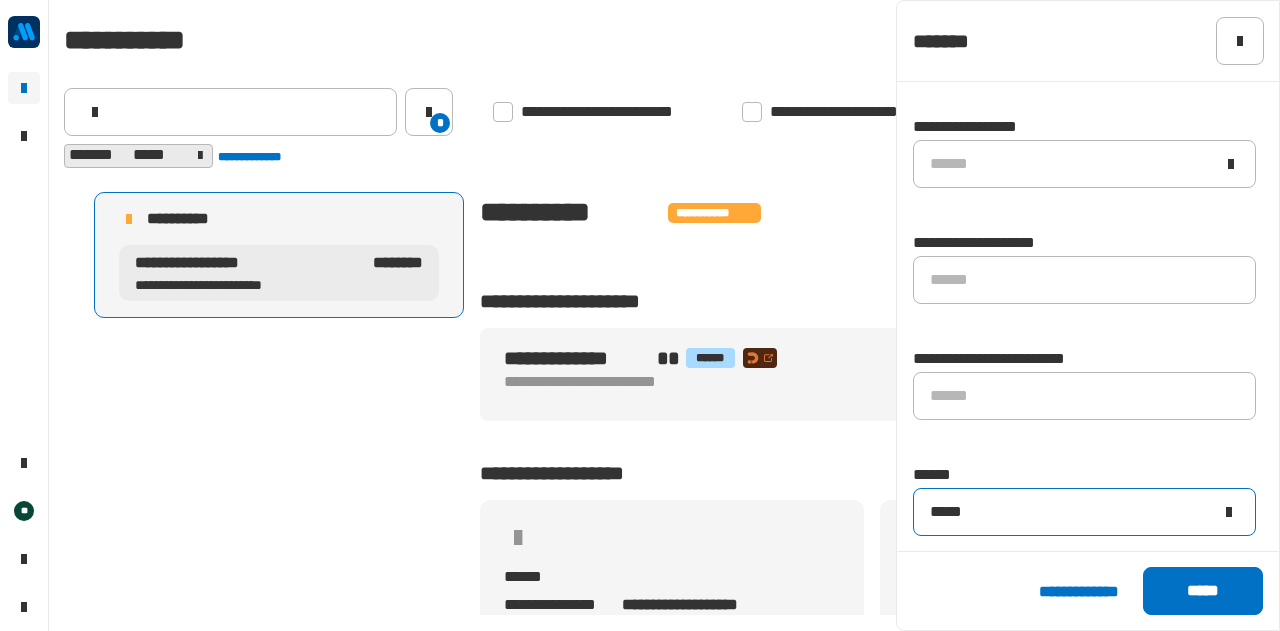 click on "*****" 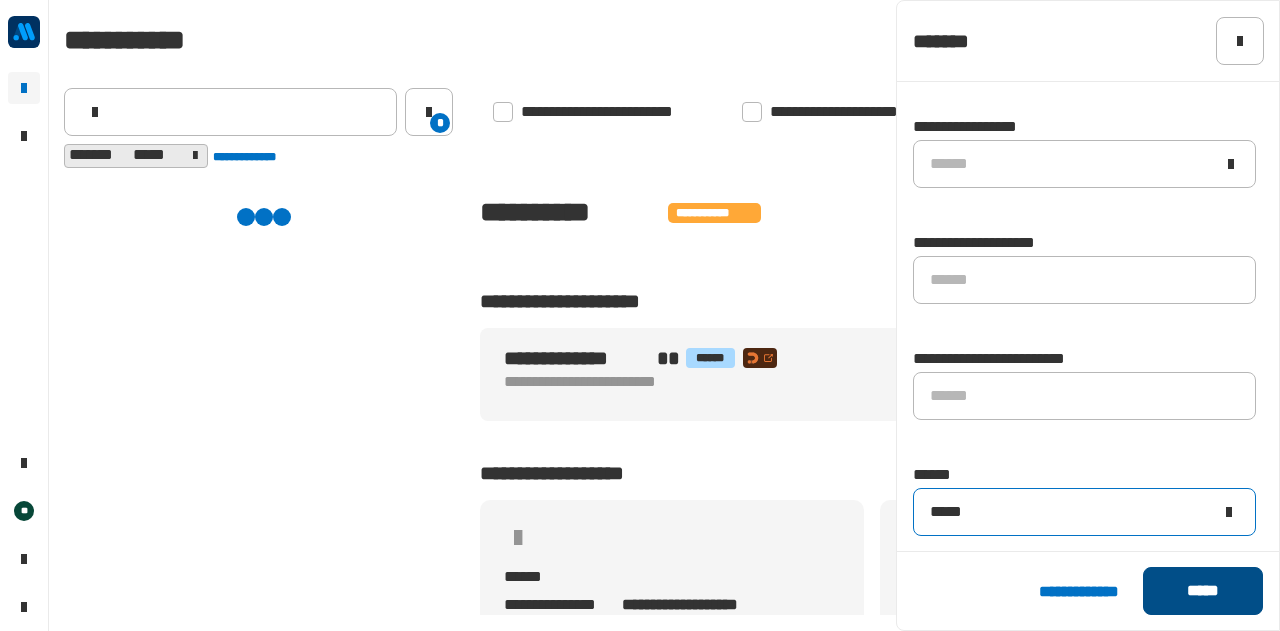 type on "*****" 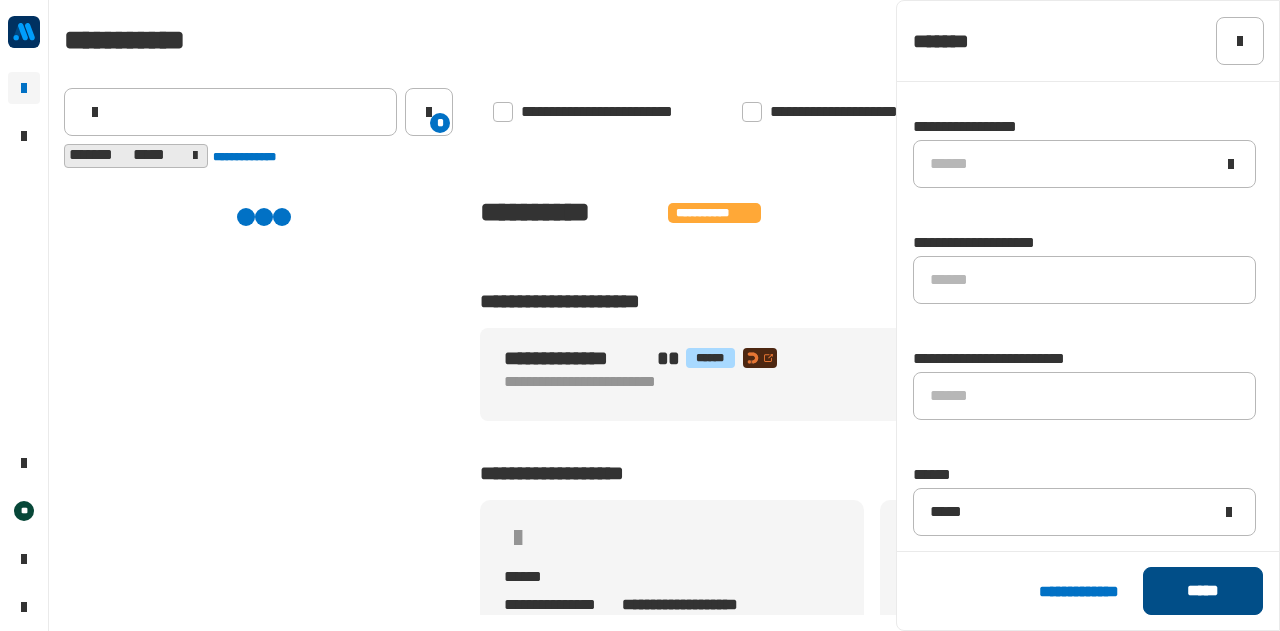 click on "*****" 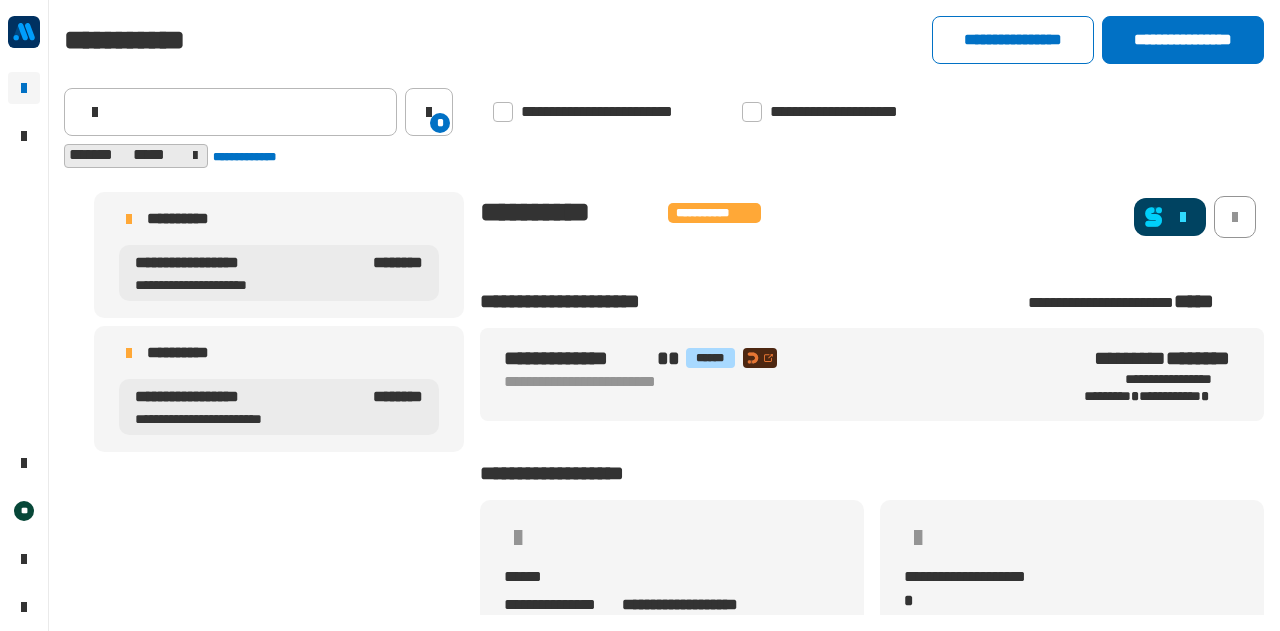 scroll, scrollTop: 1473, scrollLeft: 0, axis: vertical 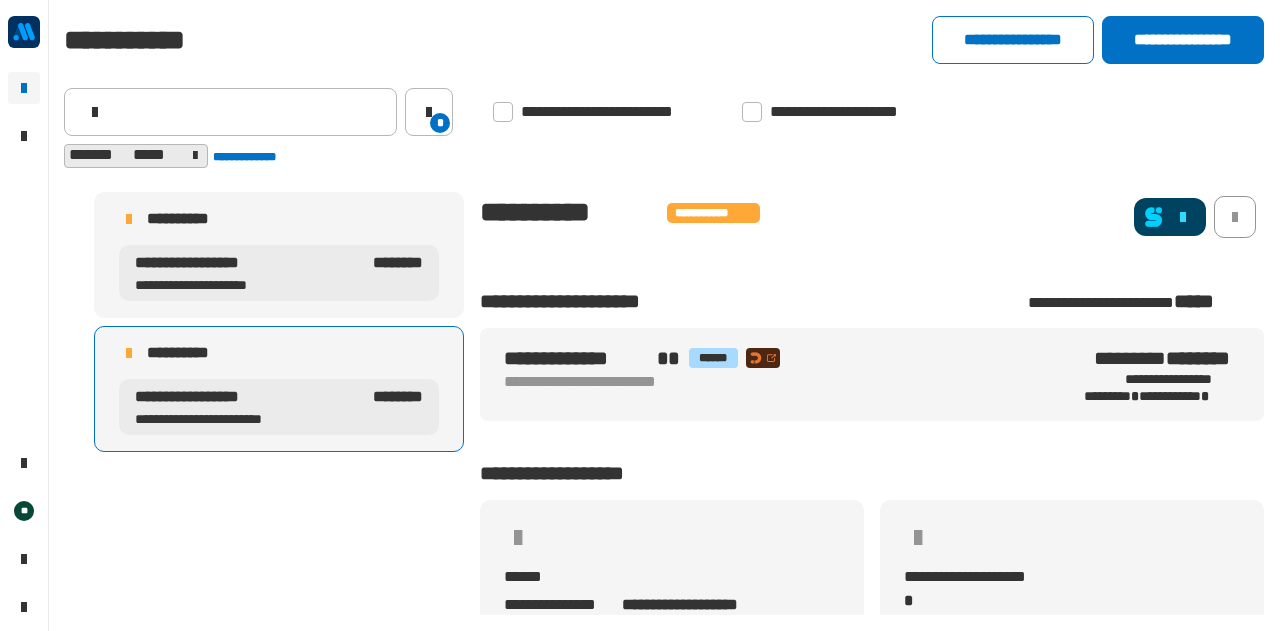 click 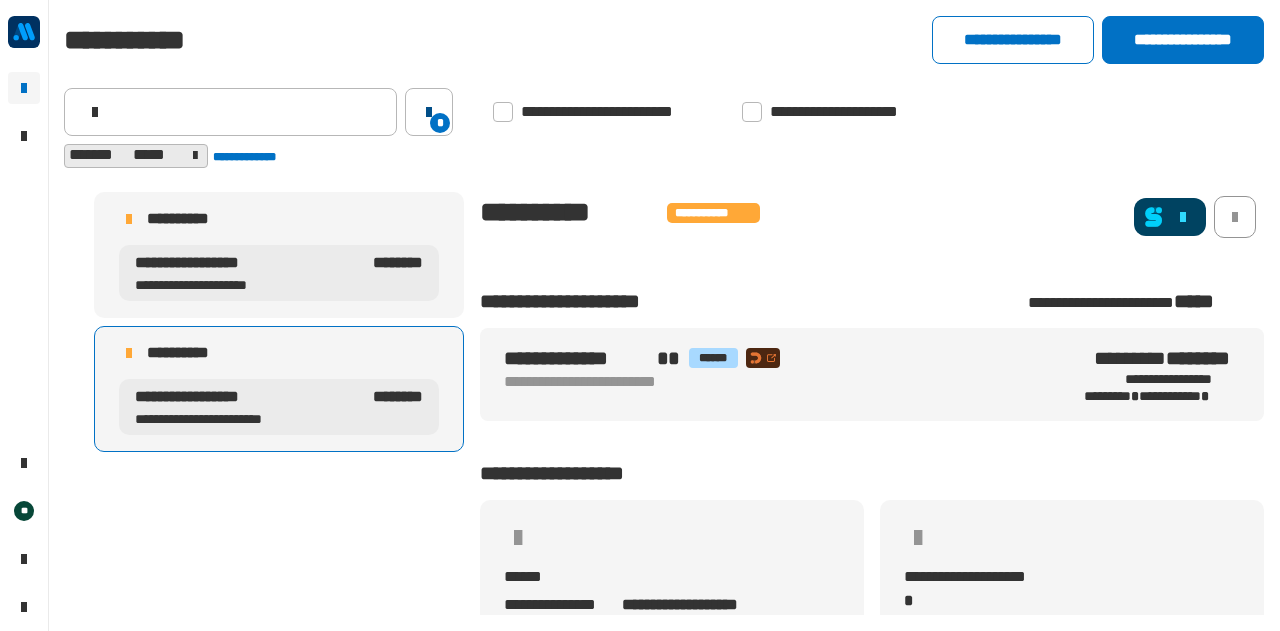 click 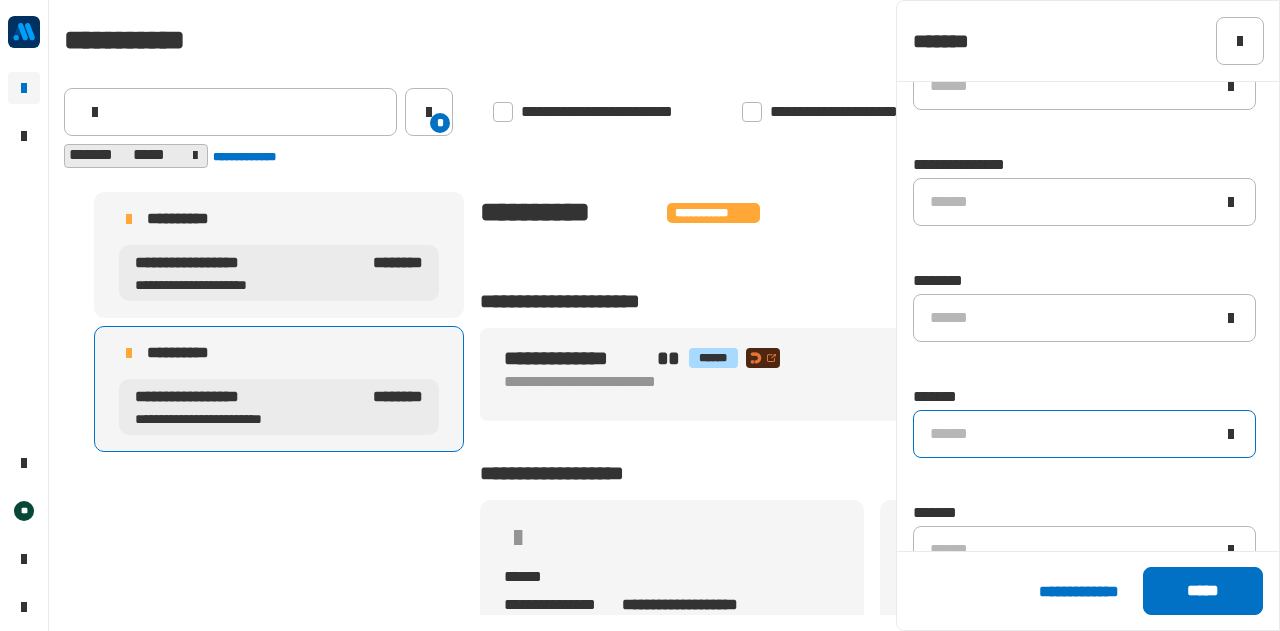 scroll, scrollTop: 1490, scrollLeft: 0, axis: vertical 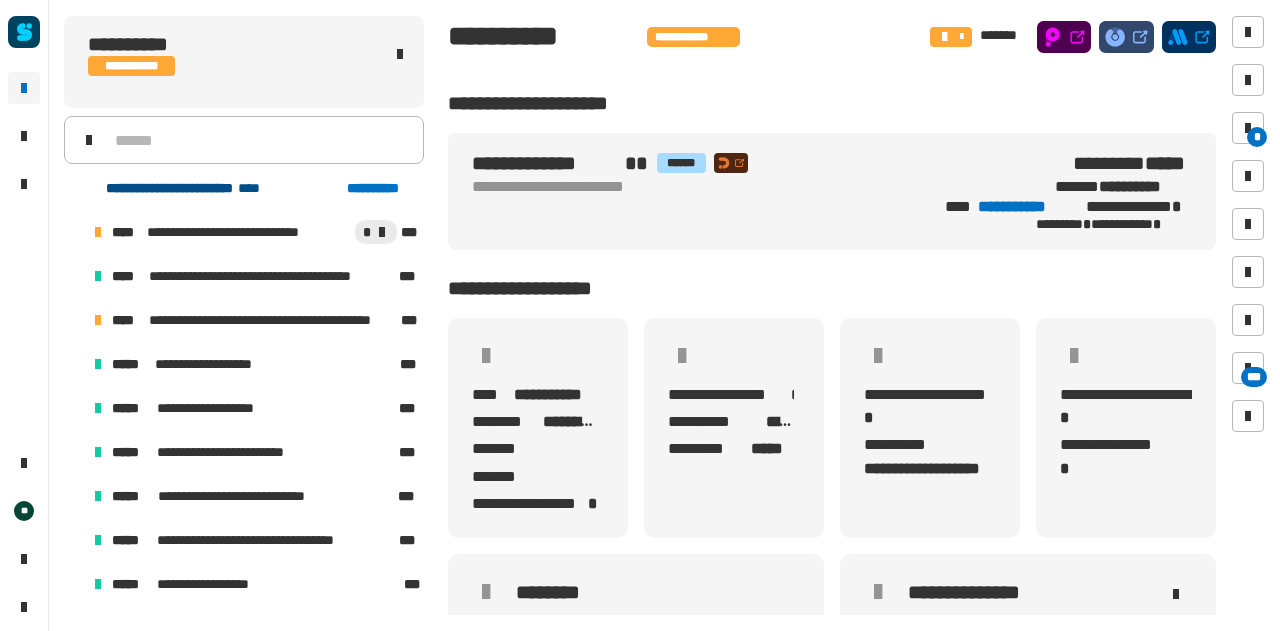click on "**********" 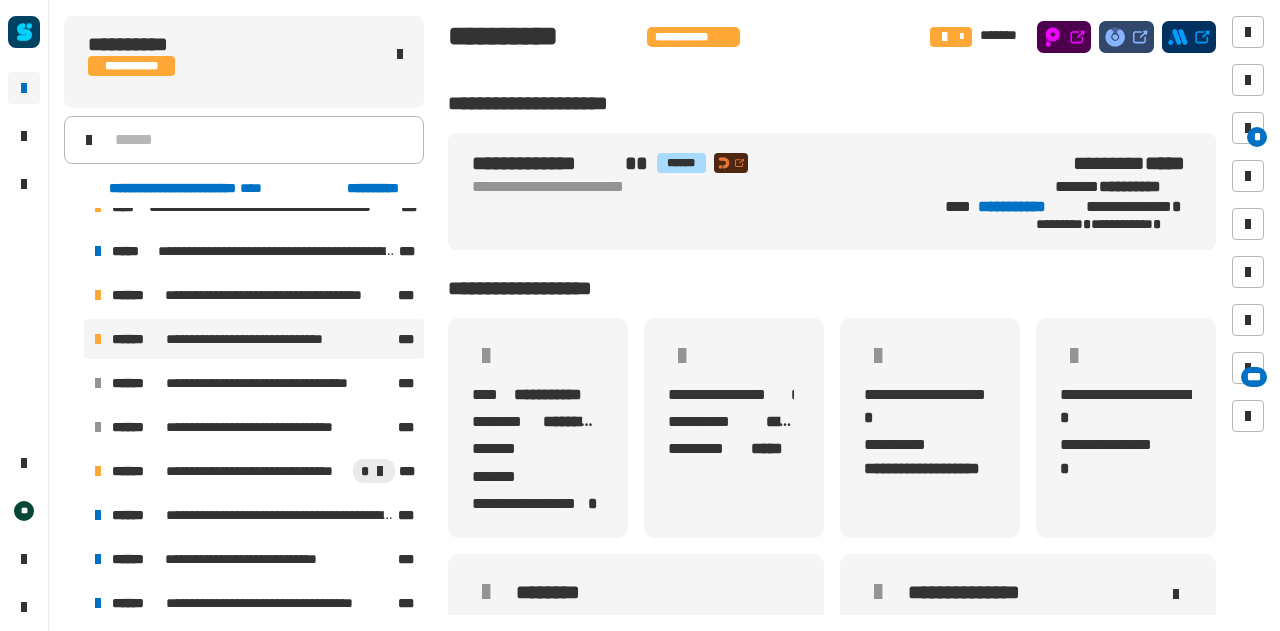 scroll, scrollTop: 70, scrollLeft: 0, axis: vertical 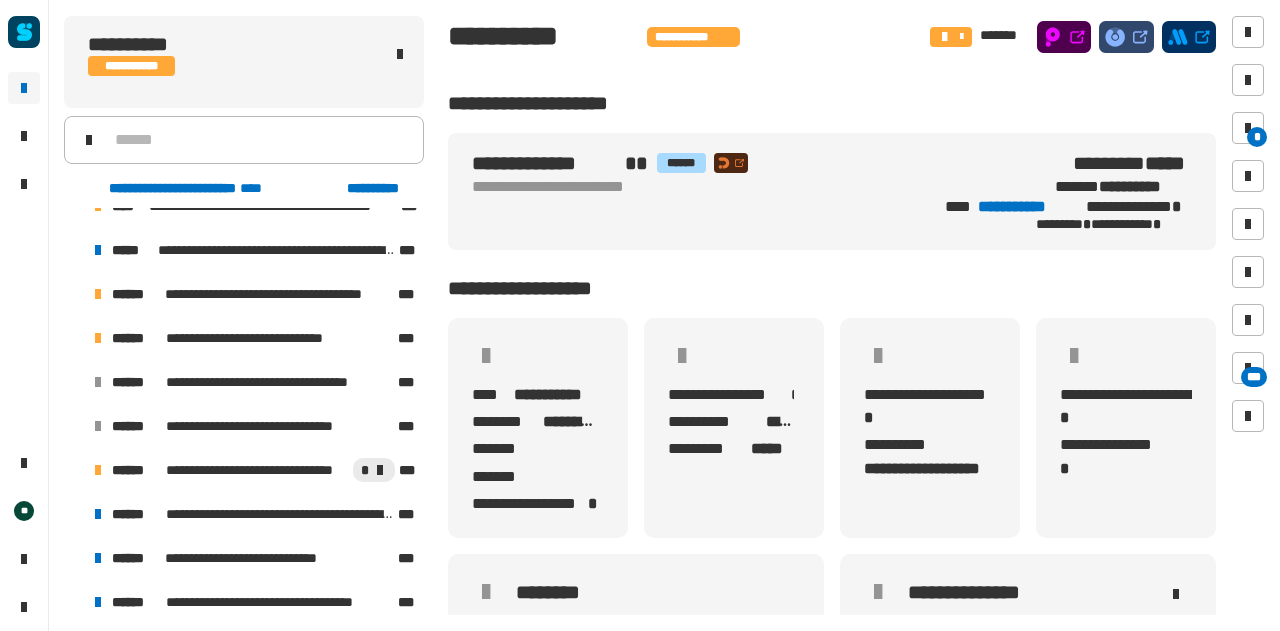 click on "**********" 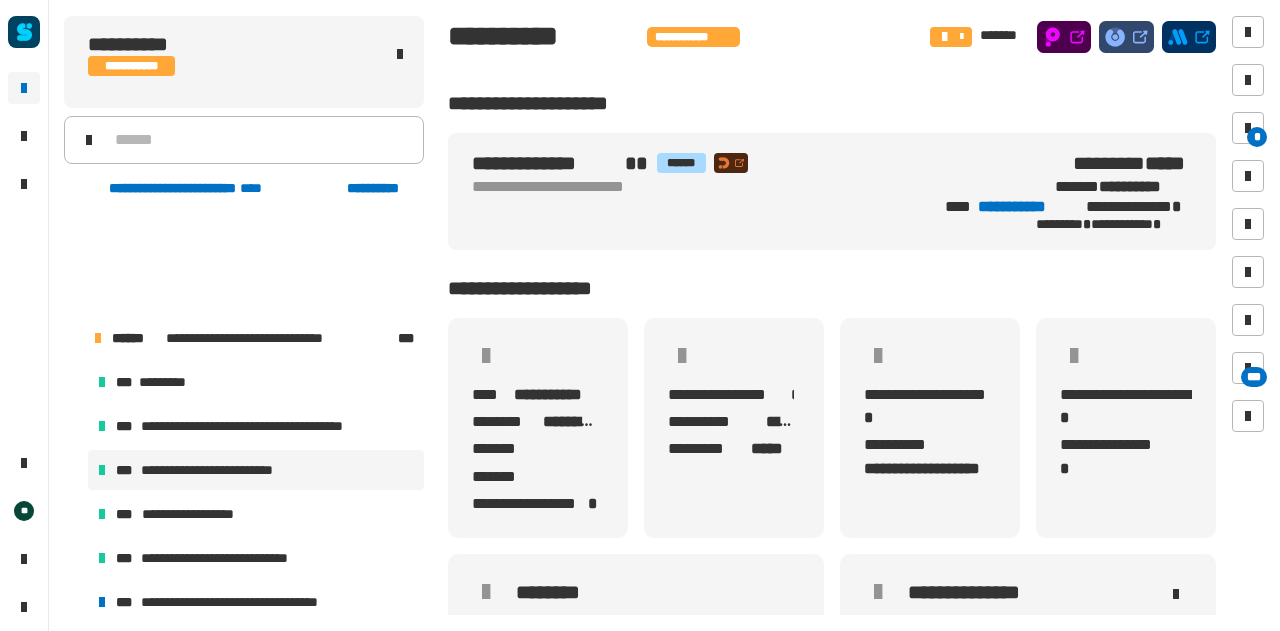 scroll, scrollTop: 313, scrollLeft: 0, axis: vertical 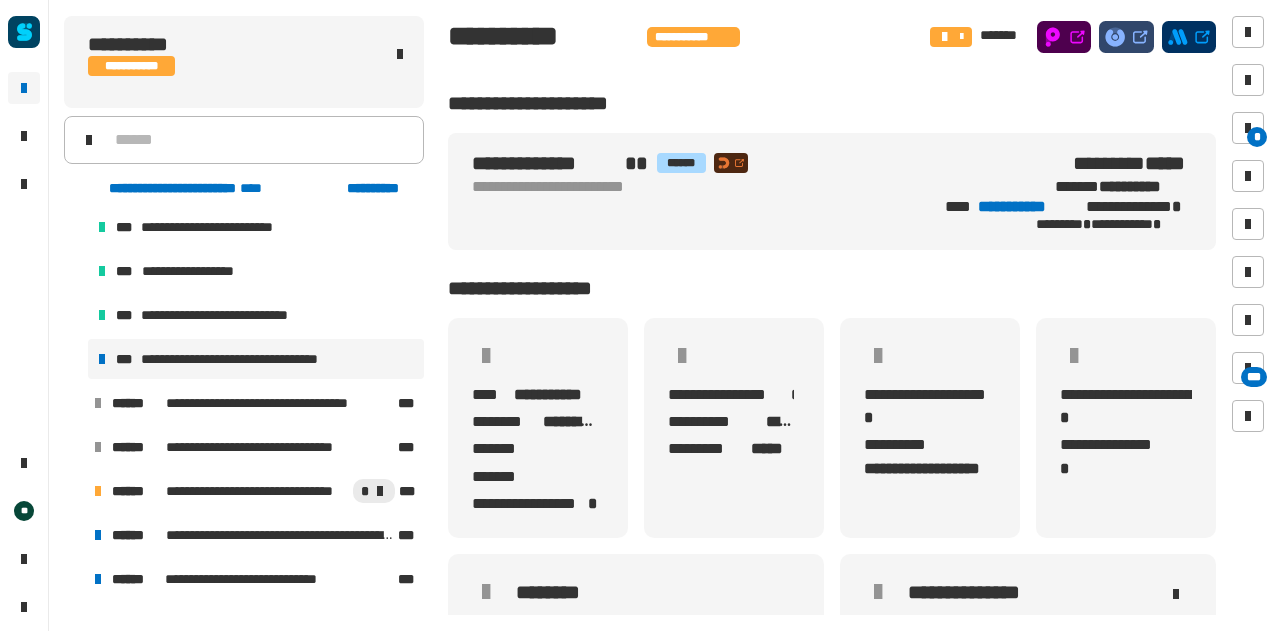 click on "**********" at bounding box center [256, 359] 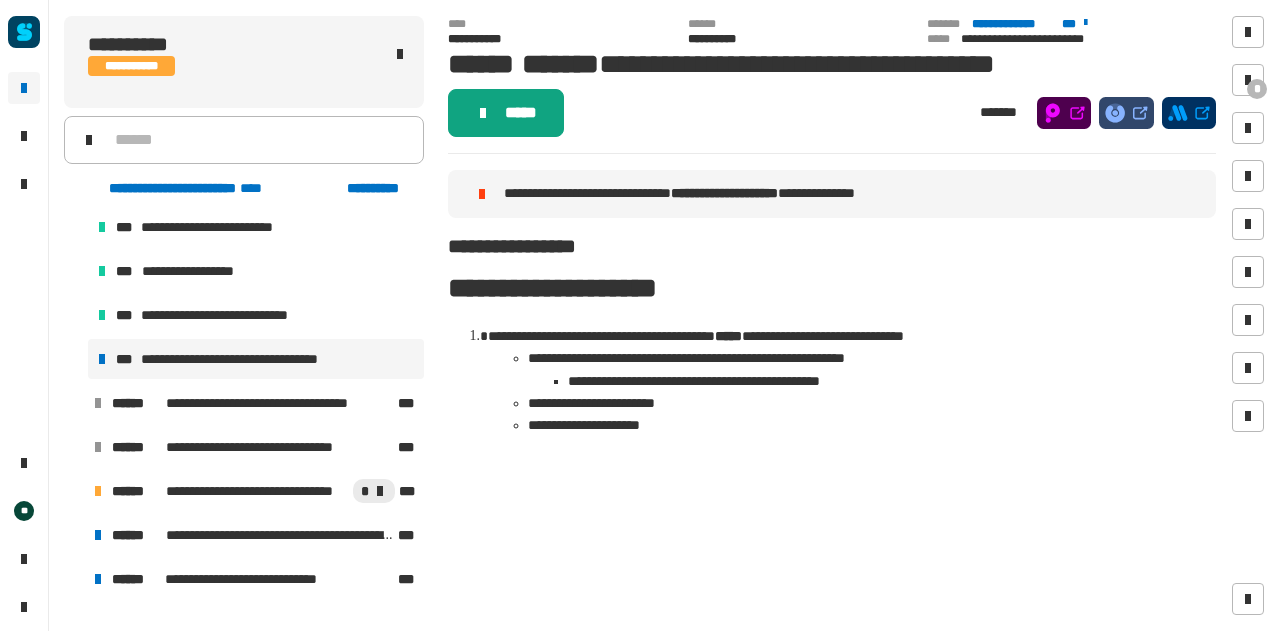 click on "*****" 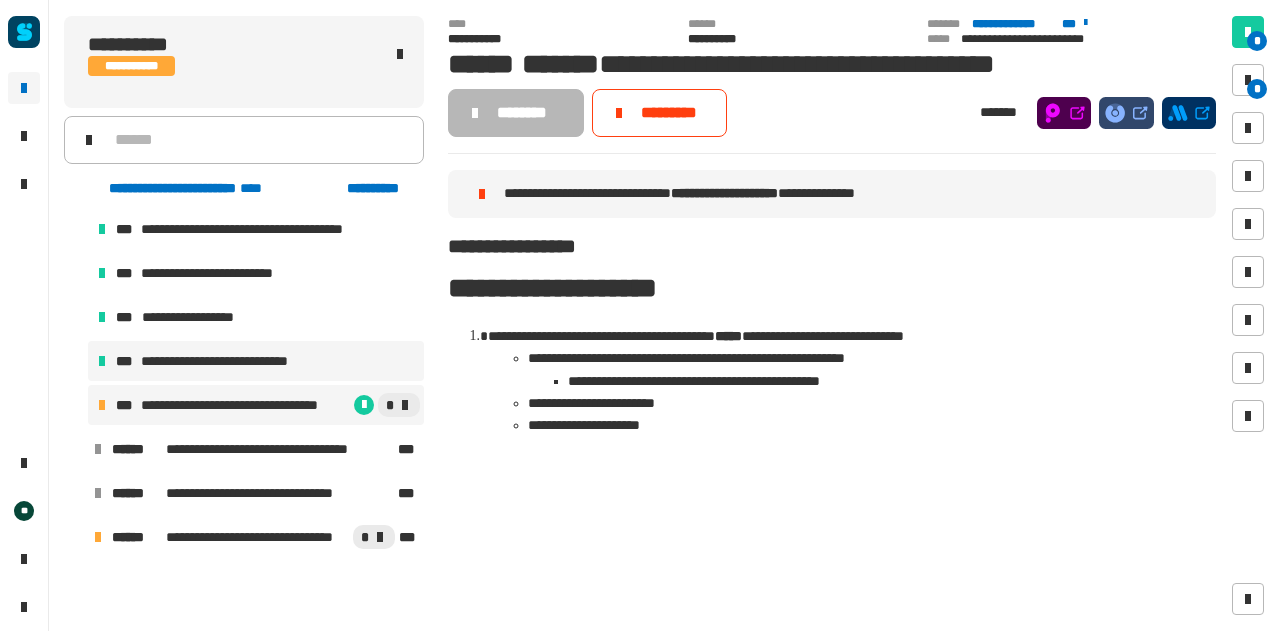 scroll, scrollTop: 0, scrollLeft: 0, axis: both 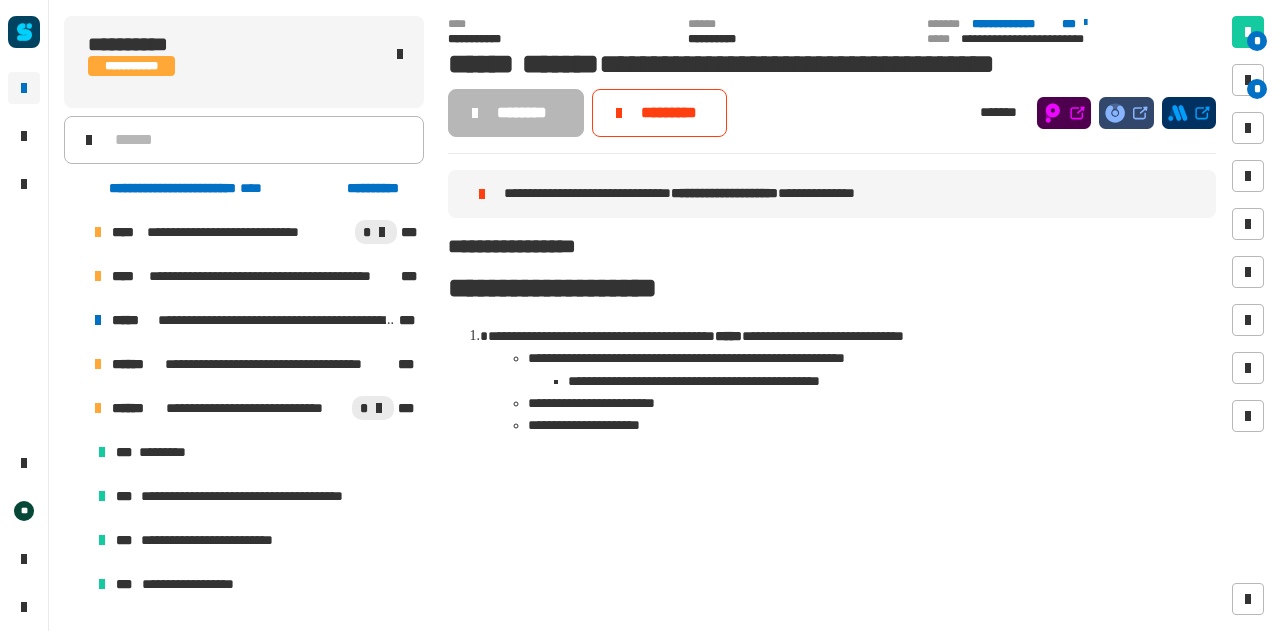 click at bounding box center (74, 408) 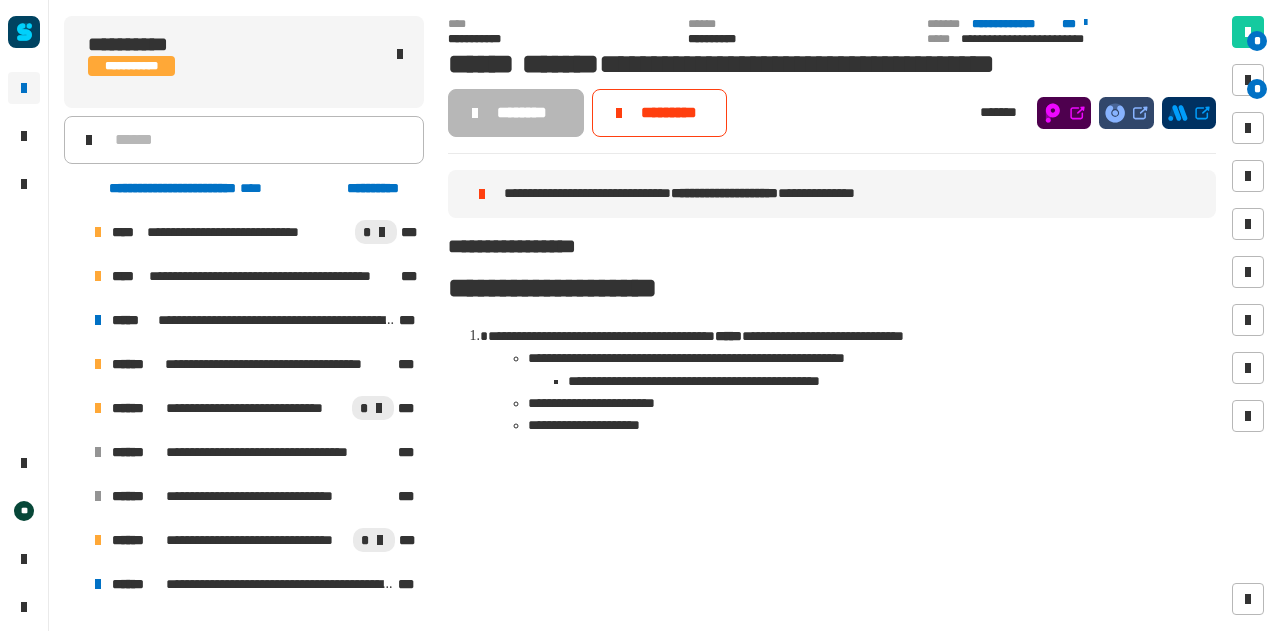 click at bounding box center [74, 408] 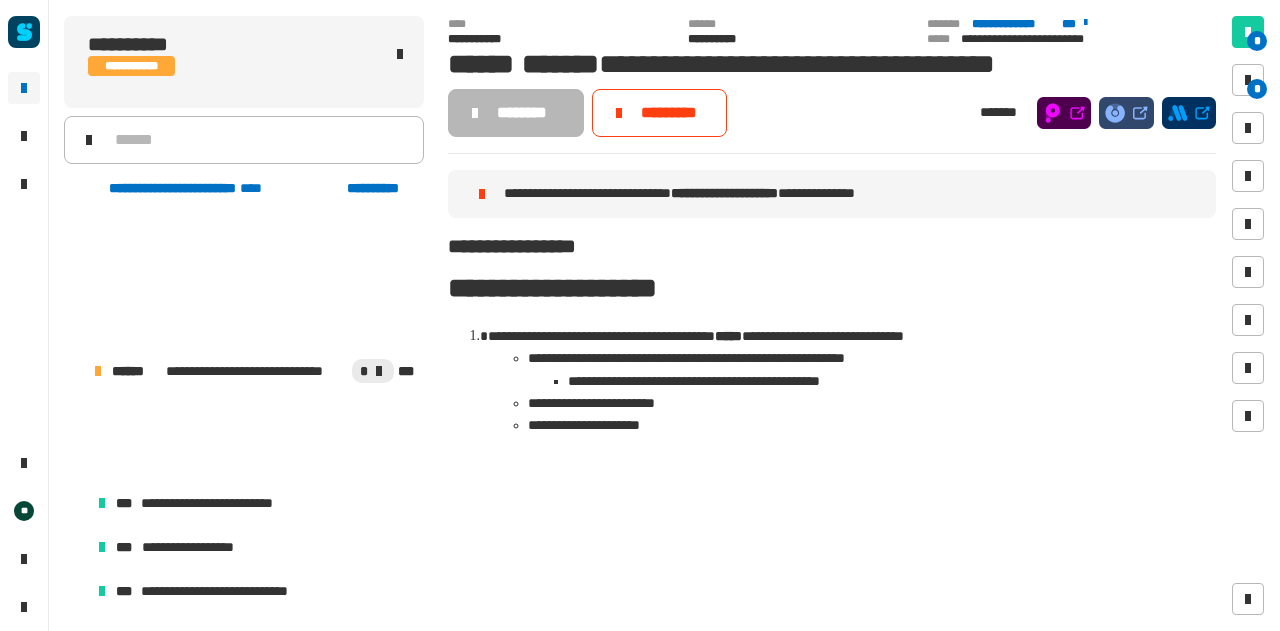 scroll, scrollTop: 380, scrollLeft: 0, axis: vertical 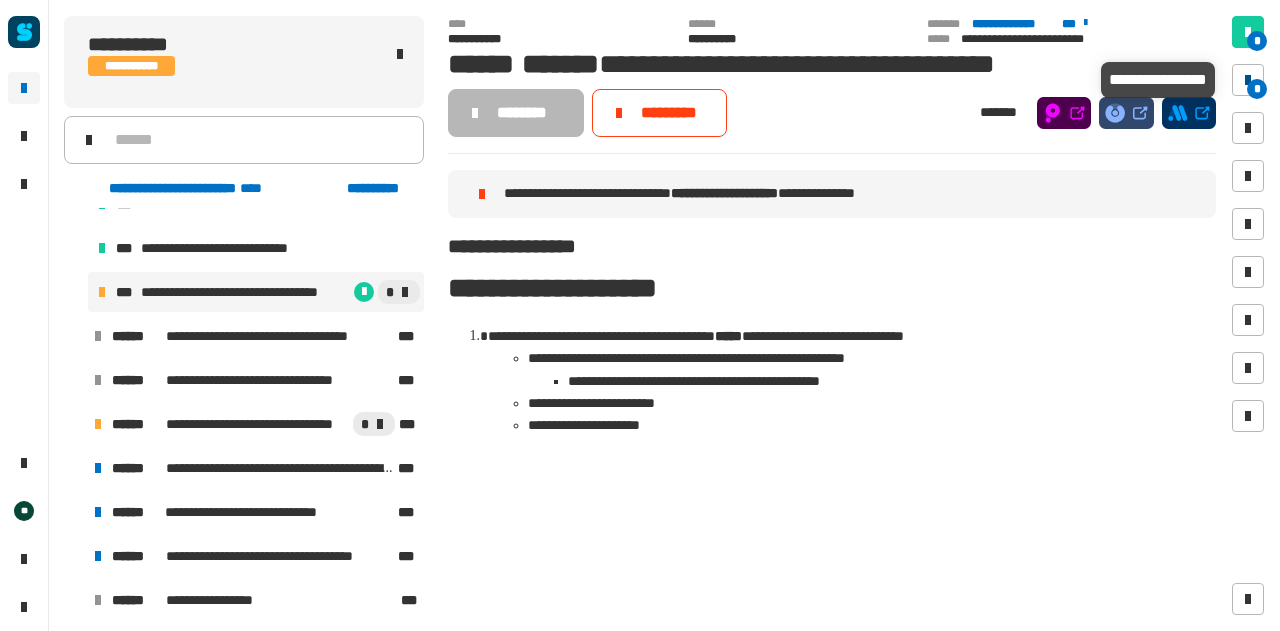 click on "*" at bounding box center [1257, 89] 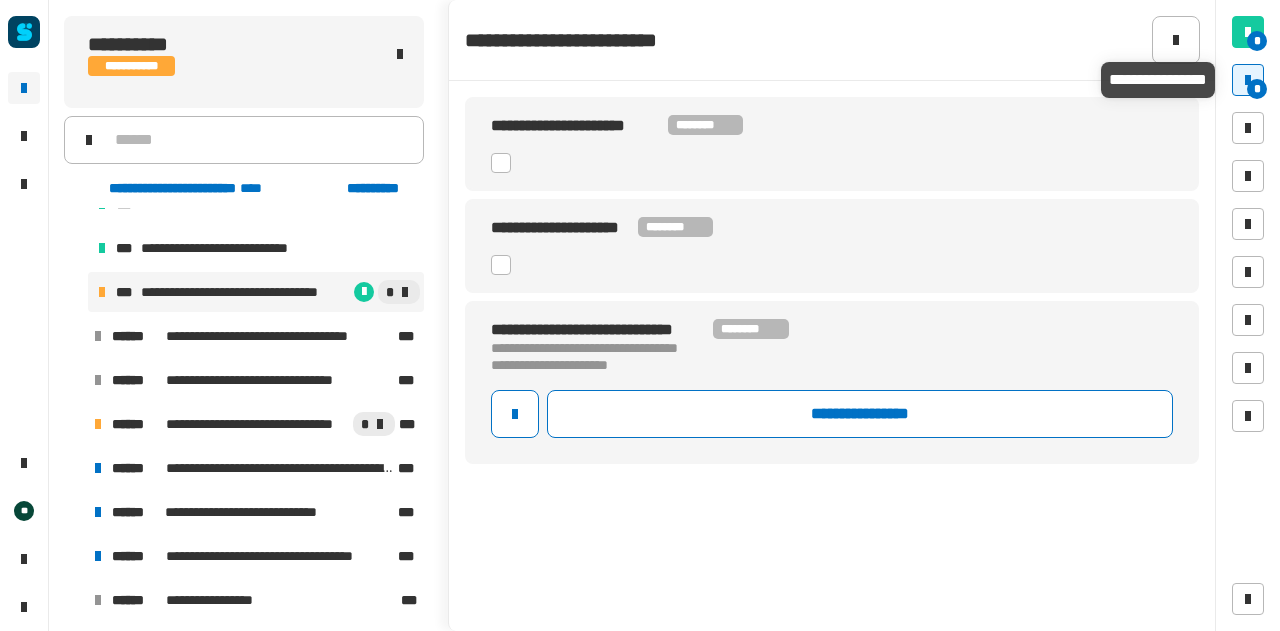 click on "*" at bounding box center (1257, 89) 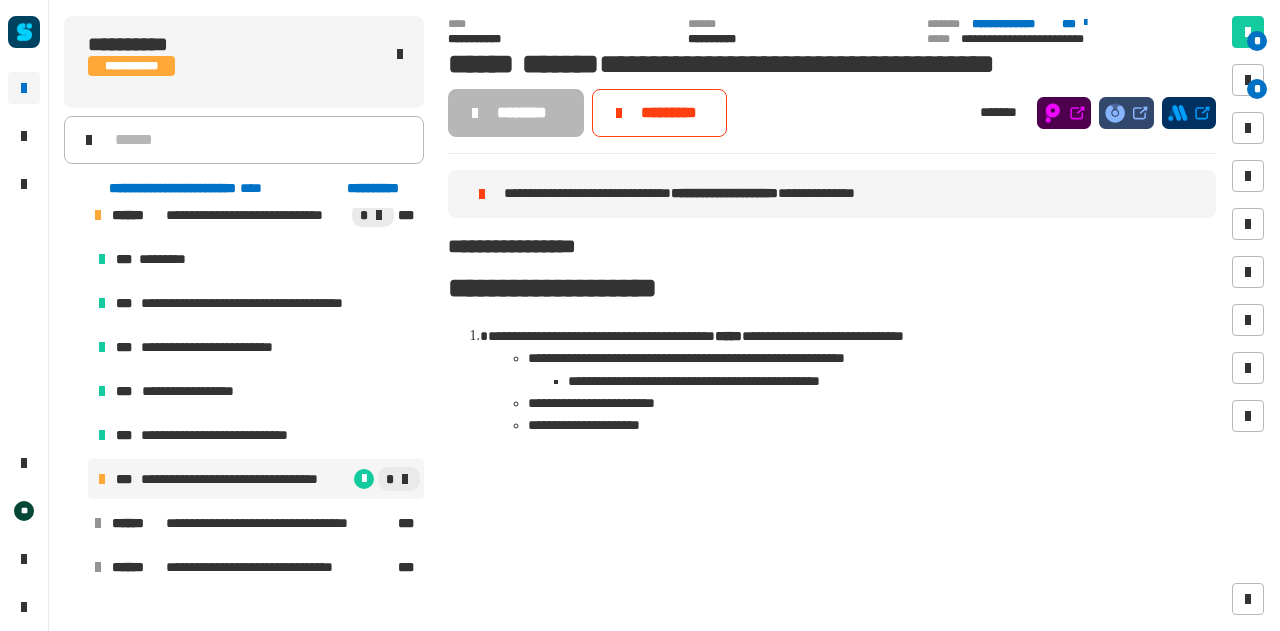 scroll, scrollTop: 198, scrollLeft: 0, axis: vertical 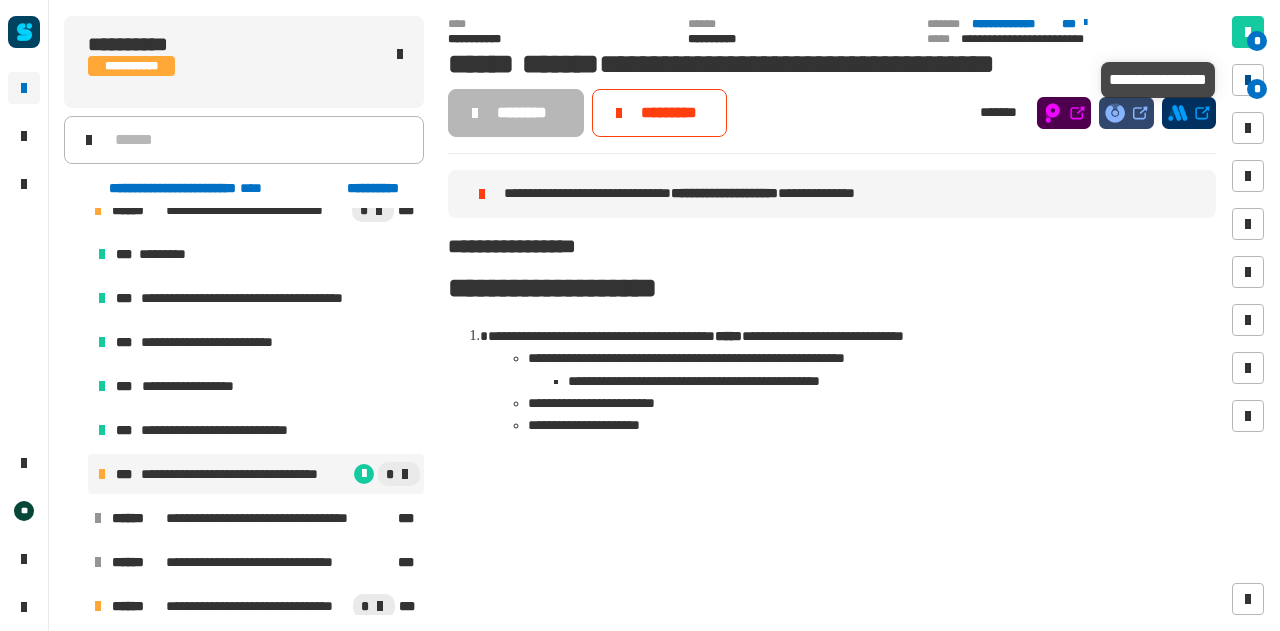 click at bounding box center (1248, 80) 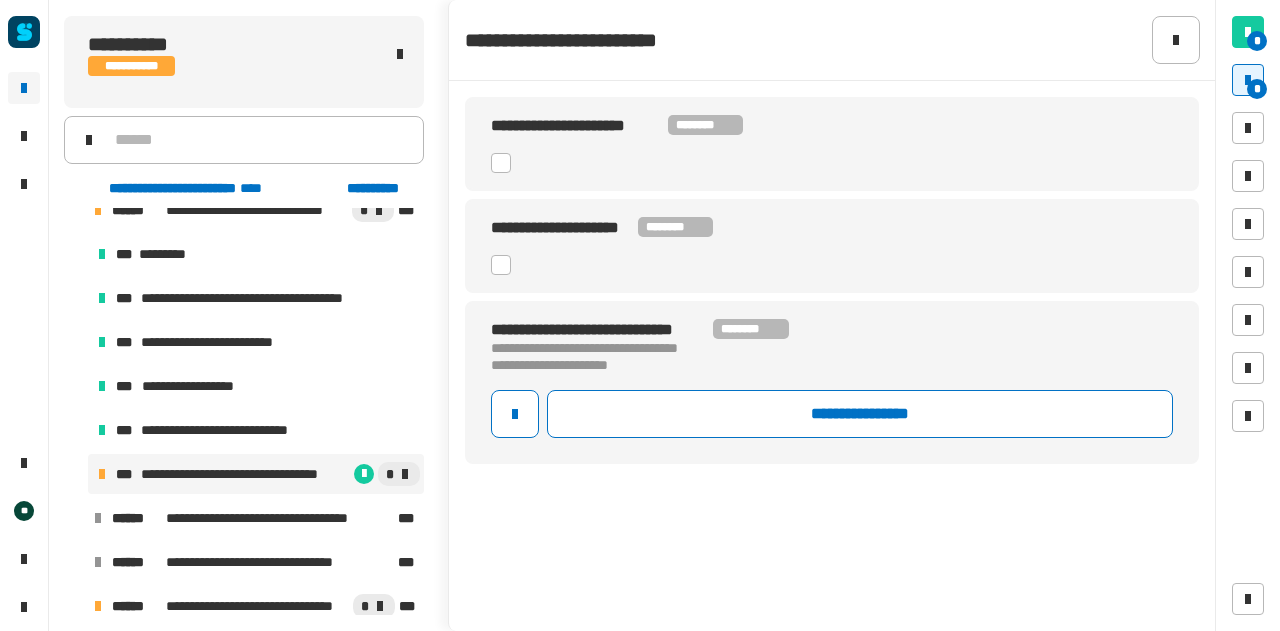 click at bounding box center [1248, 80] 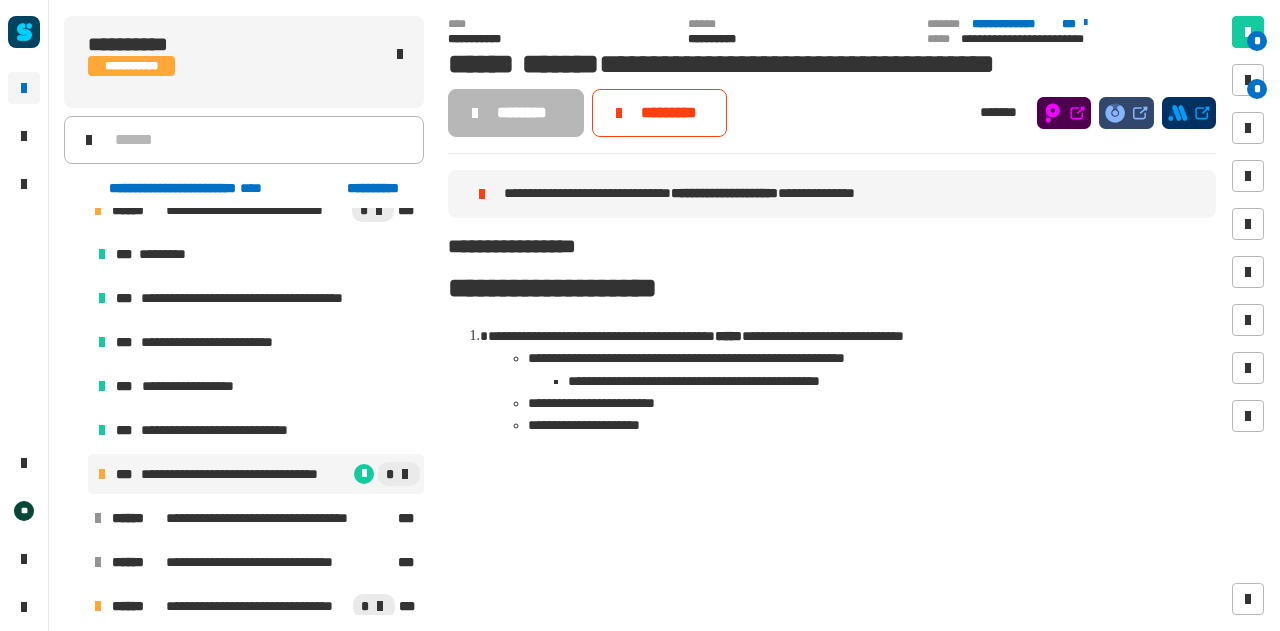 click on "**********" 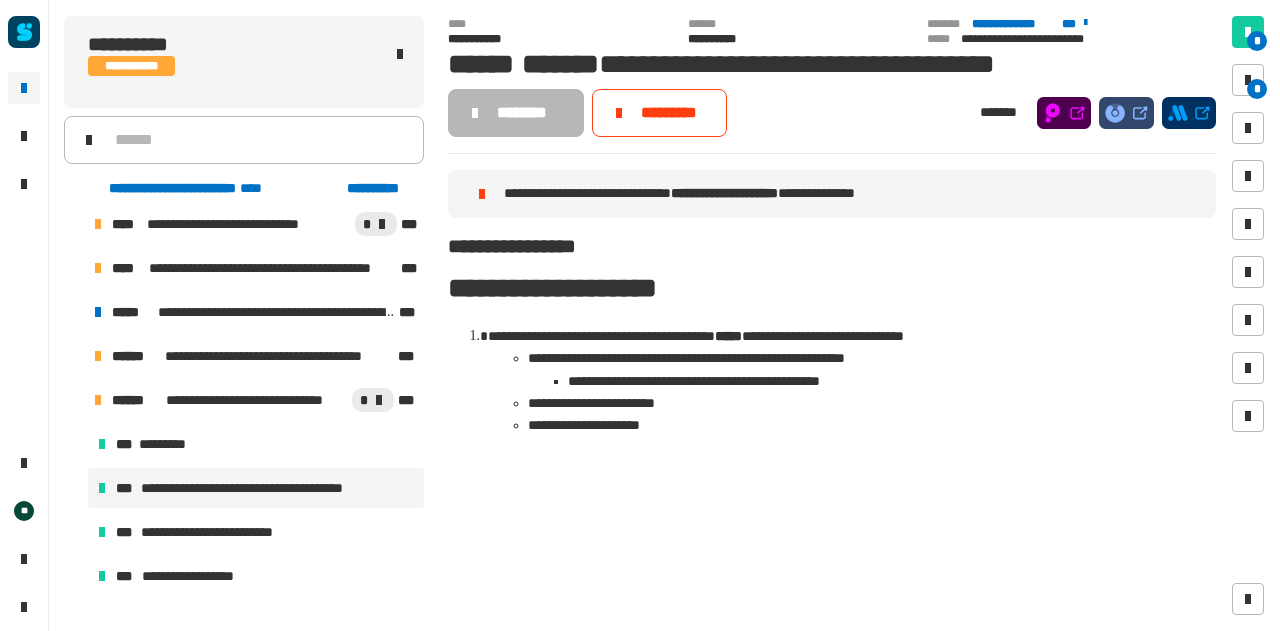 scroll, scrollTop: 0, scrollLeft: 0, axis: both 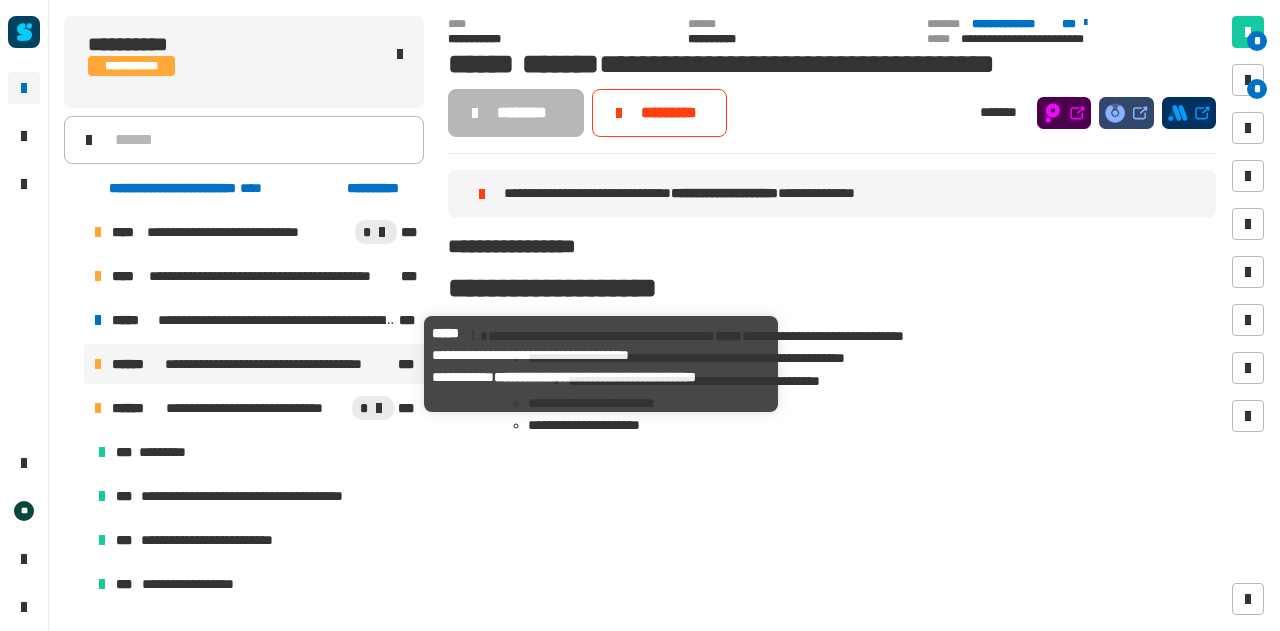 click on "**********" at bounding box center [280, 364] 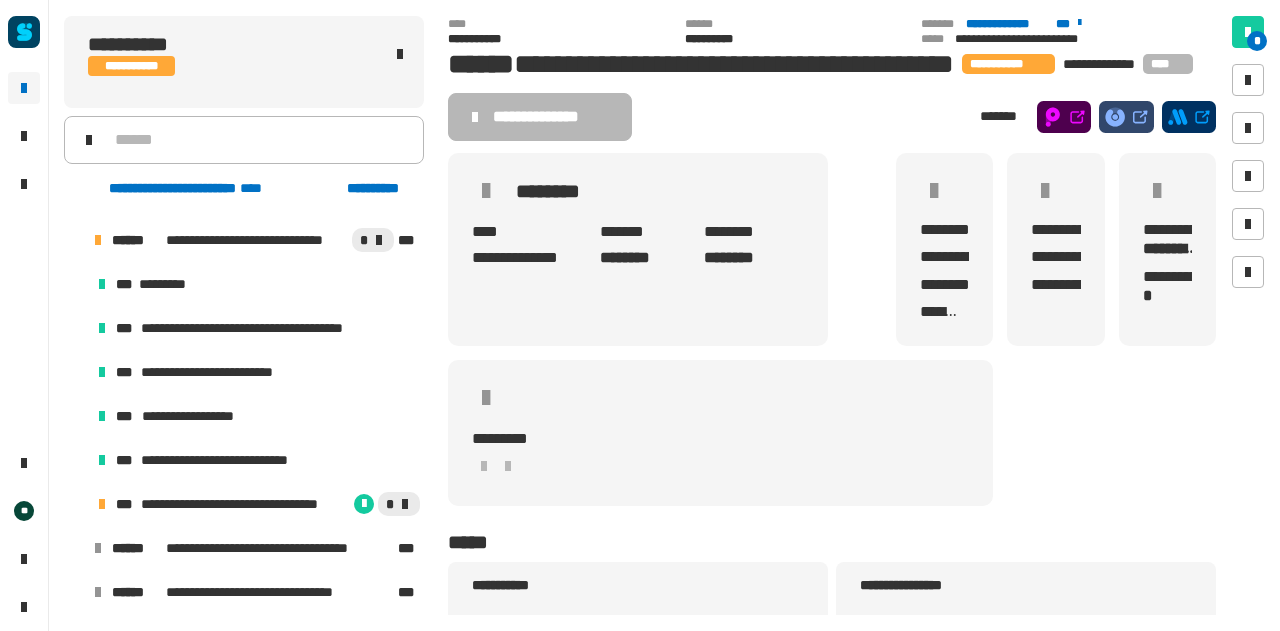 scroll, scrollTop: 442, scrollLeft: 0, axis: vertical 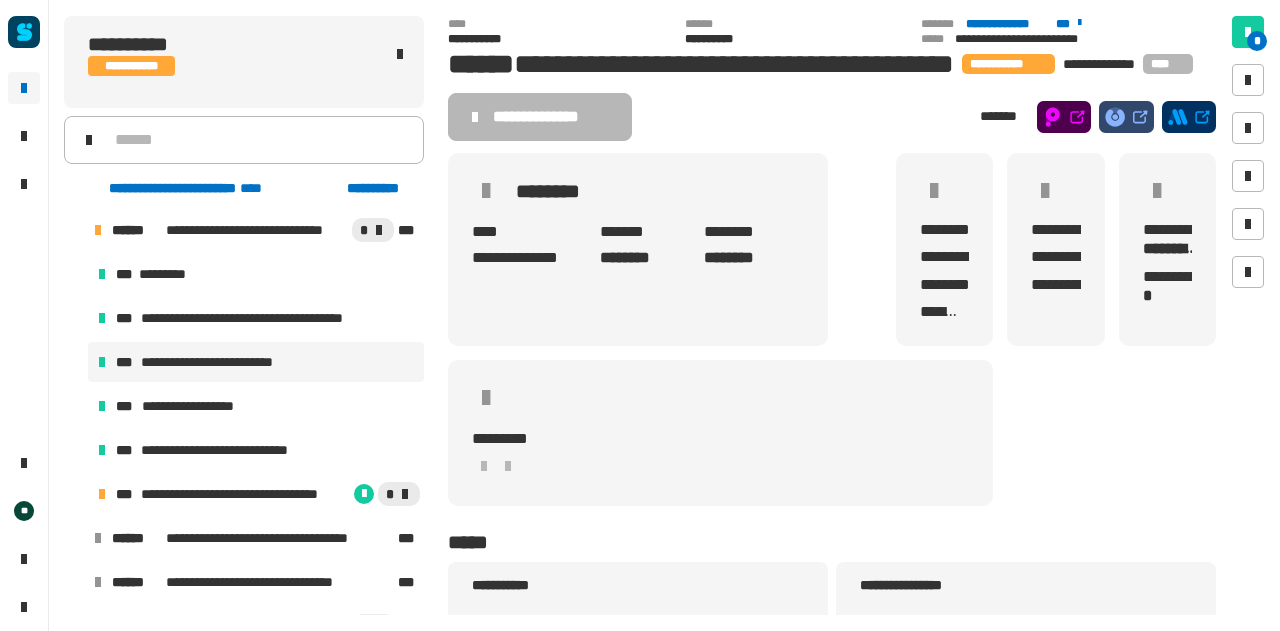 click on "**********" at bounding box center [222, 362] 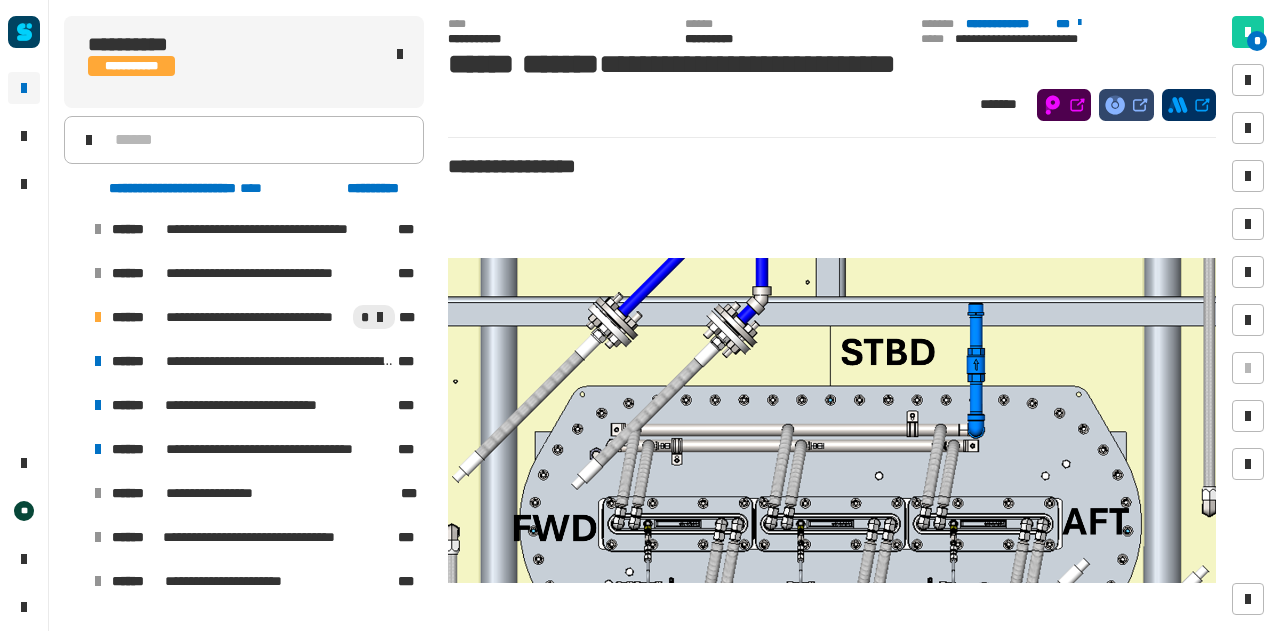 scroll, scrollTop: 752, scrollLeft: 0, axis: vertical 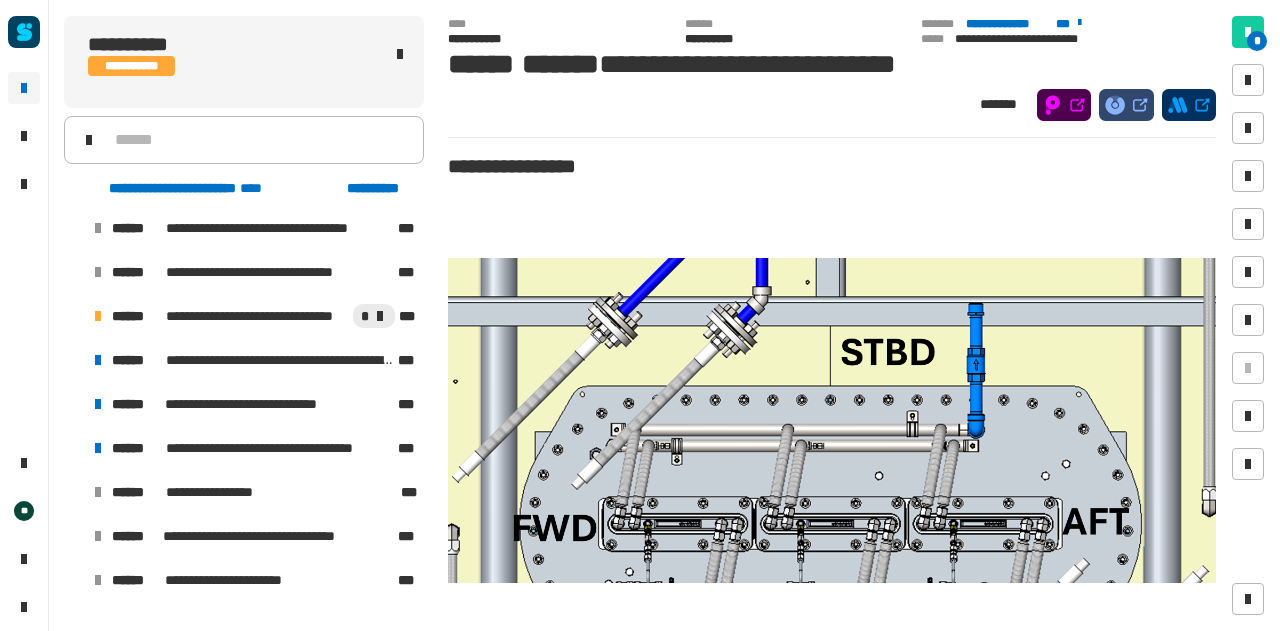 click at bounding box center [74, 404] 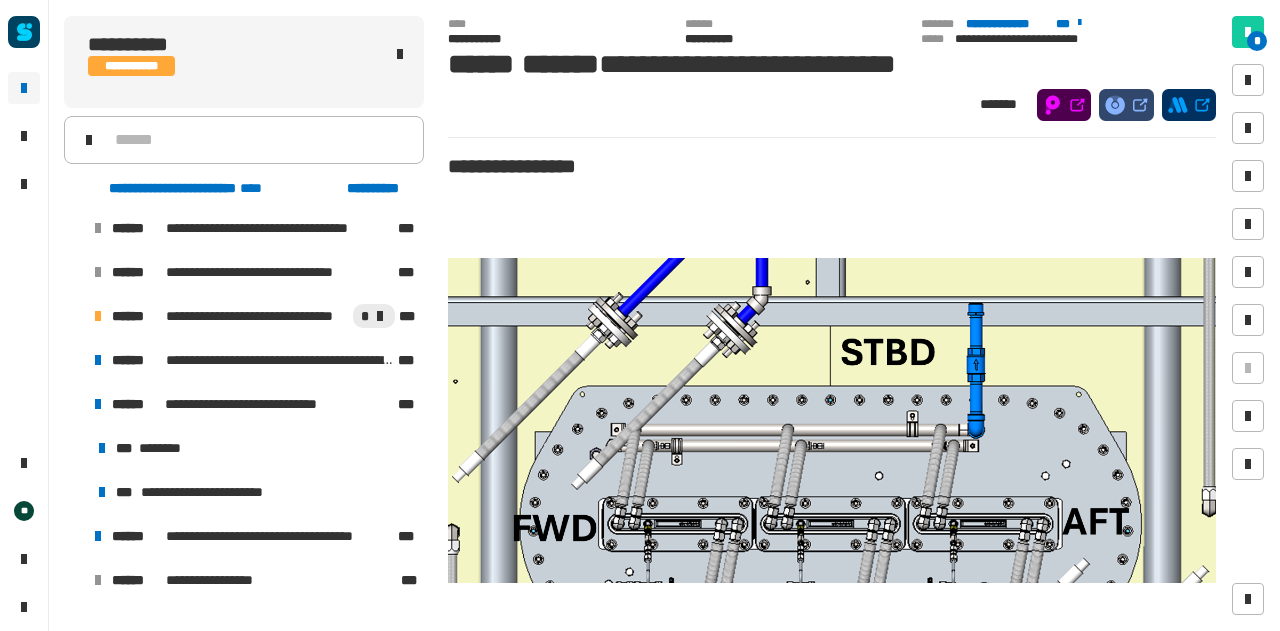 click at bounding box center [74, 404] 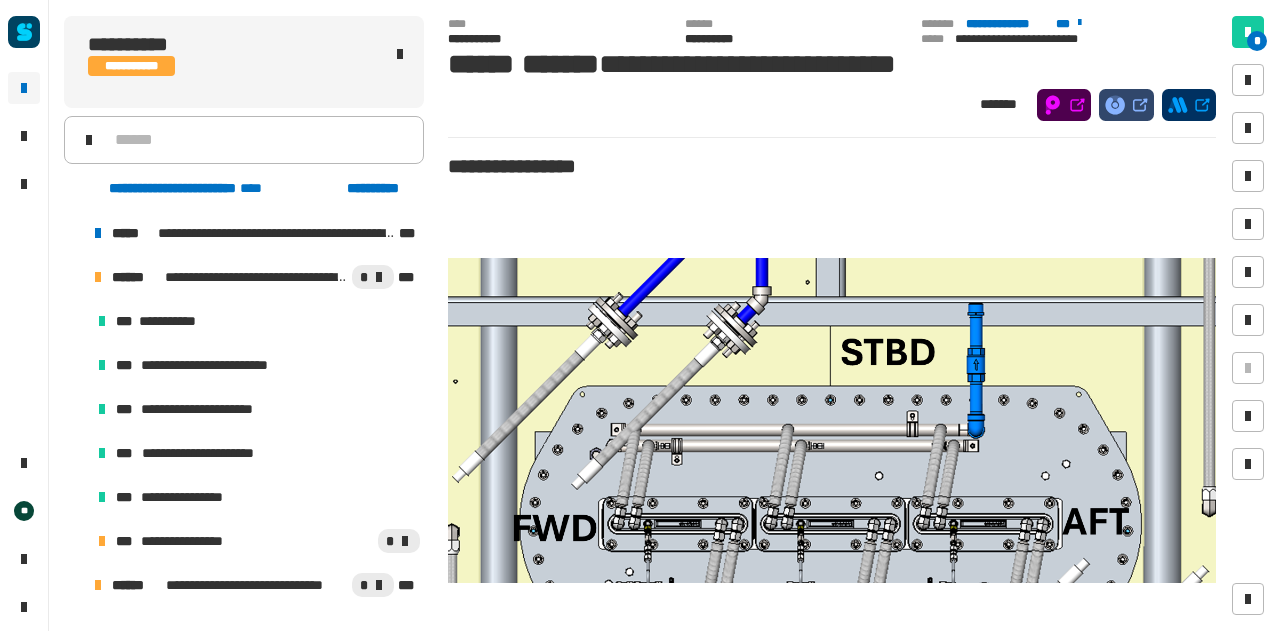 scroll, scrollTop: 137, scrollLeft: 0, axis: vertical 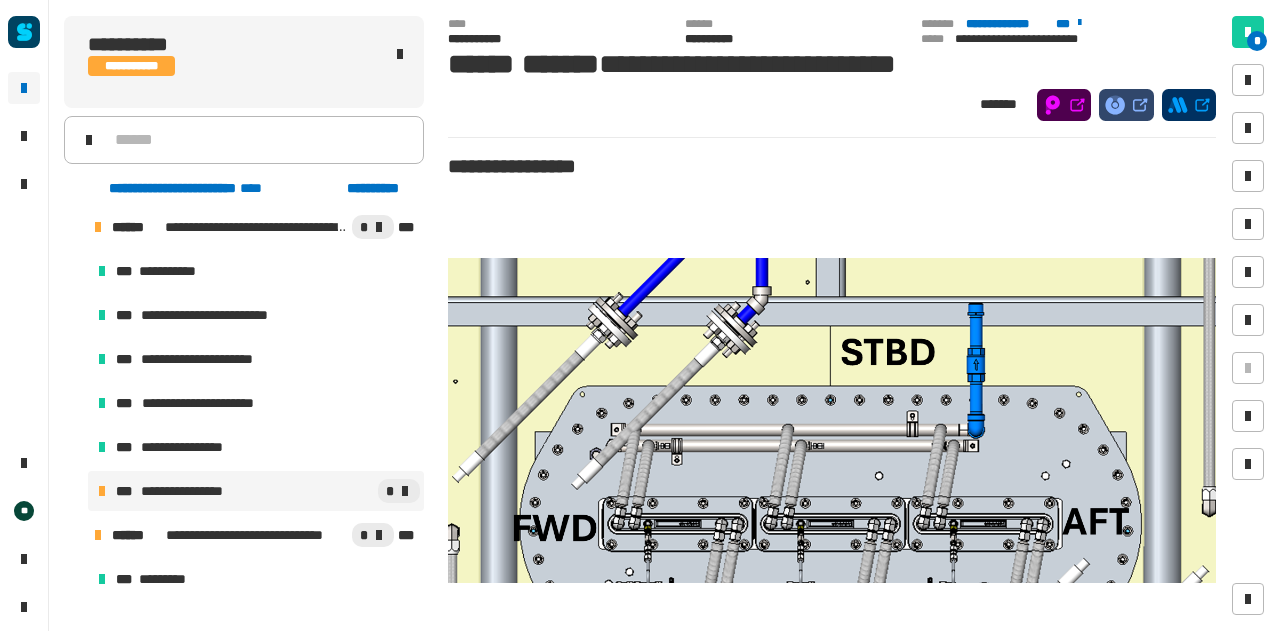 click on "*" at bounding box center [329, 491] 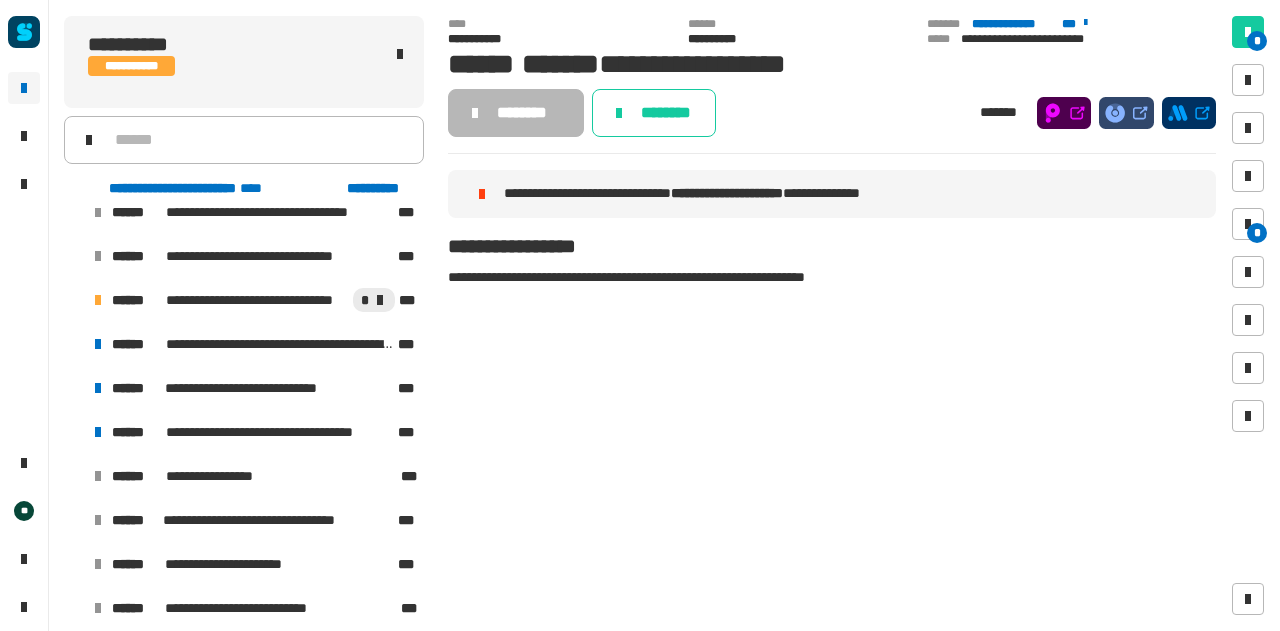 scroll, scrollTop: 767, scrollLeft: 0, axis: vertical 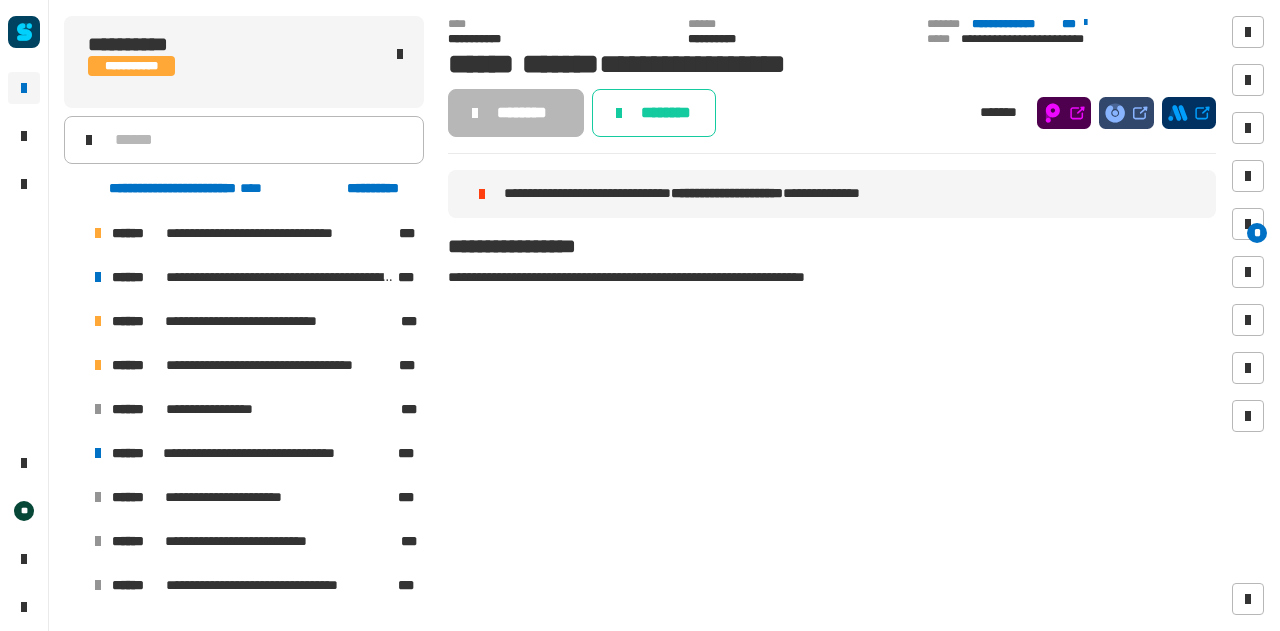 click at bounding box center (74, 453) 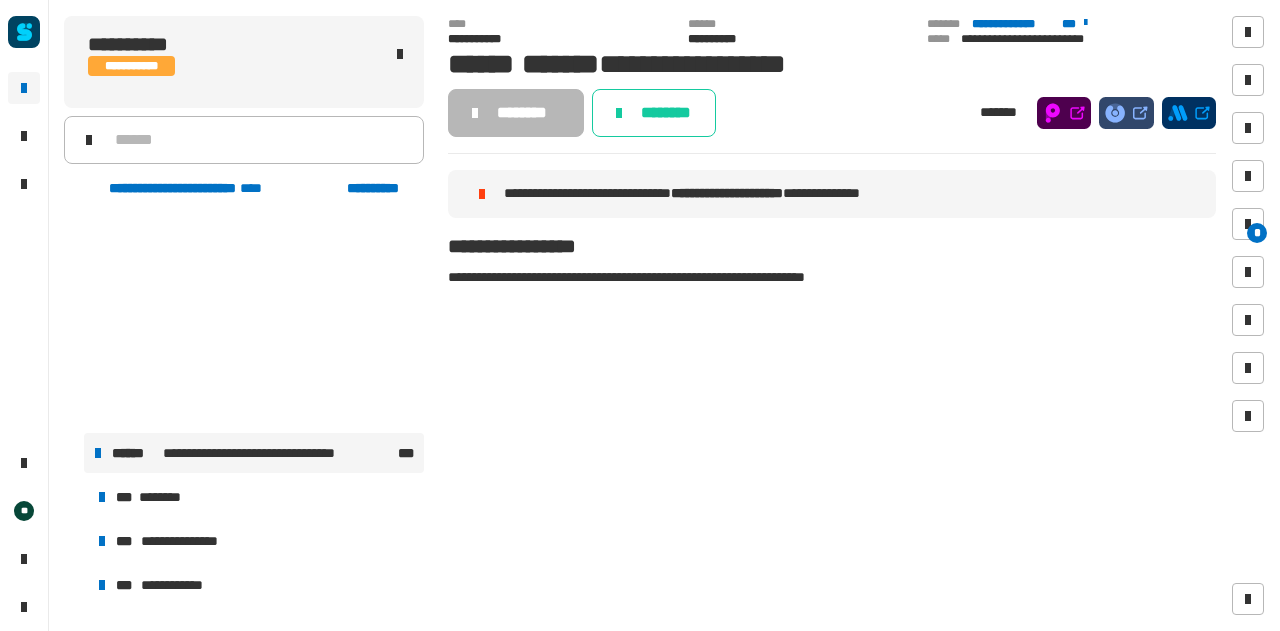 scroll, scrollTop: 885, scrollLeft: 0, axis: vertical 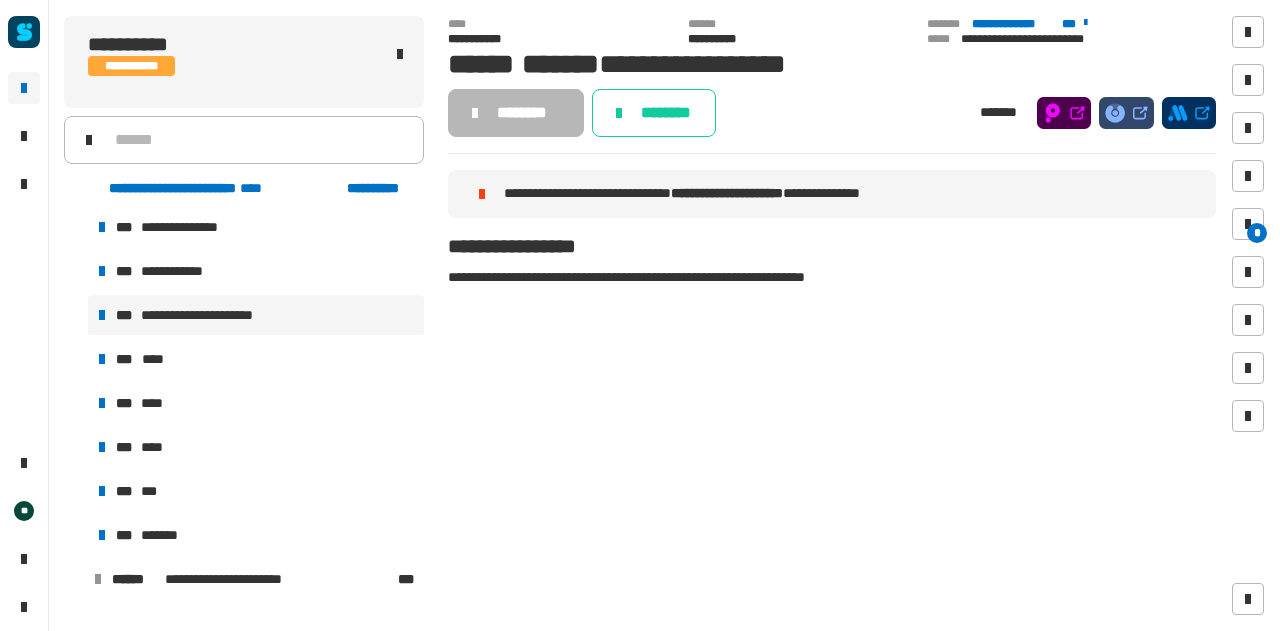 click on "**********" at bounding box center (205, 315) 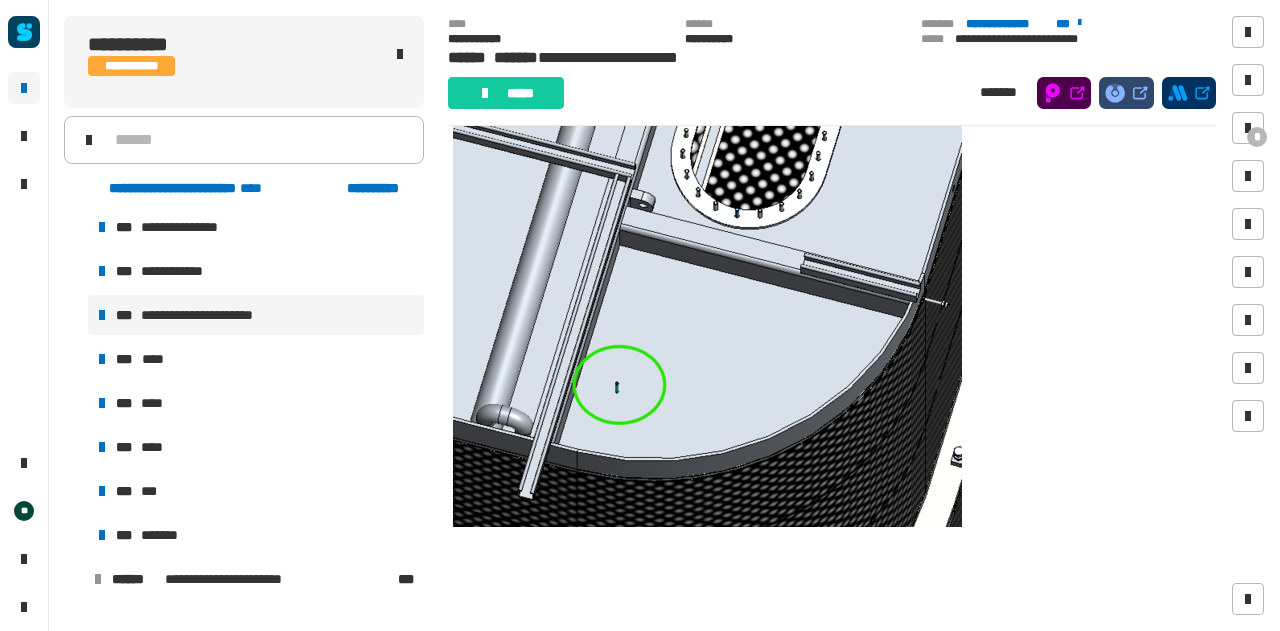 scroll, scrollTop: 0, scrollLeft: 0, axis: both 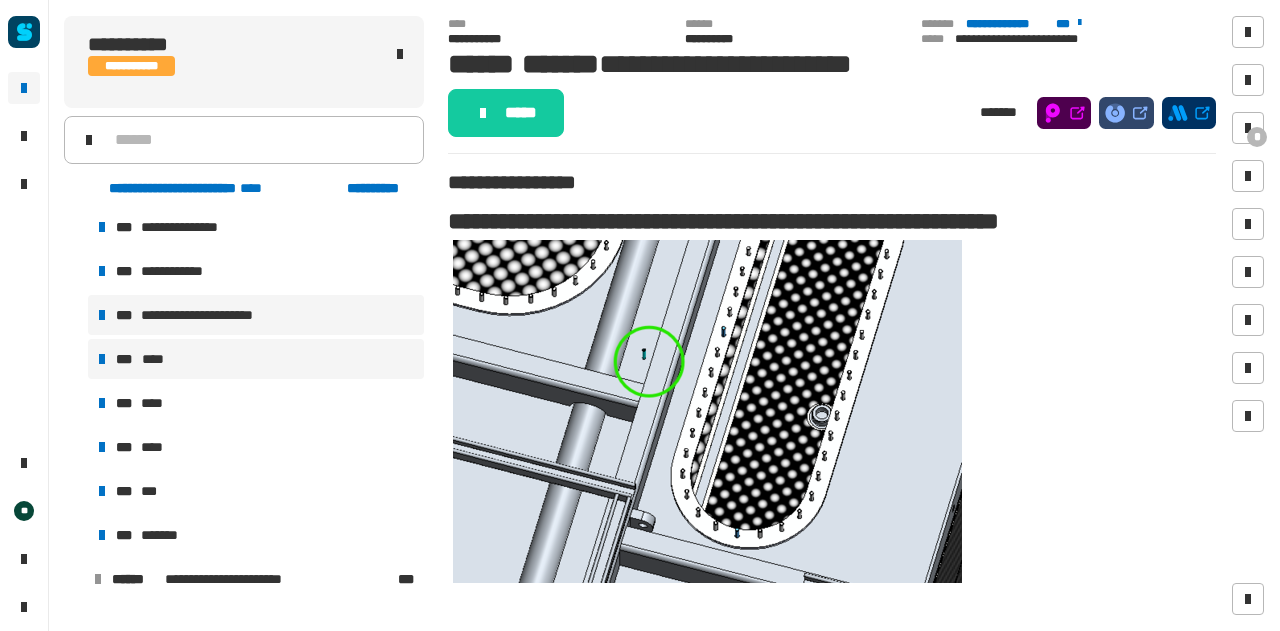 click on "*** ****" at bounding box center [256, 359] 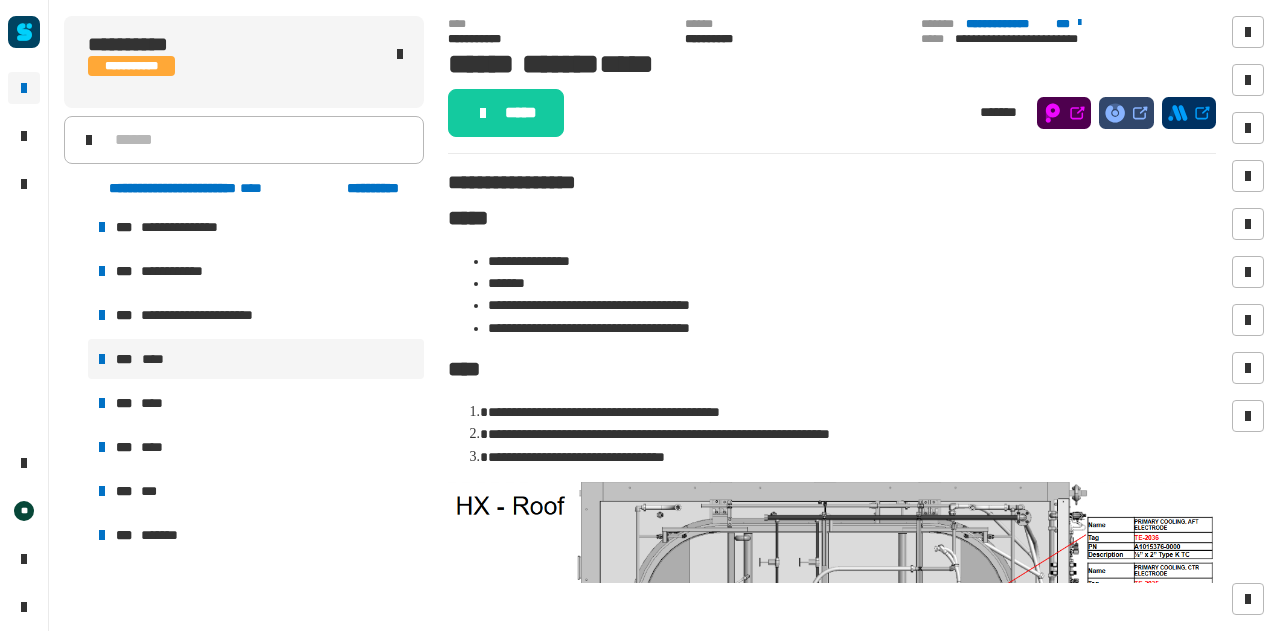 scroll, scrollTop: 790, scrollLeft: 0, axis: vertical 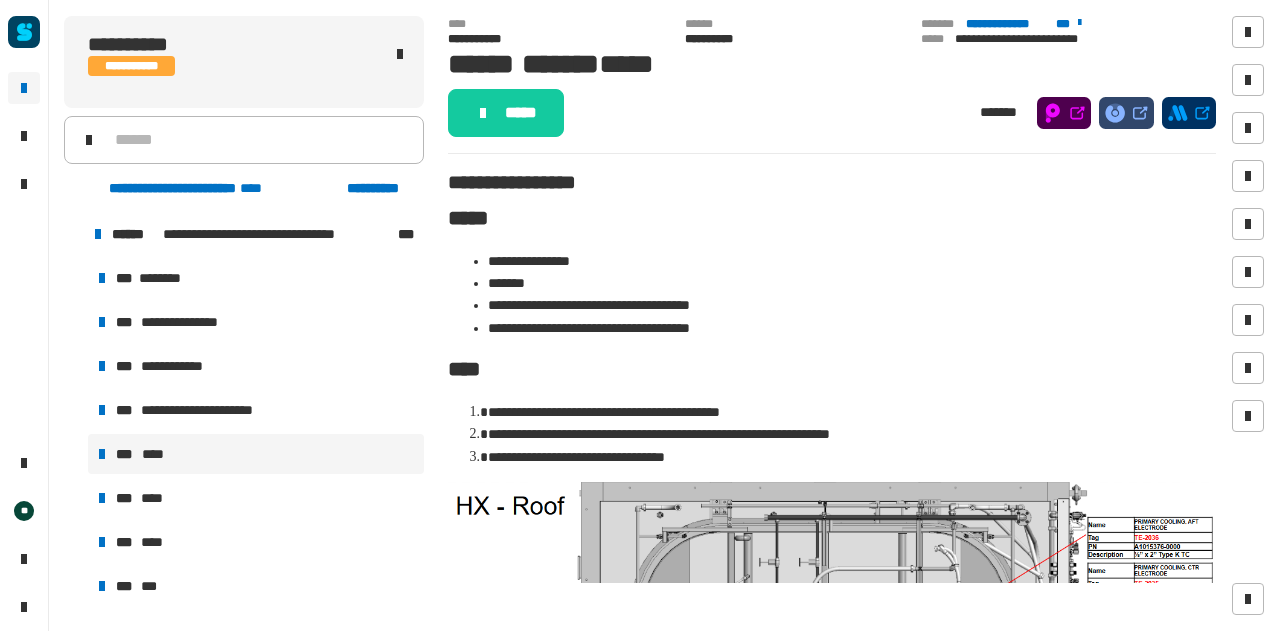 click on "**********" at bounding box center (256, 366) 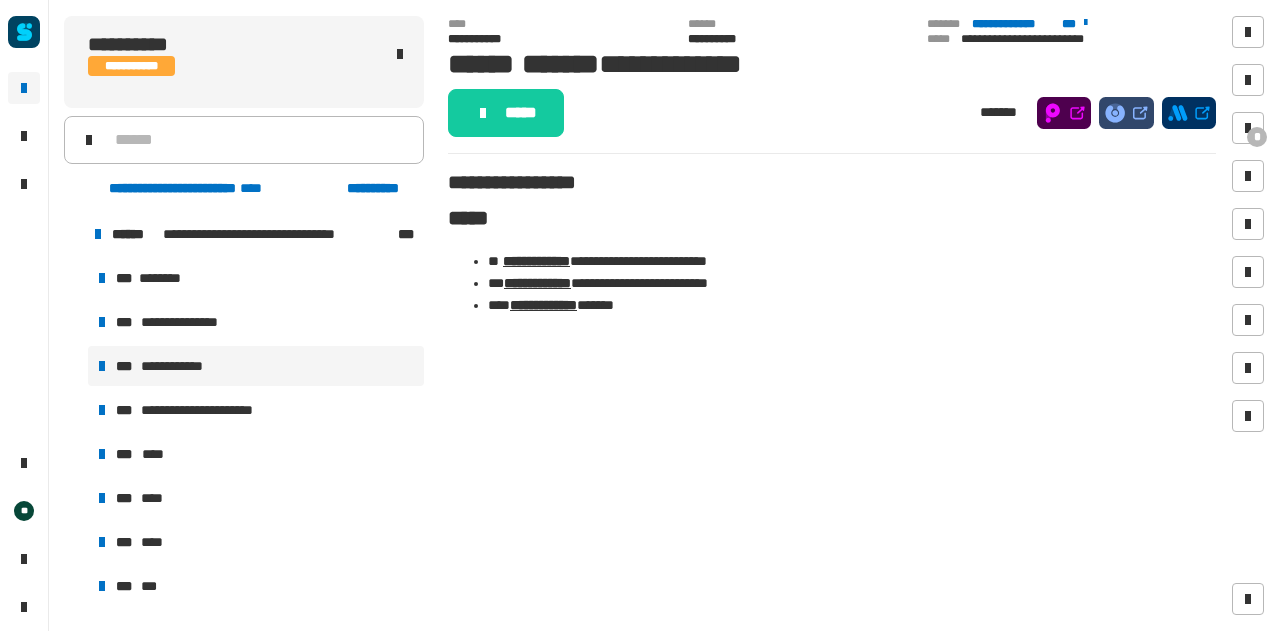 click at bounding box center [74, 234] 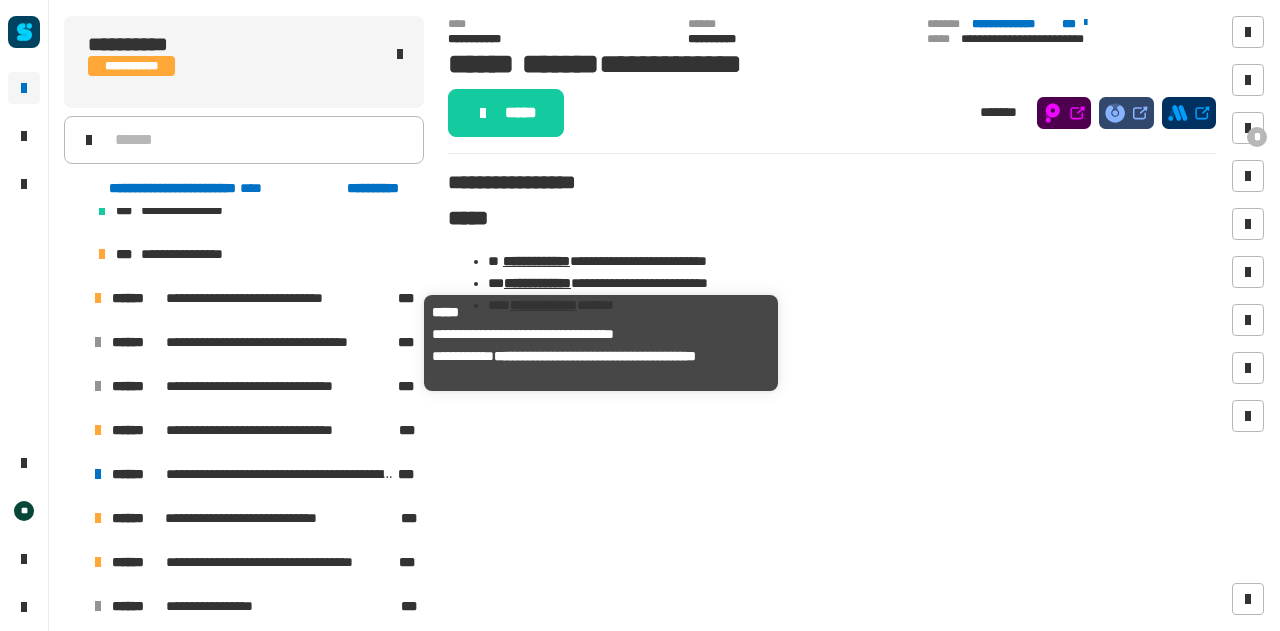 scroll, scrollTop: 376, scrollLeft: 0, axis: vertical 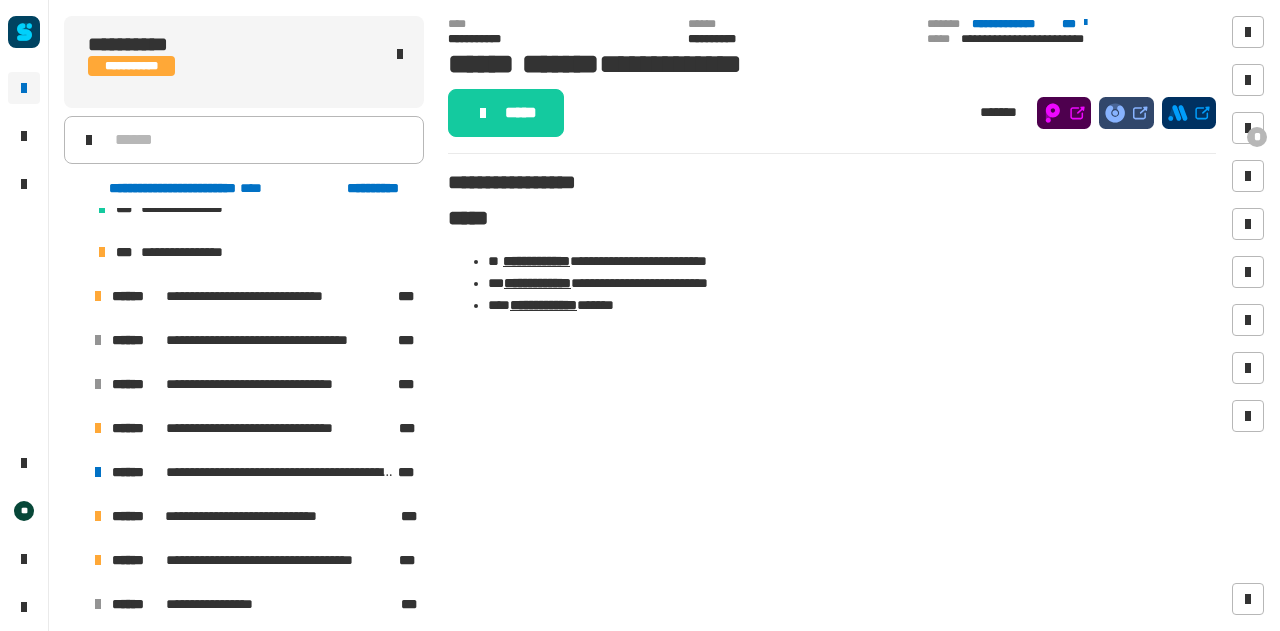 click at bounding box center (74, 296) 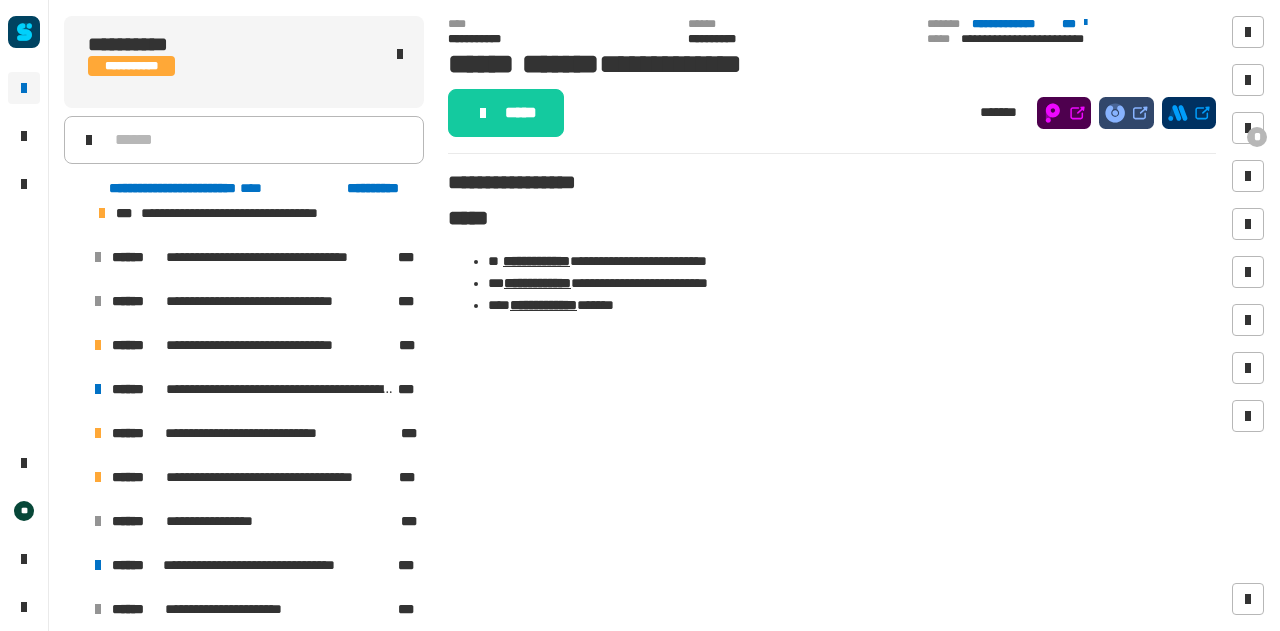 scroll, scrollTop: 725, scrollLeft: 0, axis: vertical 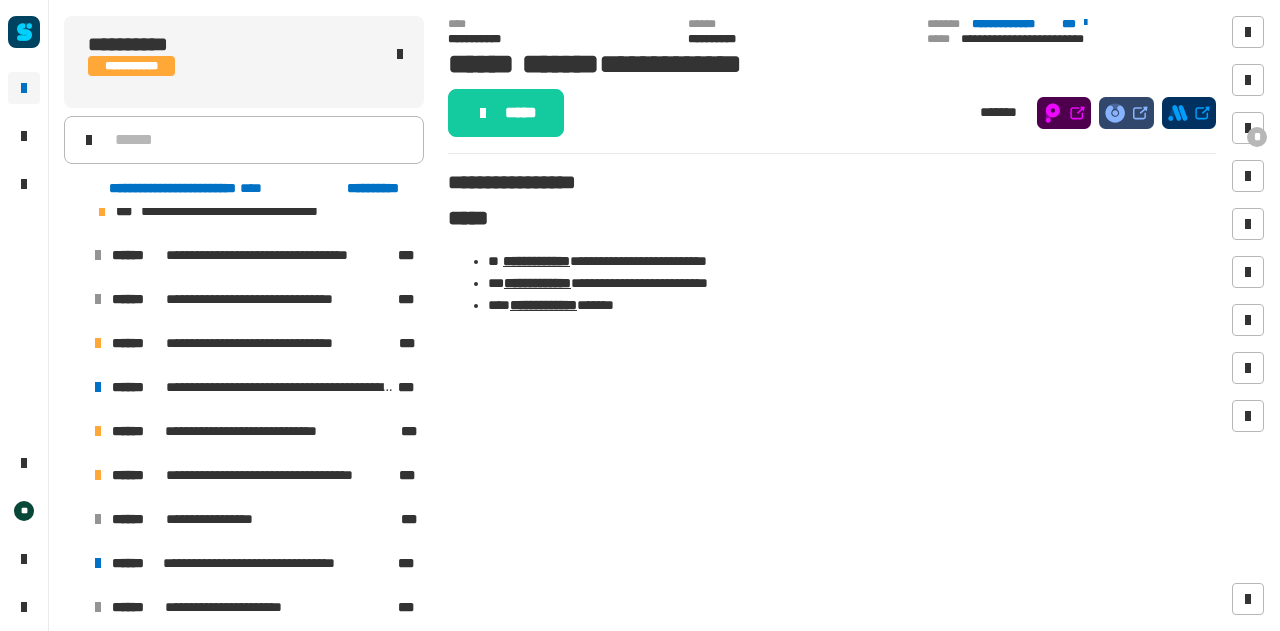 click at bounding box center (74, 343) 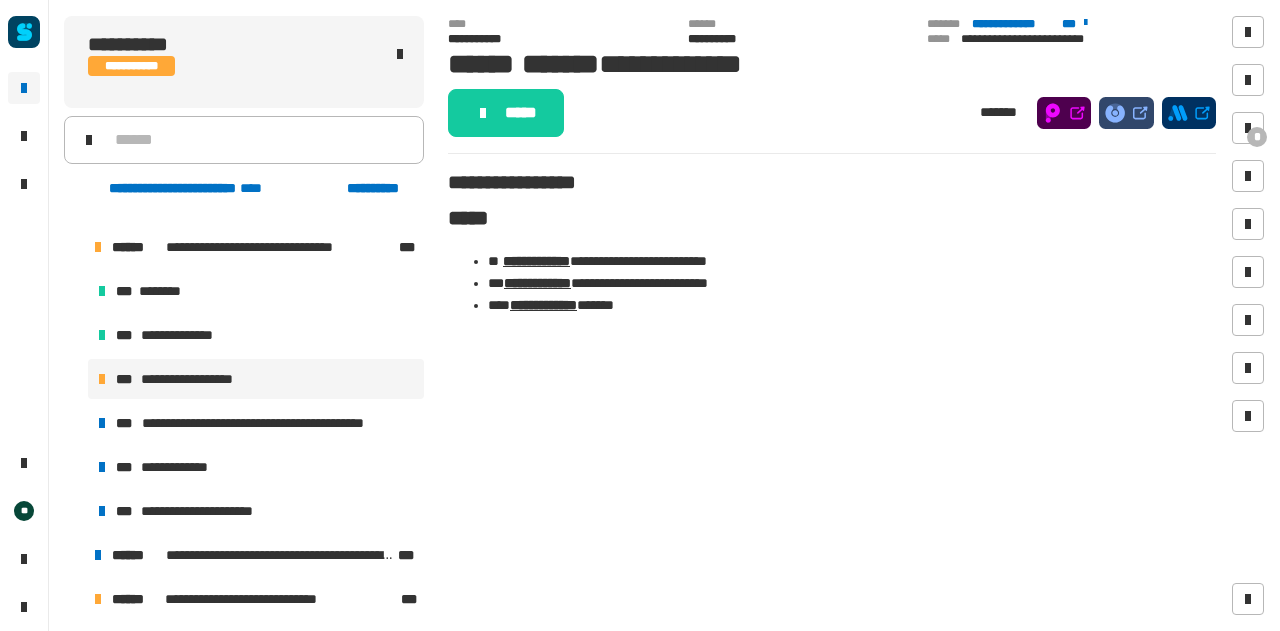 scroll, scrollTop: 822, scrollLeft: 0, axis: vertical 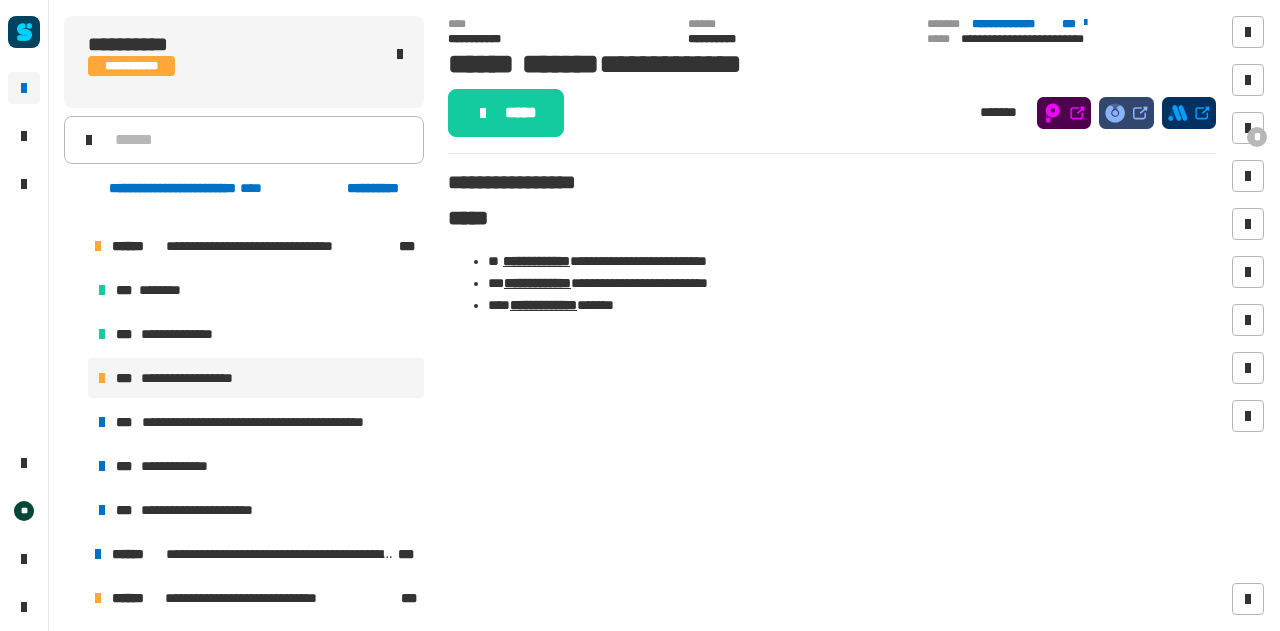 click on "**********" at bounding box center [256, 378] 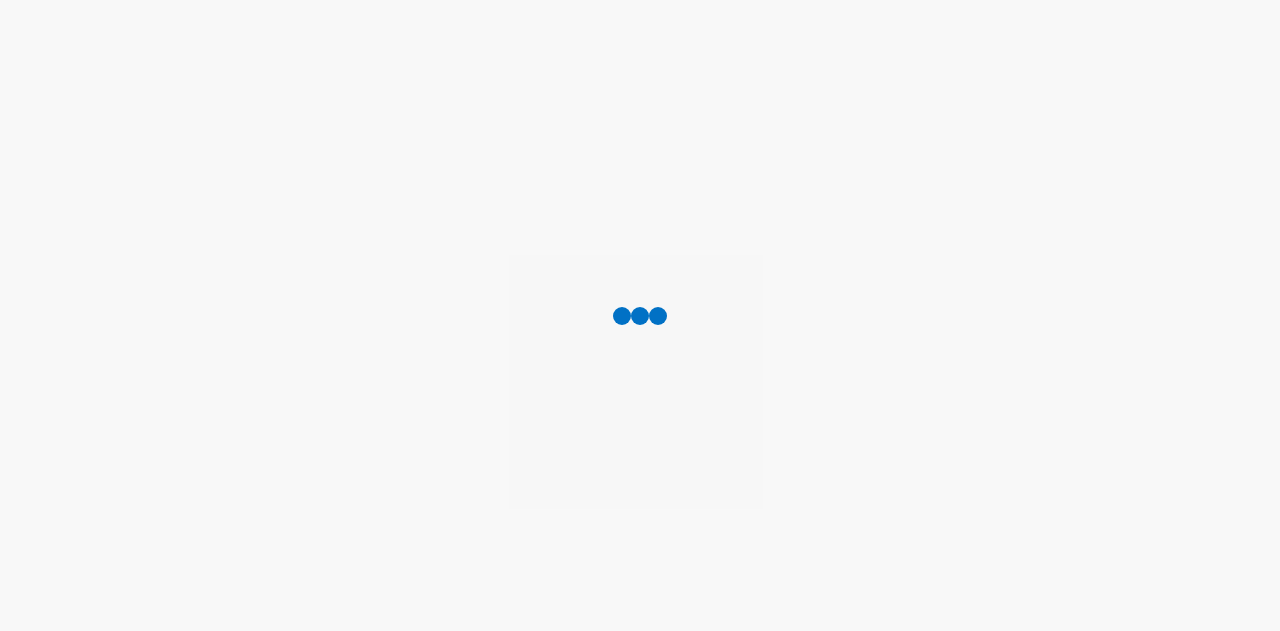 scroll, scrollTop: 0, scrollLeft: 0, axis: both 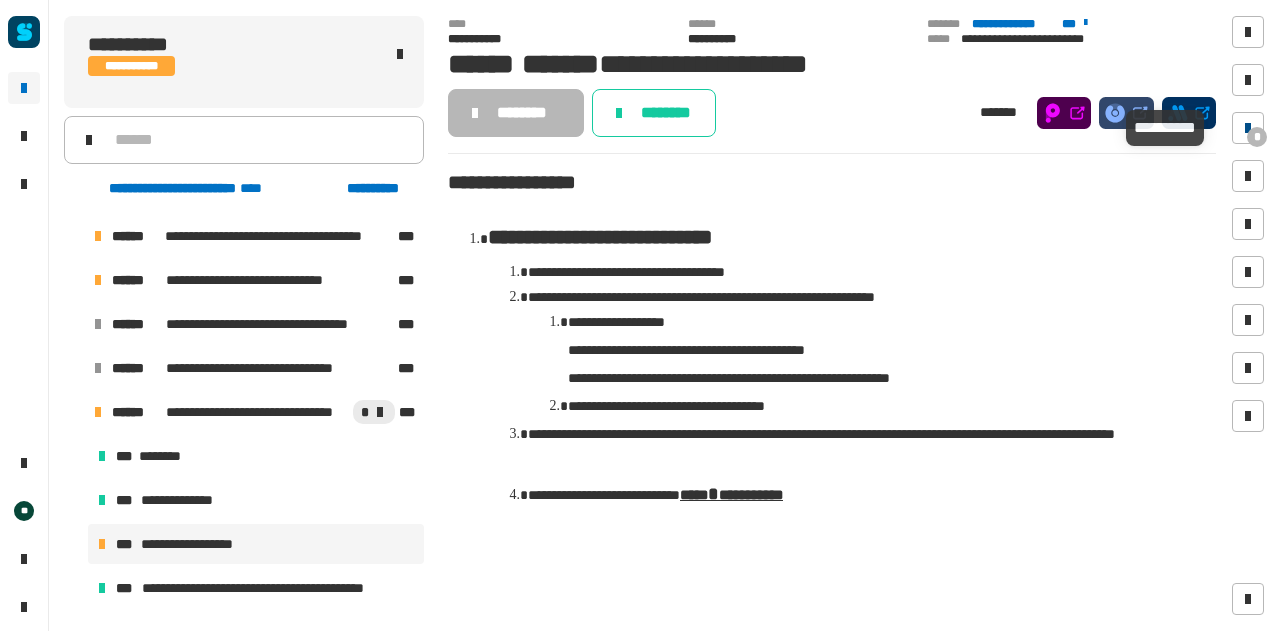 click at bounding box center (1248, 128) 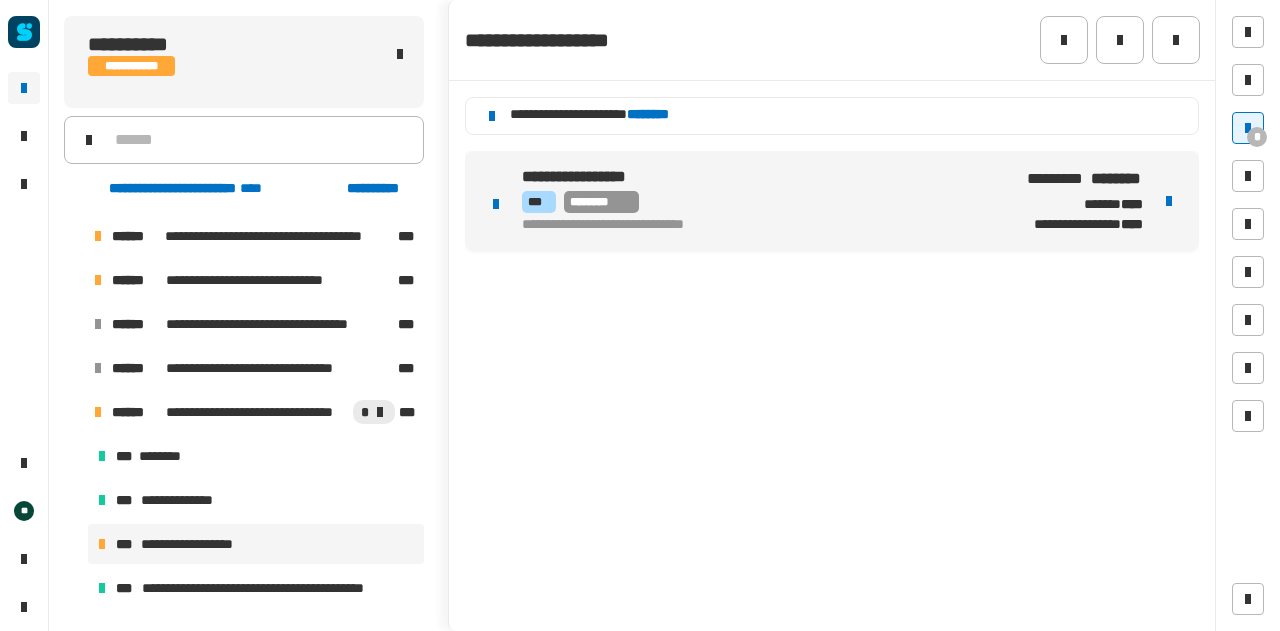click at bounding box center (1169, 201) 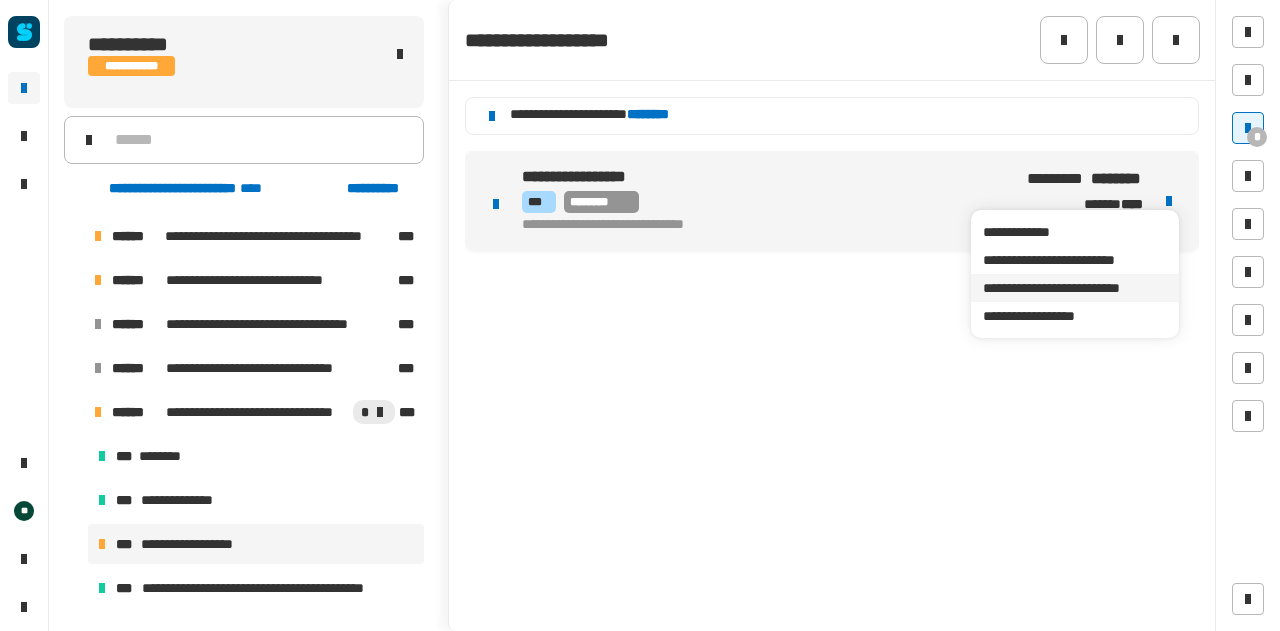 click on "**********" at bounding box center [1074, 288] 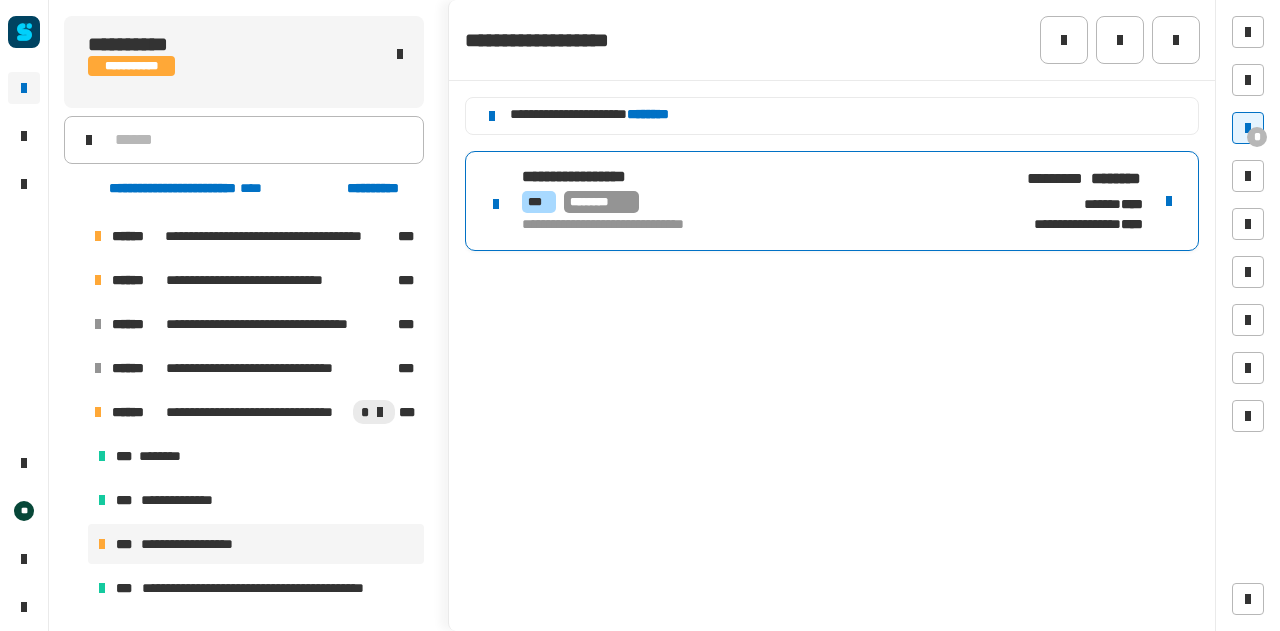 click on "**********" at bounding box center [832, 201] 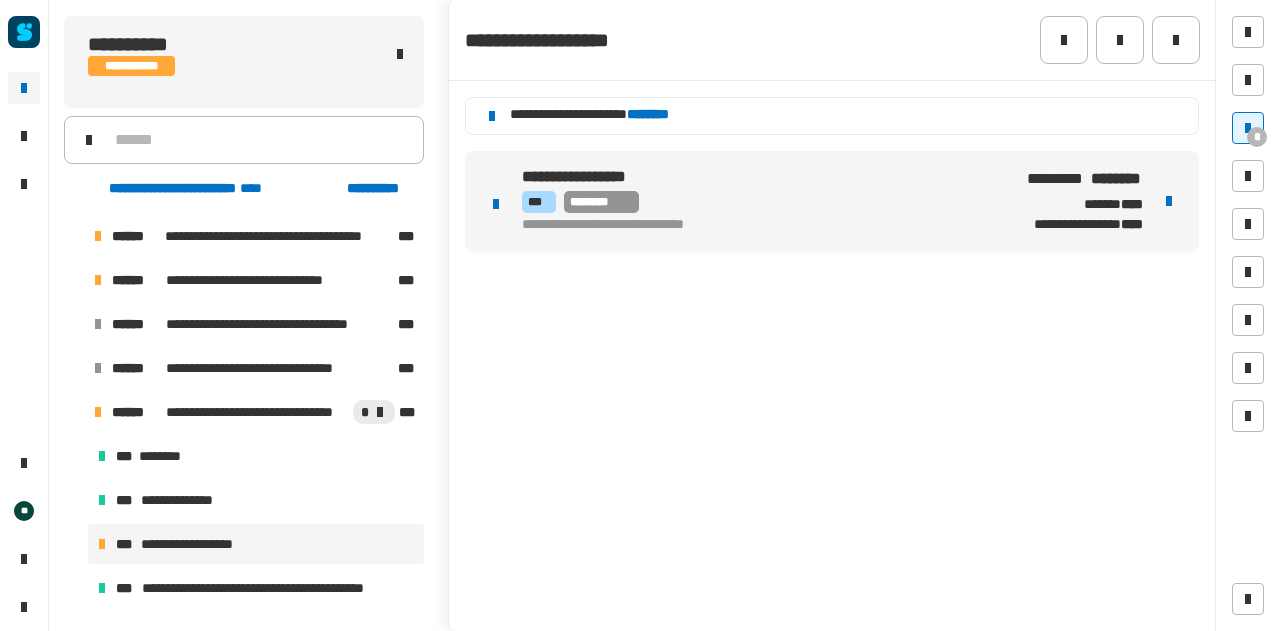 click on "**********" at bounding box center (759, 225) 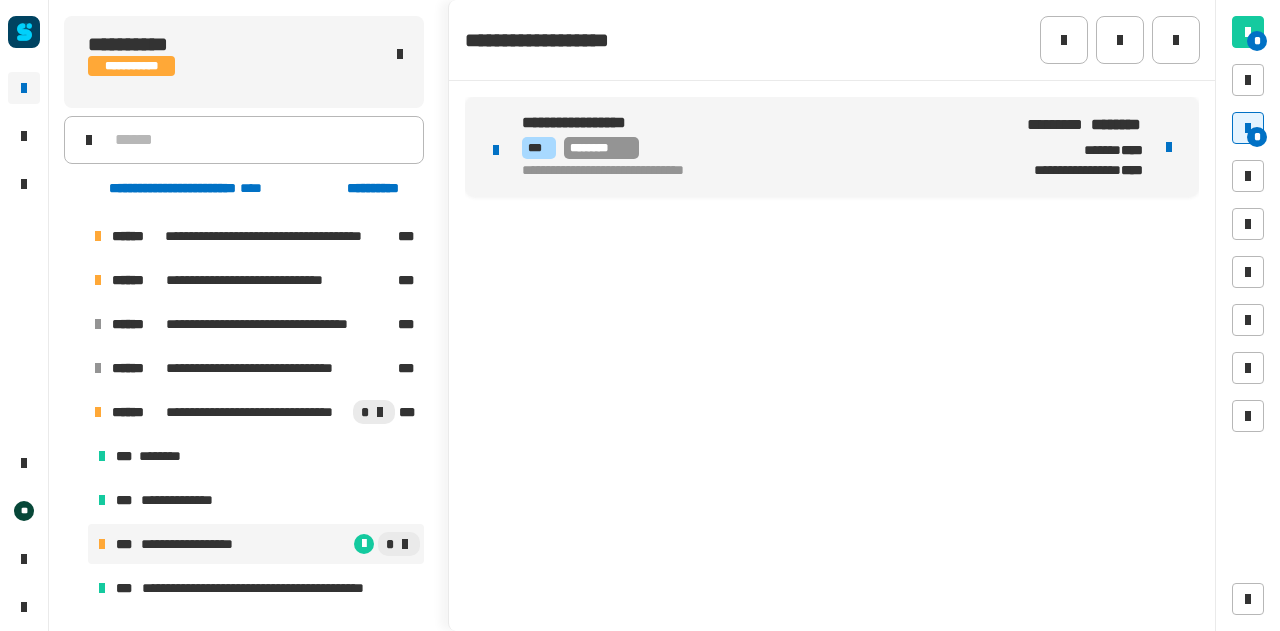 click on "**********" at bounding box center [759, 171] 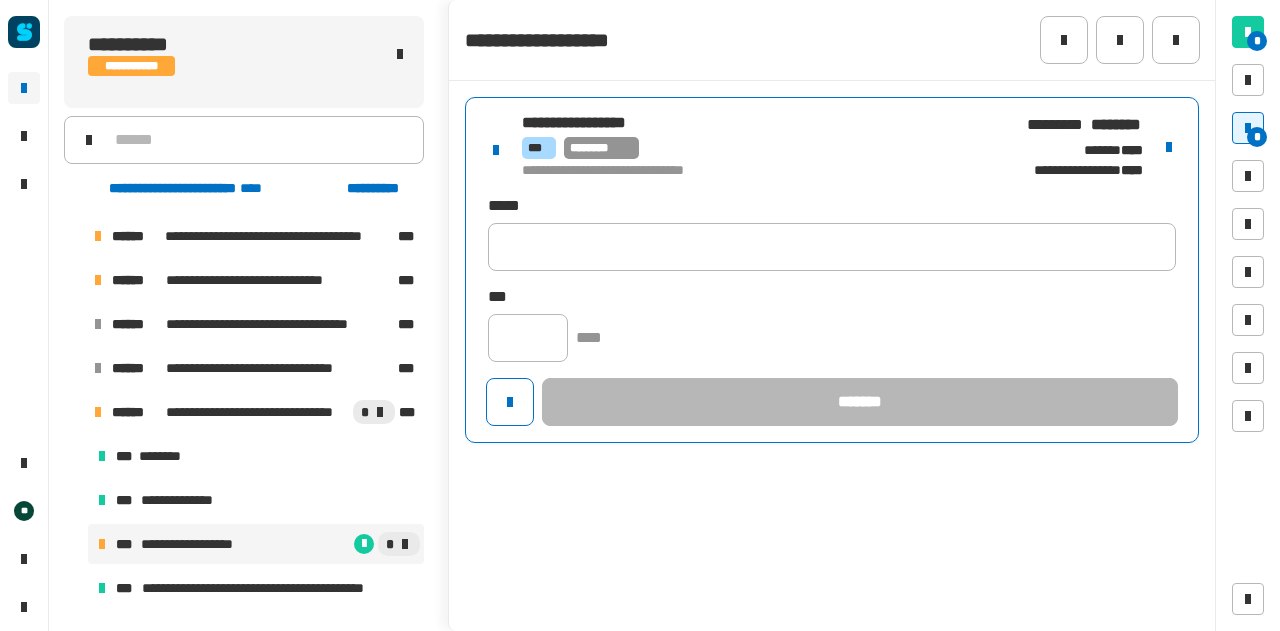 click on "**********" 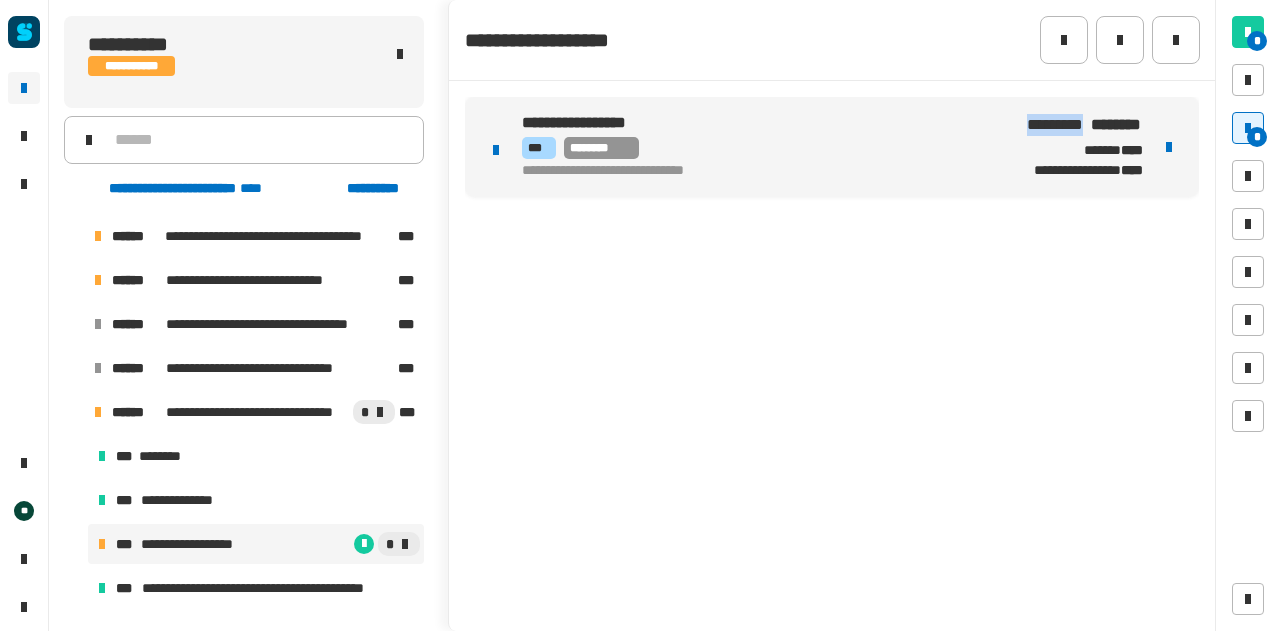 click on "**********" 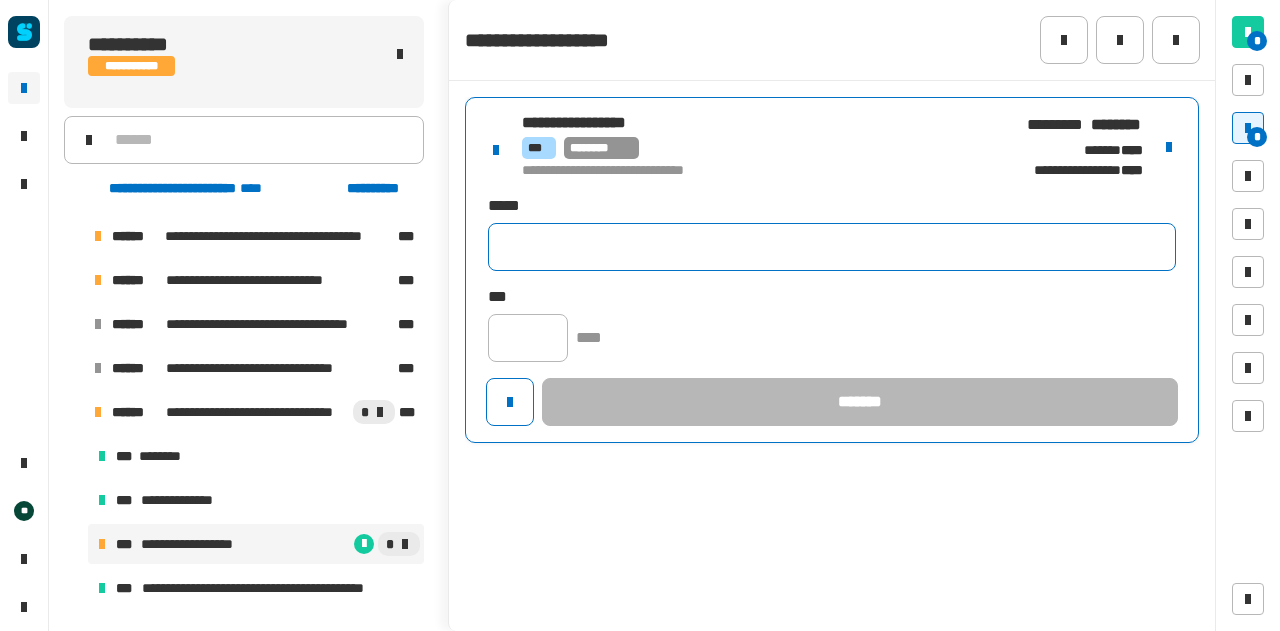 click 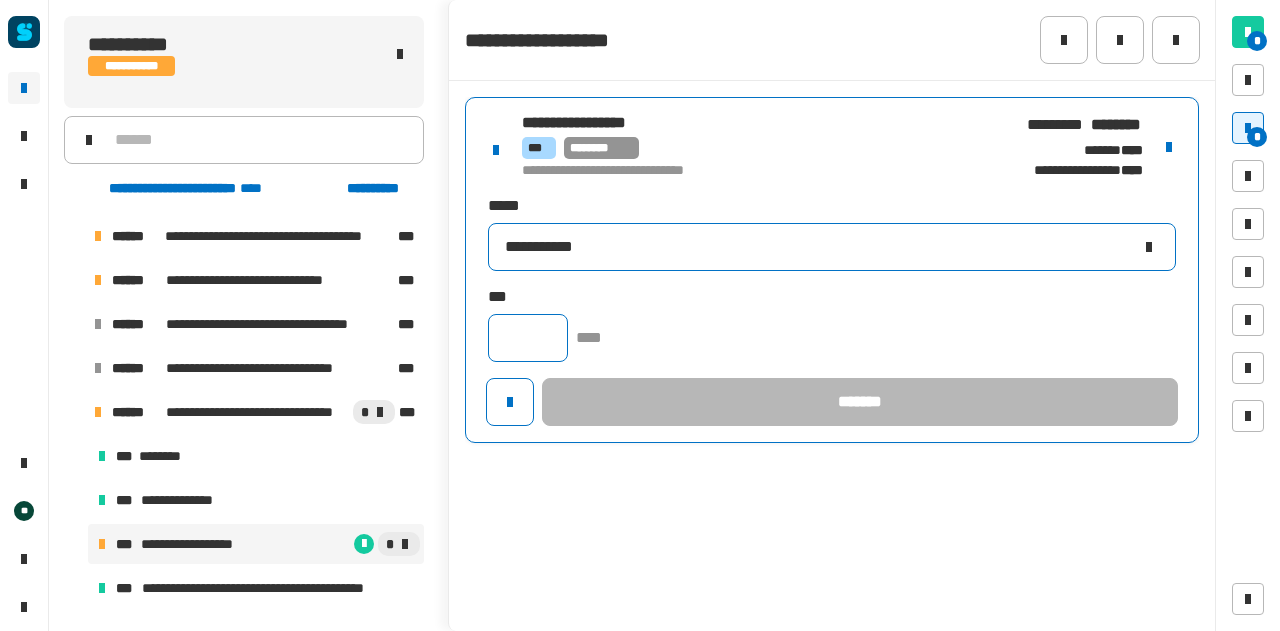 type on "**********" 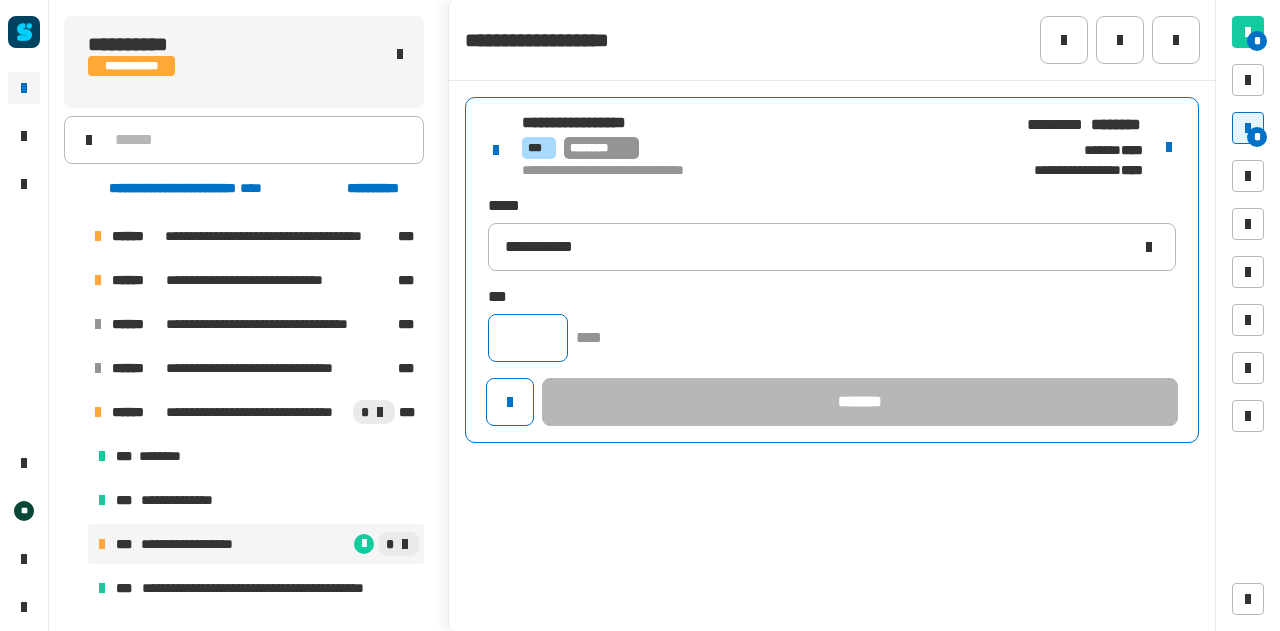 click 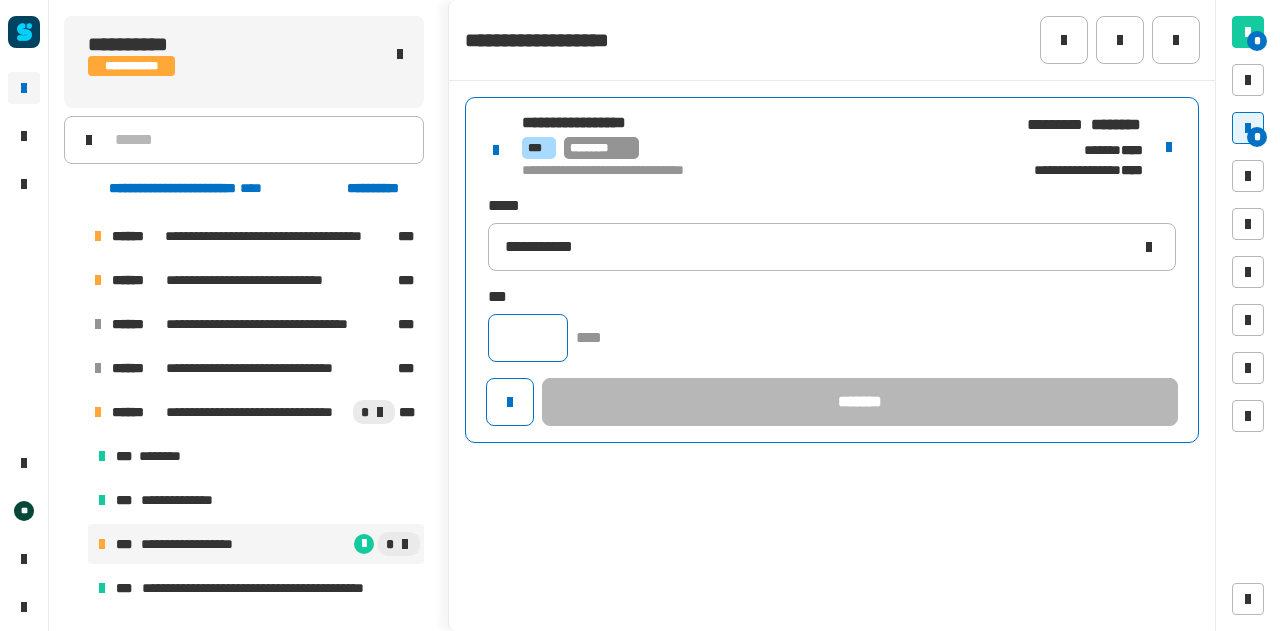 click 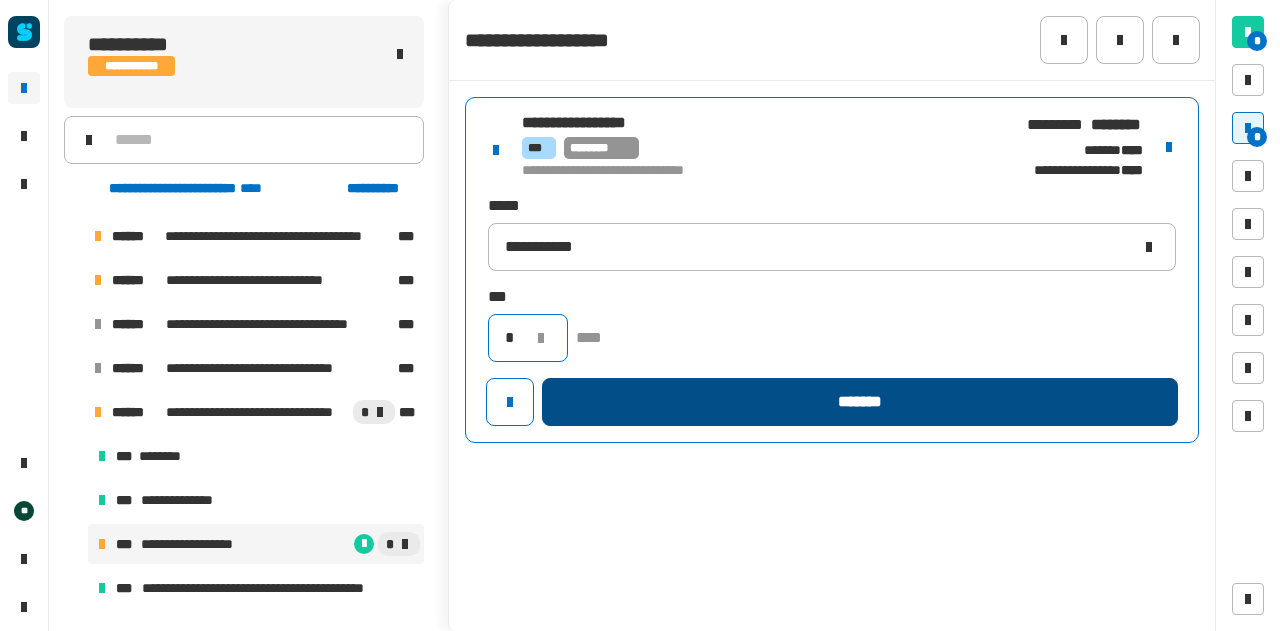 type on "*" 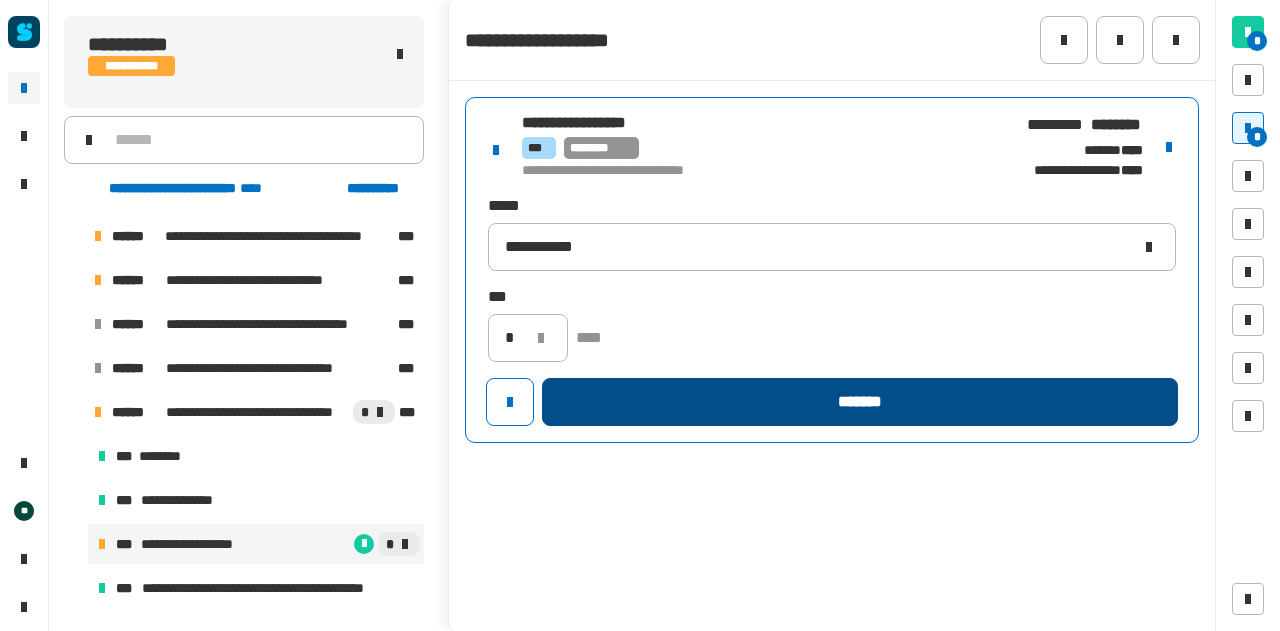 click on "*******" 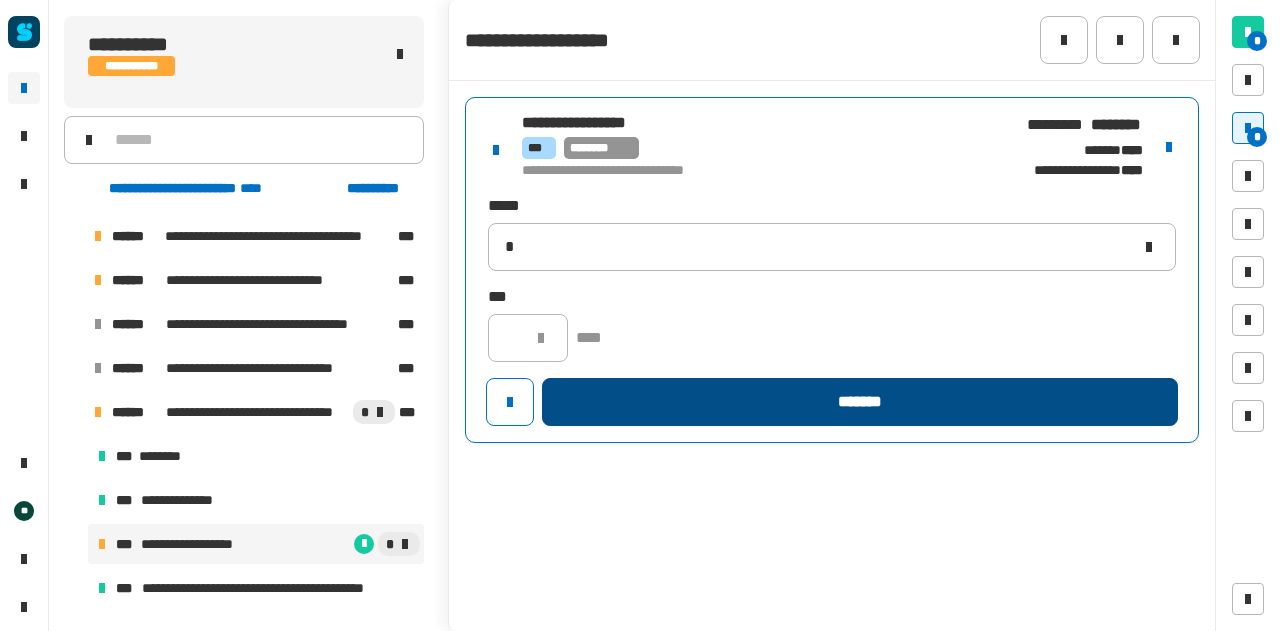type 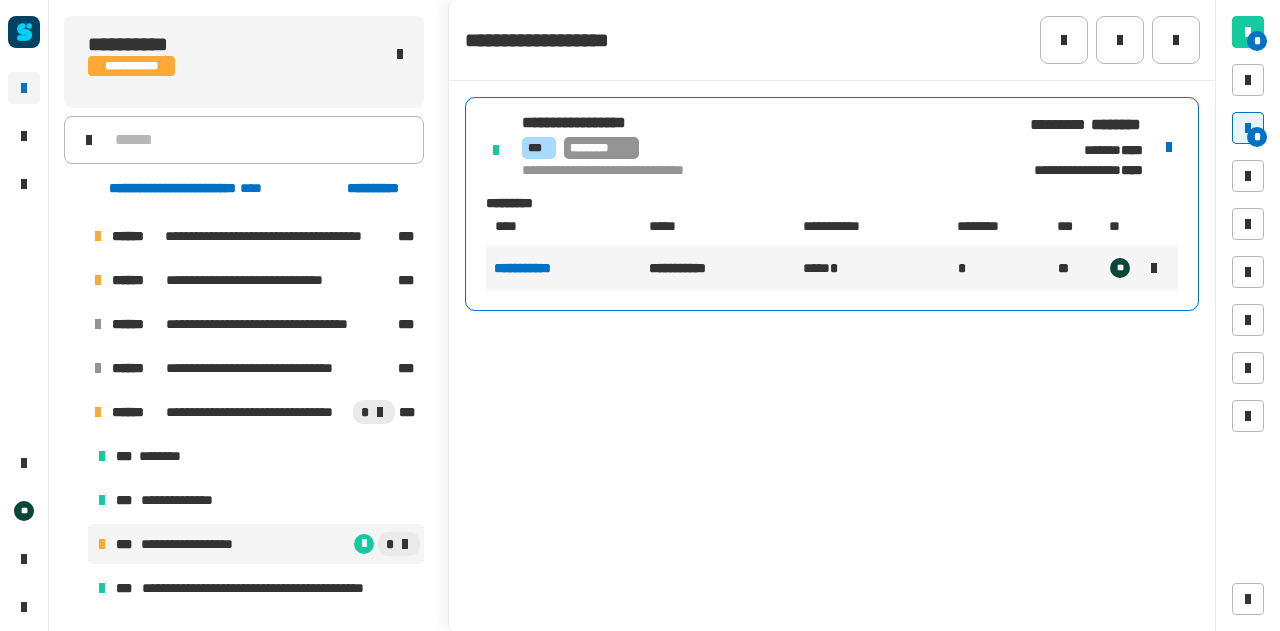 click on "*** ********" at bounding box center (760, 148) 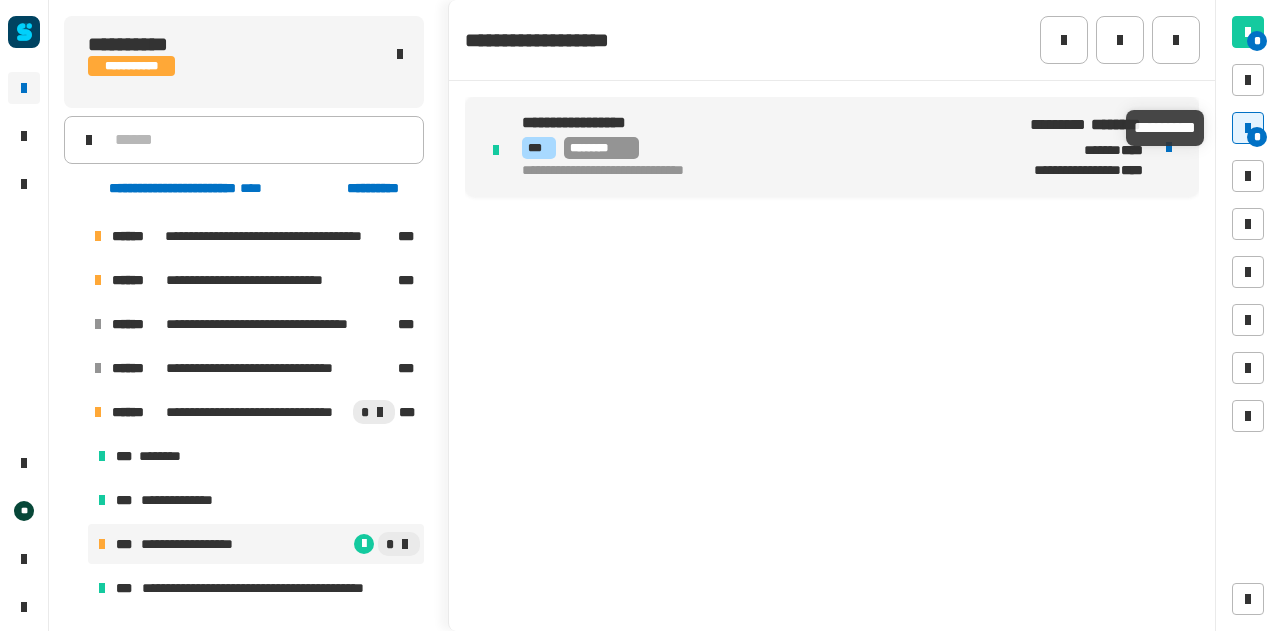 click at bounding box center [1248, 128] 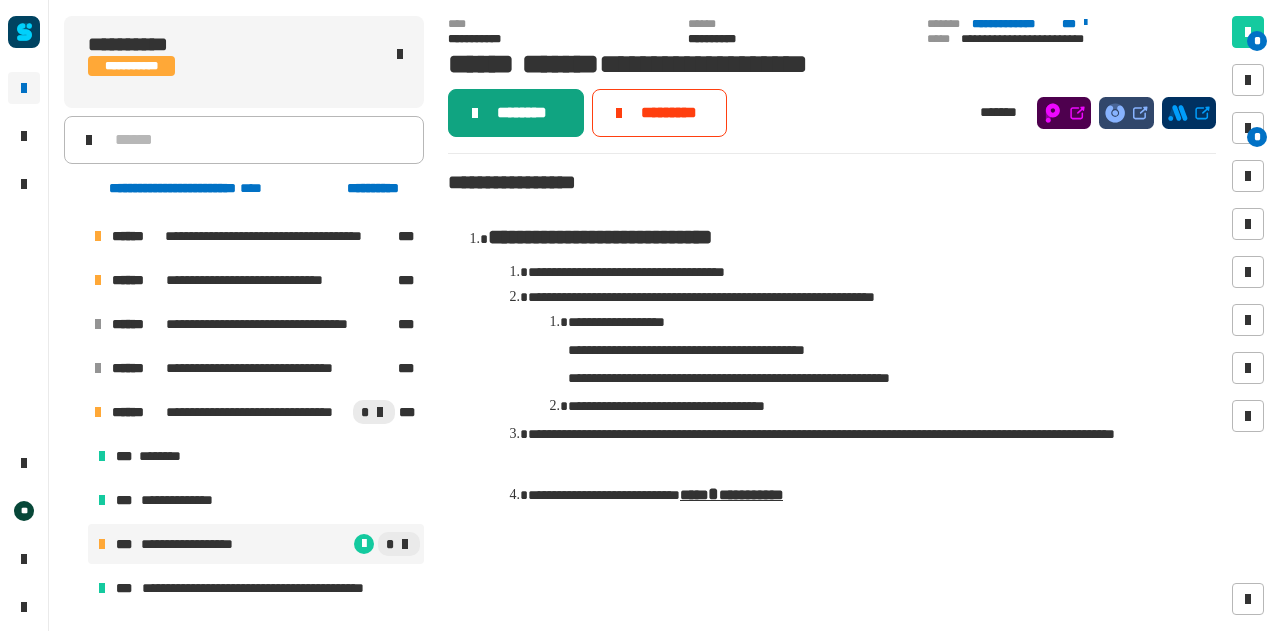 click on "********" 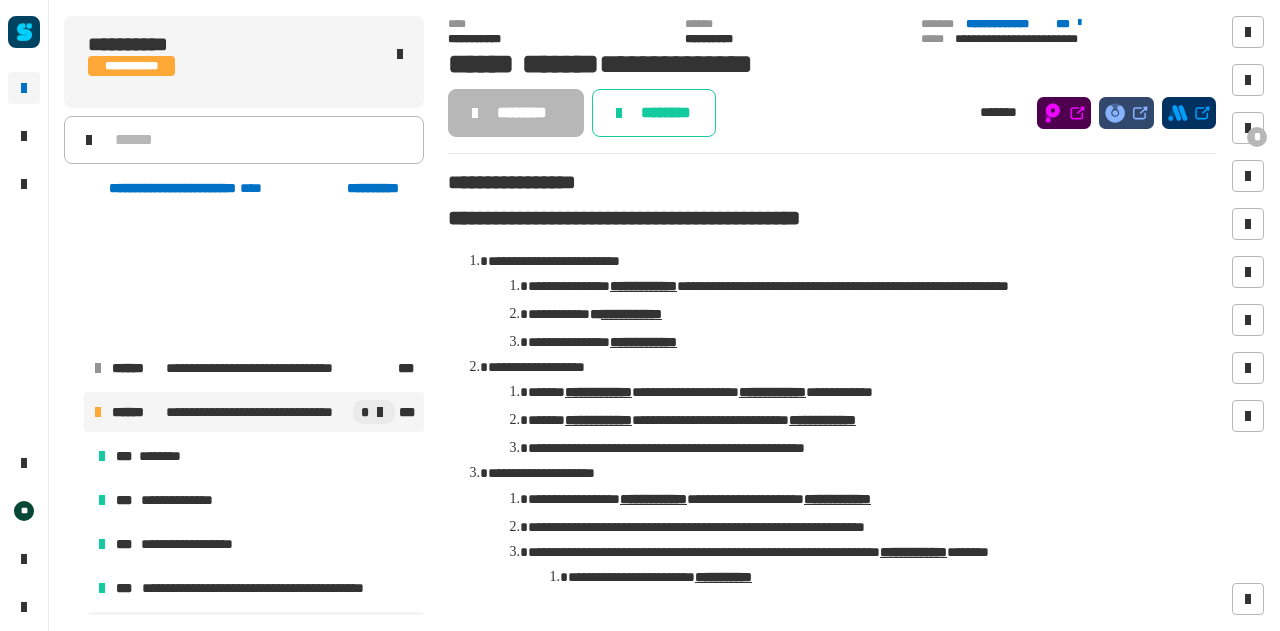 scroll, scrollTop: 332, scrollLeft: 0, axis: vertical 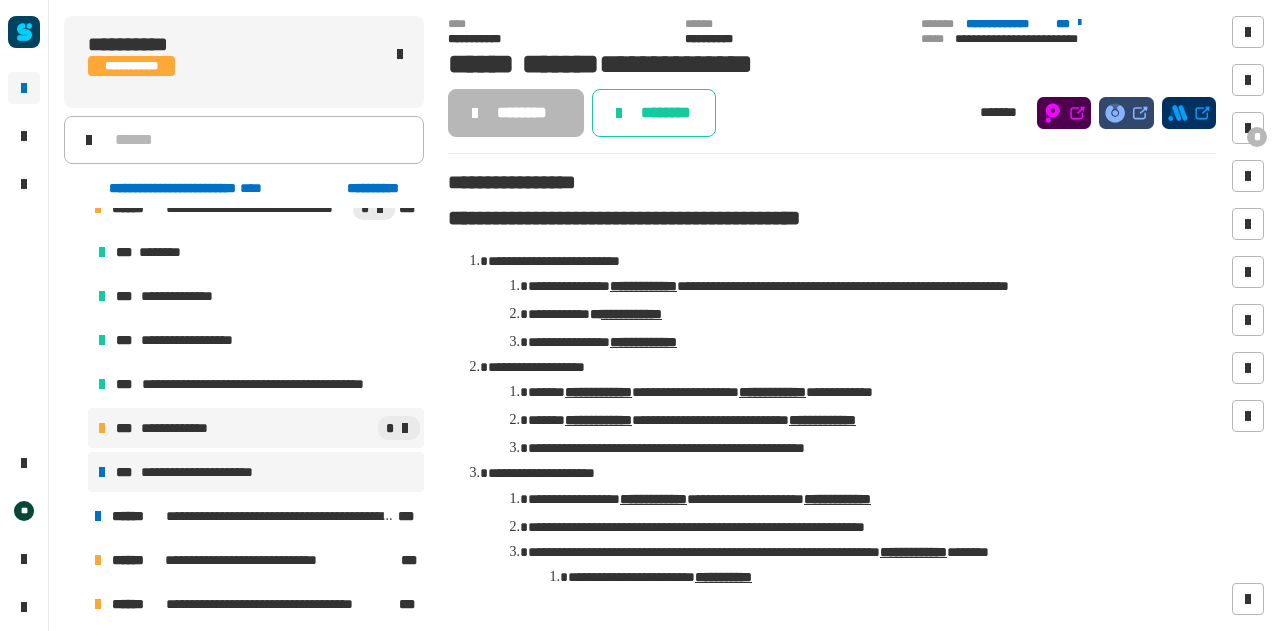 click on "**********" at bounding box center (212, 472) 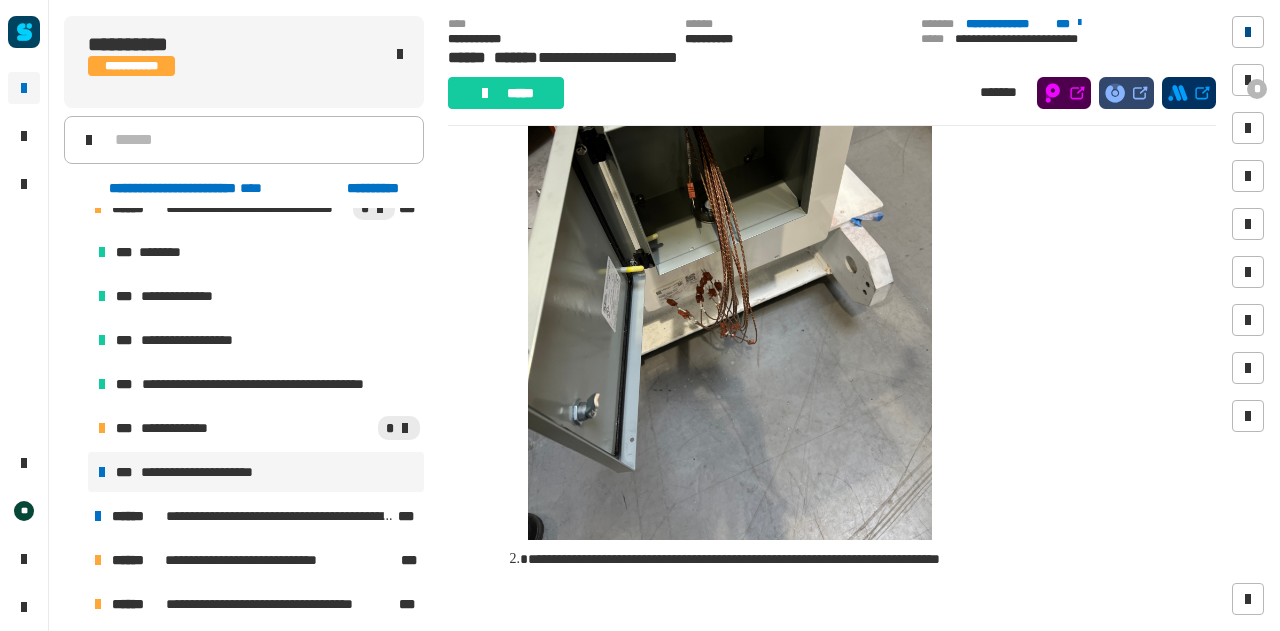 scroll, scrollTop: 259, scrollLeft: 0, axis: vertical 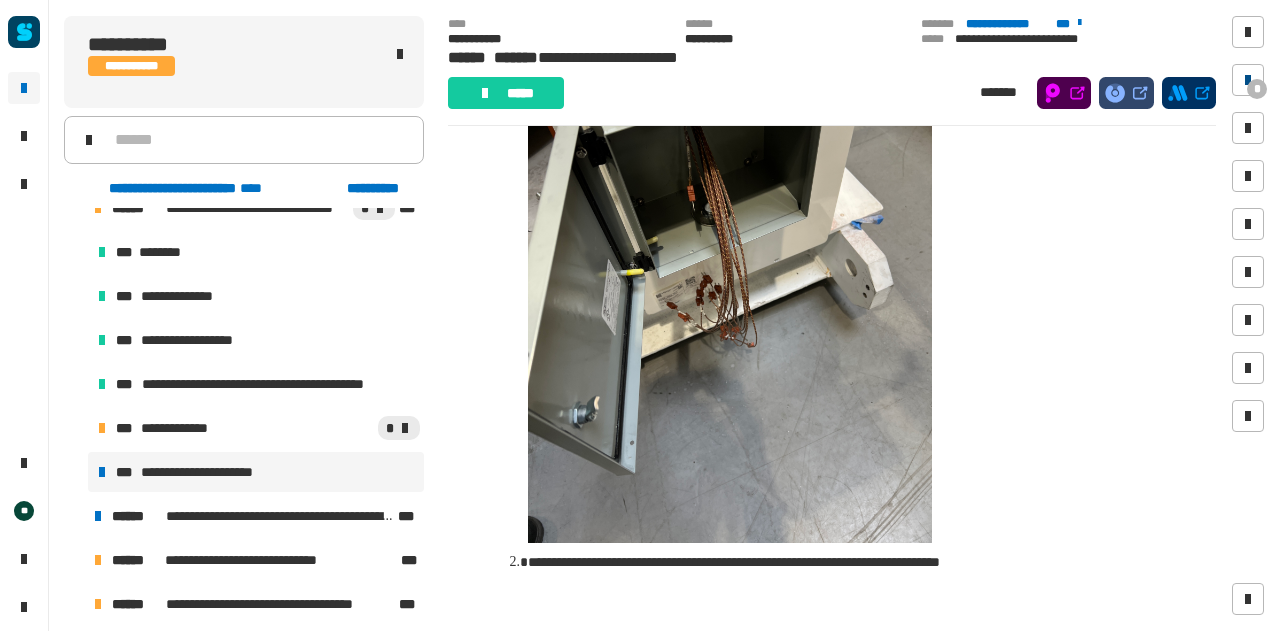 click on "*" at bounding box center [1248, 80] 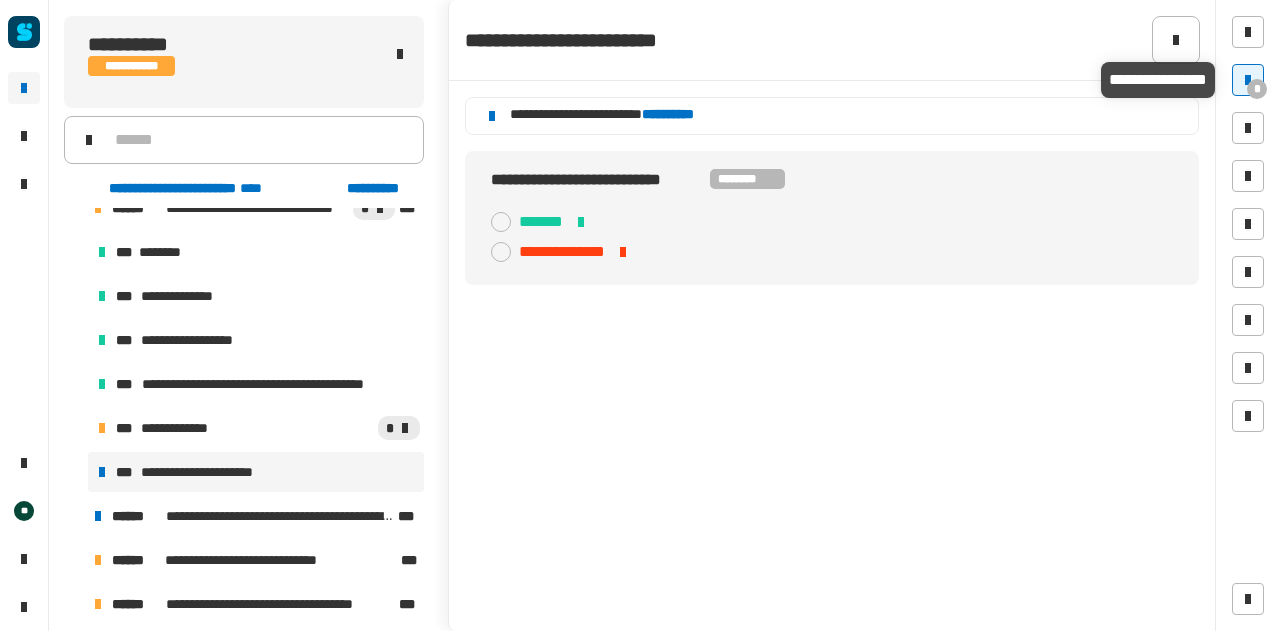 click on "*" at bounding box center [1248, 80] 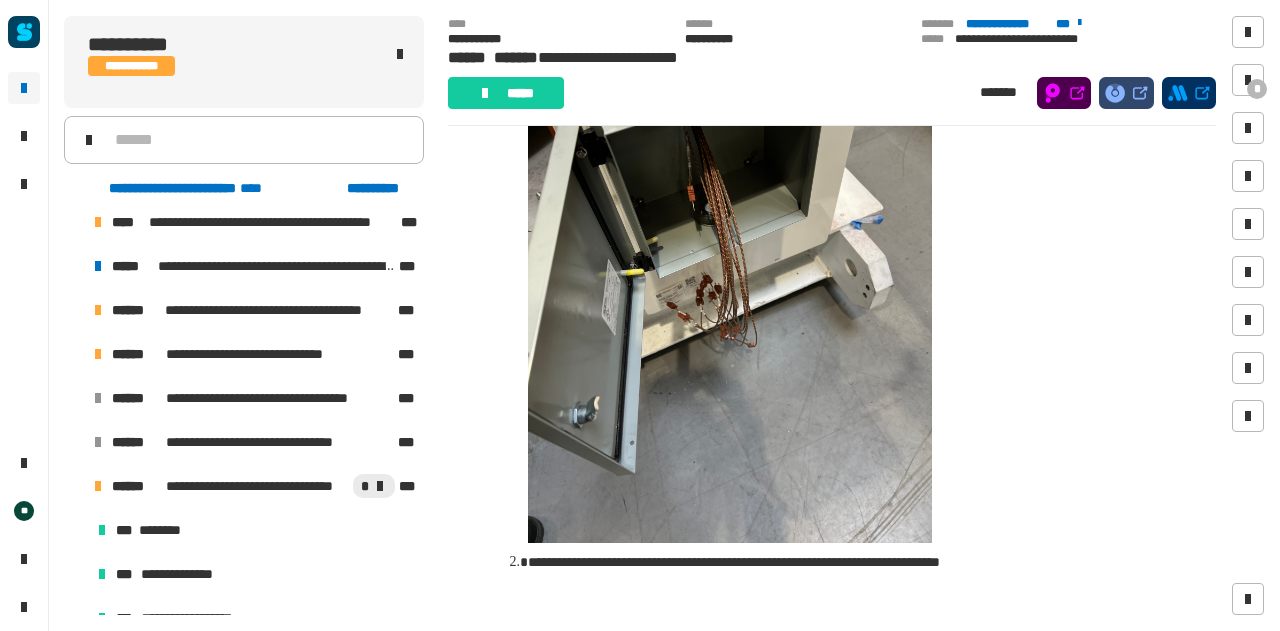 scroll, scrollTop: 52, scrollLeft: 0, axis: vertical 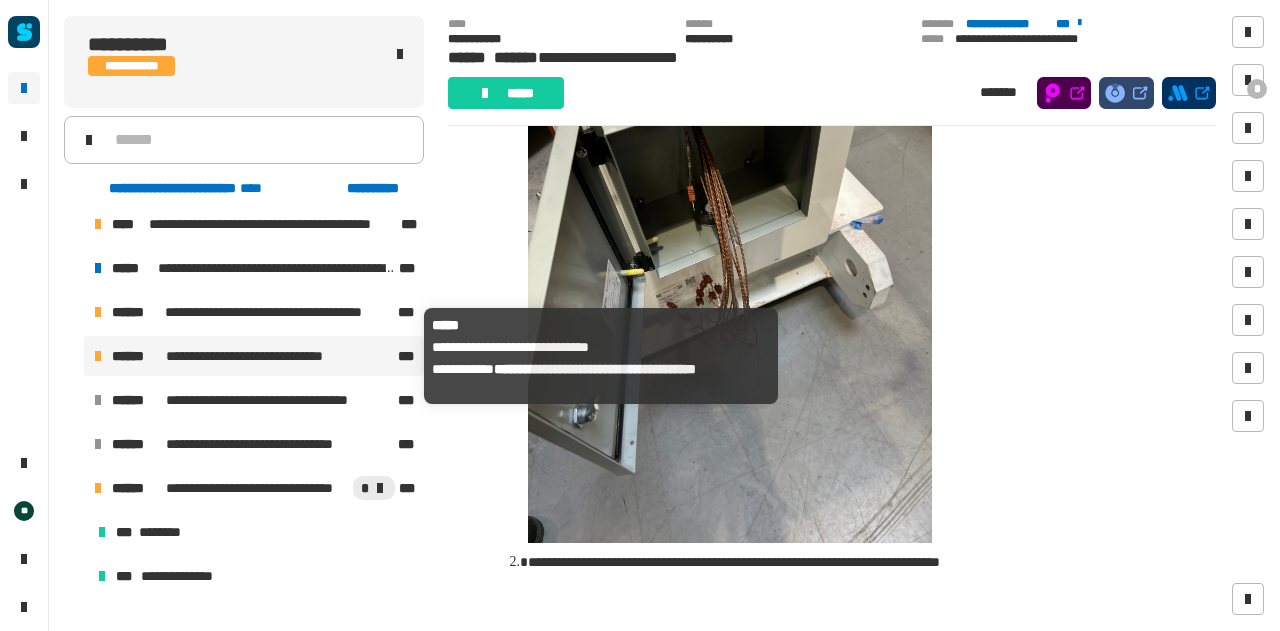 click on "**********" at bounding box center [269, 356] 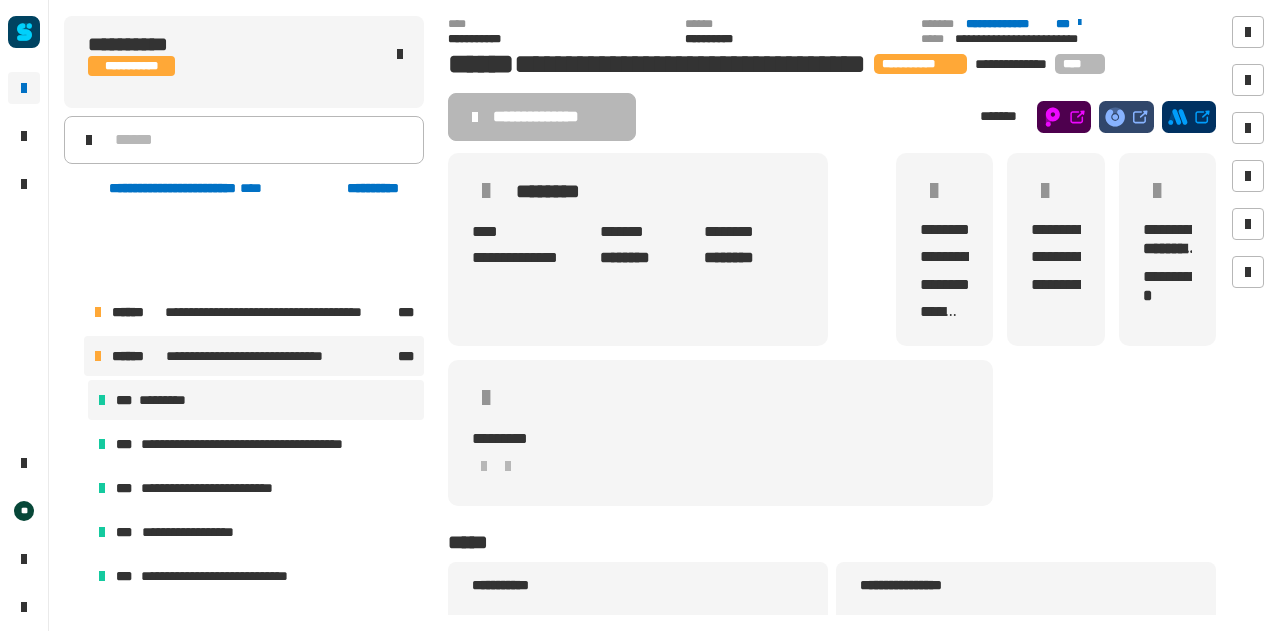 scroll, scrollTop: 322, scrollLeft: 0, axis: vertical 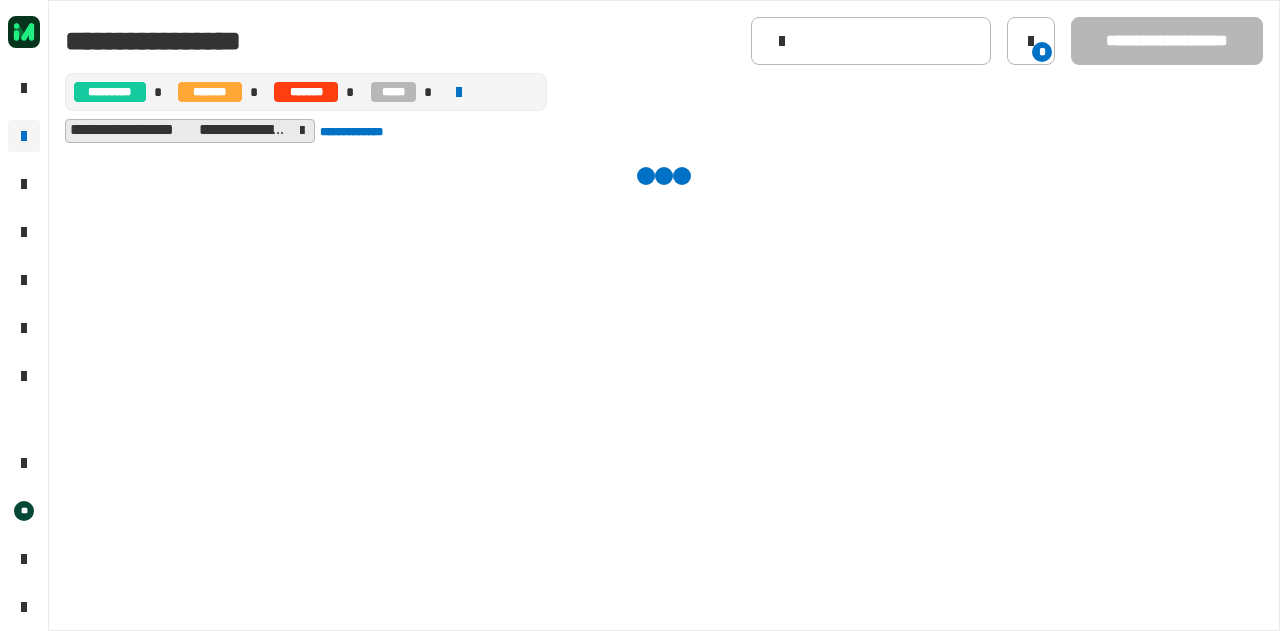 click at bounding box center [664, 382] 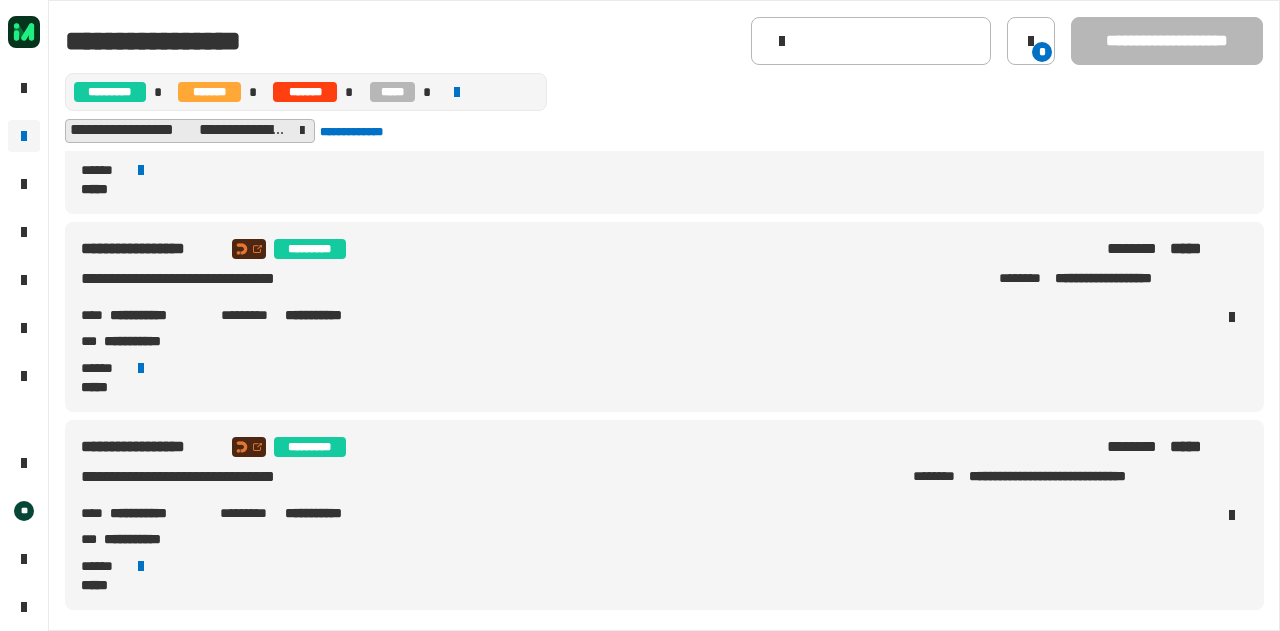 scroll, scrollTop: 129, scrollLeft: 0, axis: vertical 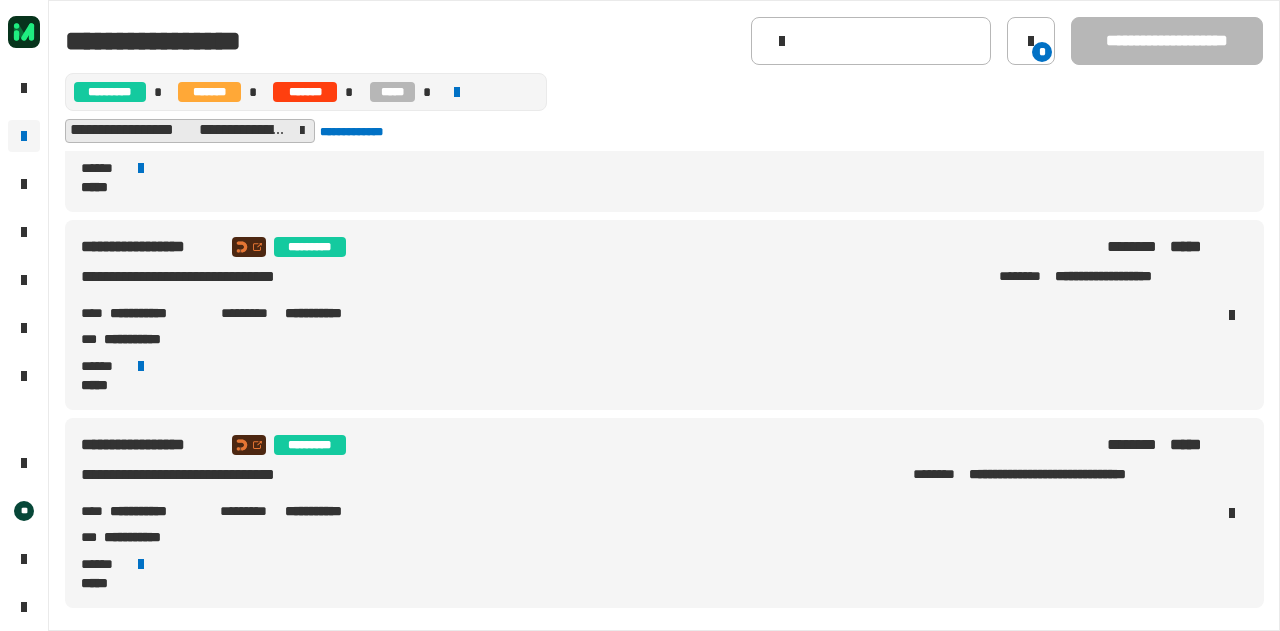 click on "**********" at bounding box center (157, 511) 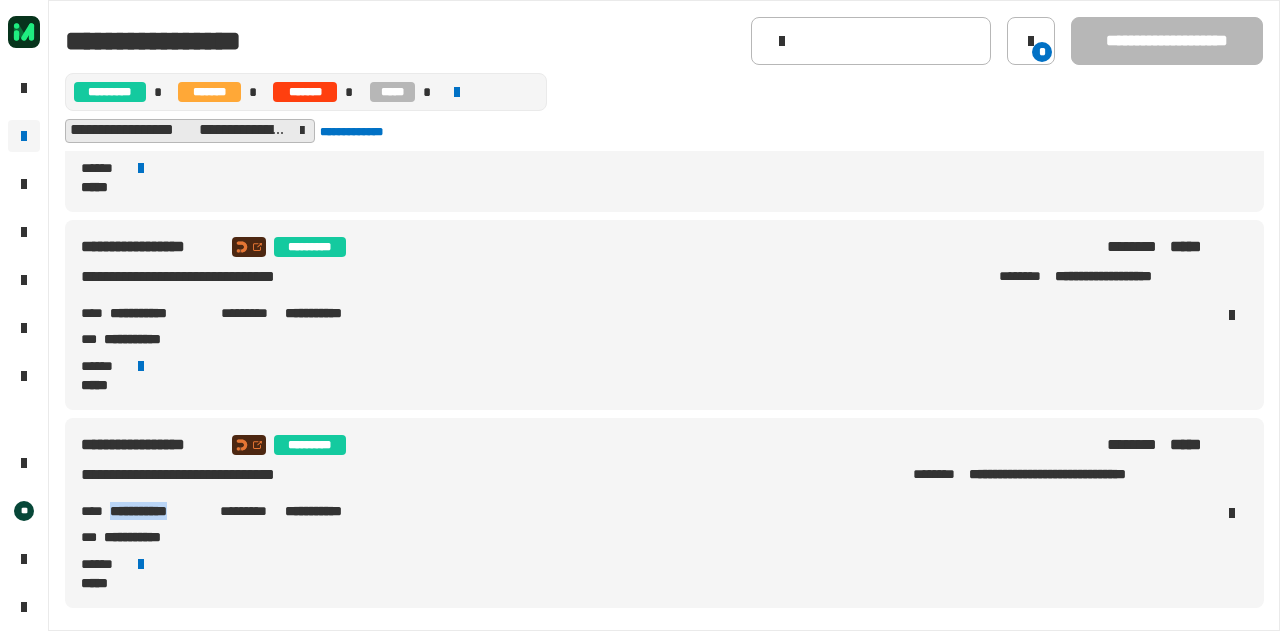 click on "**********" at bounding box center [157, 511] 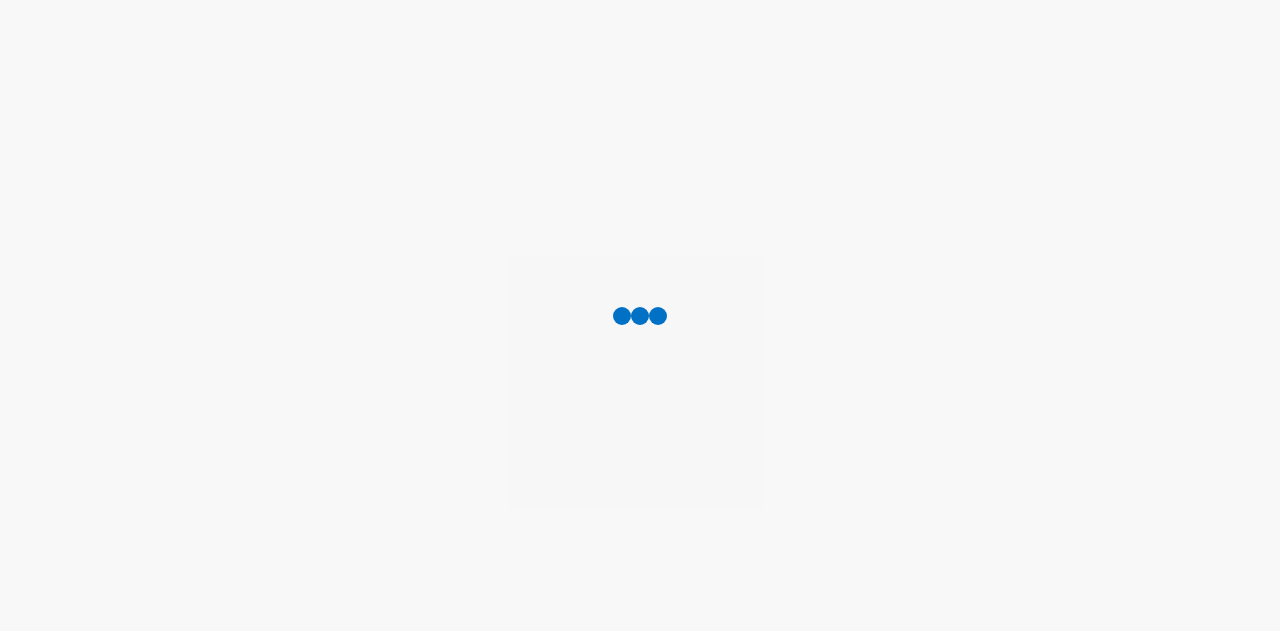 scroll, scrollTop: 0, scrollLeft: 0, axis: both 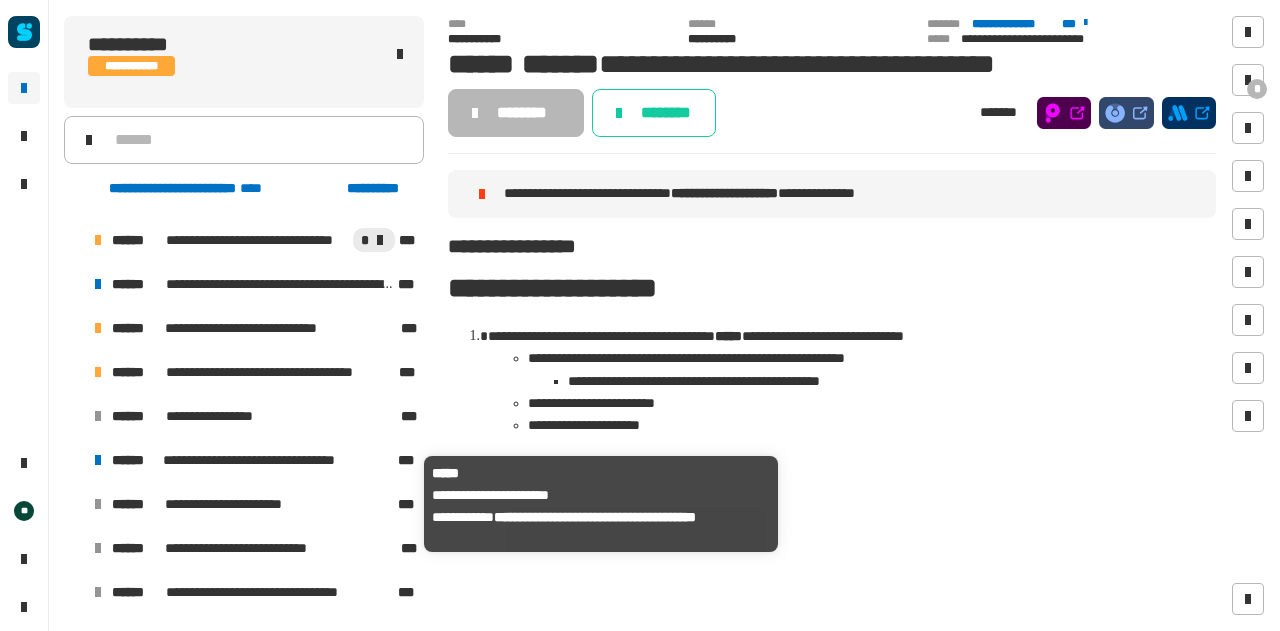 click on "**********" 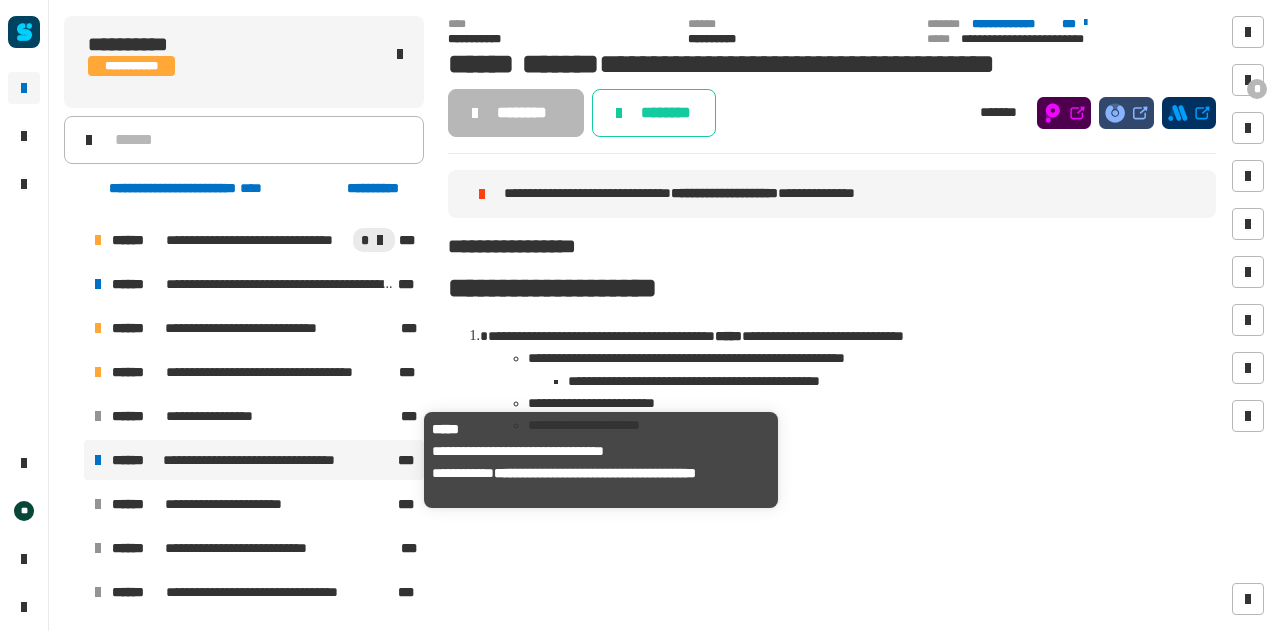 click on "**********" at bounding box center [270, 460] 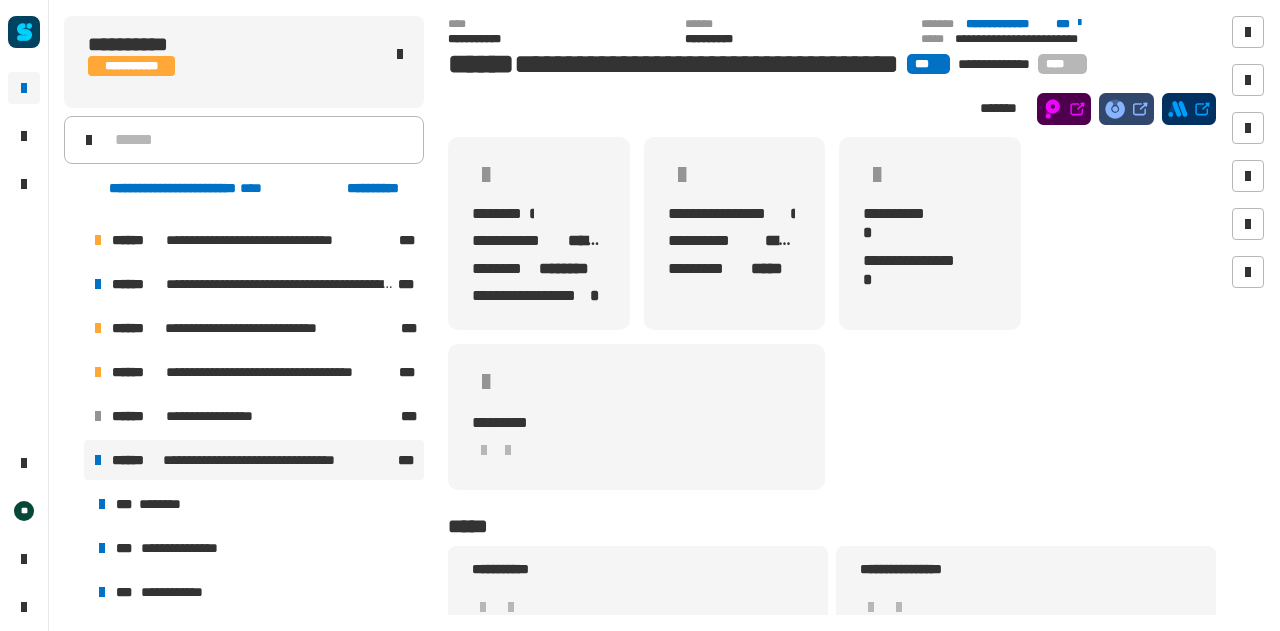 click at bounding box center [74, 460] 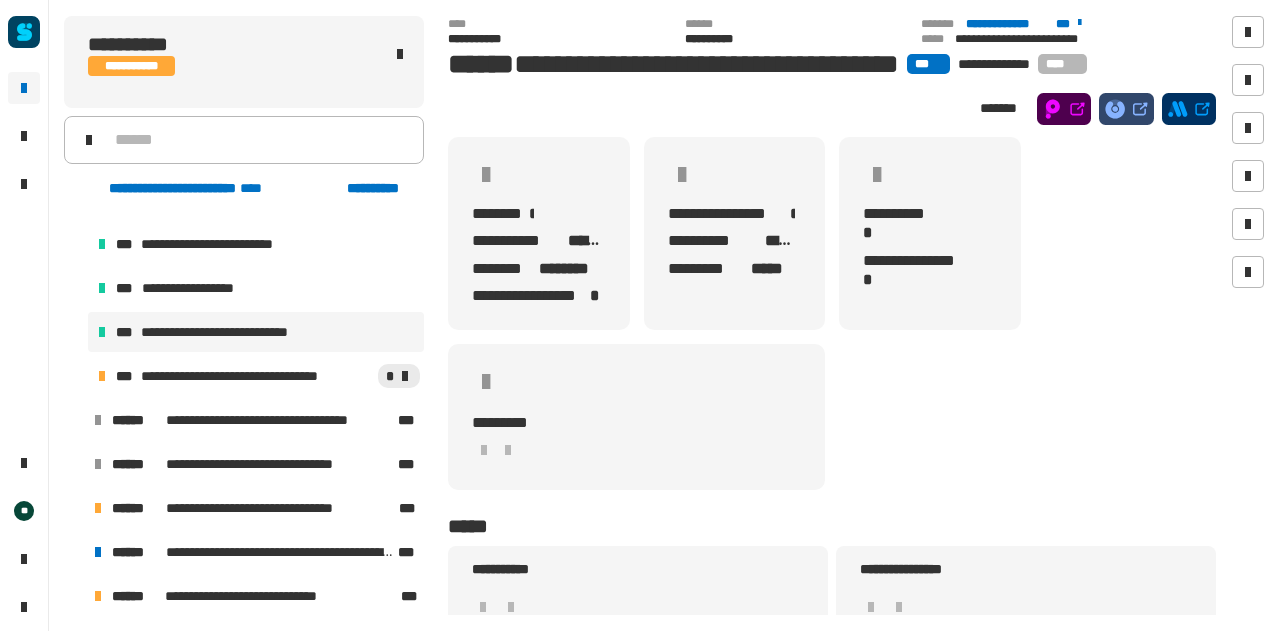 scroll, scrollTop: 238, scrollLeft: 0, axis: vertical 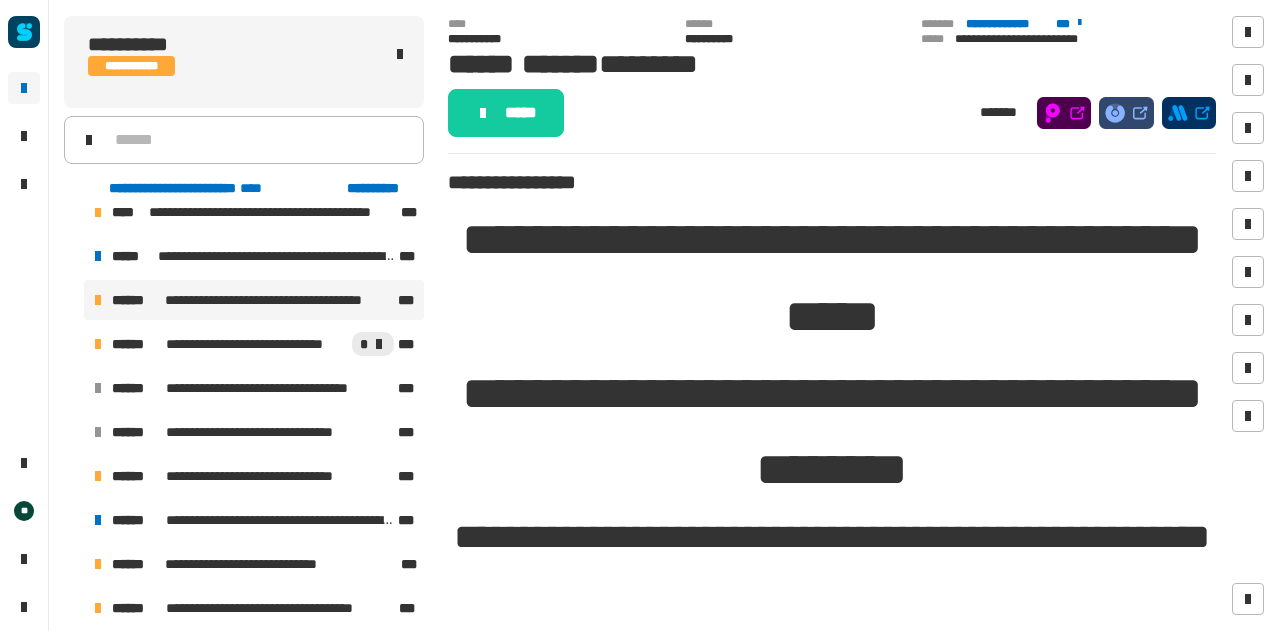 click on "**********" at bounding box center (280, 300) 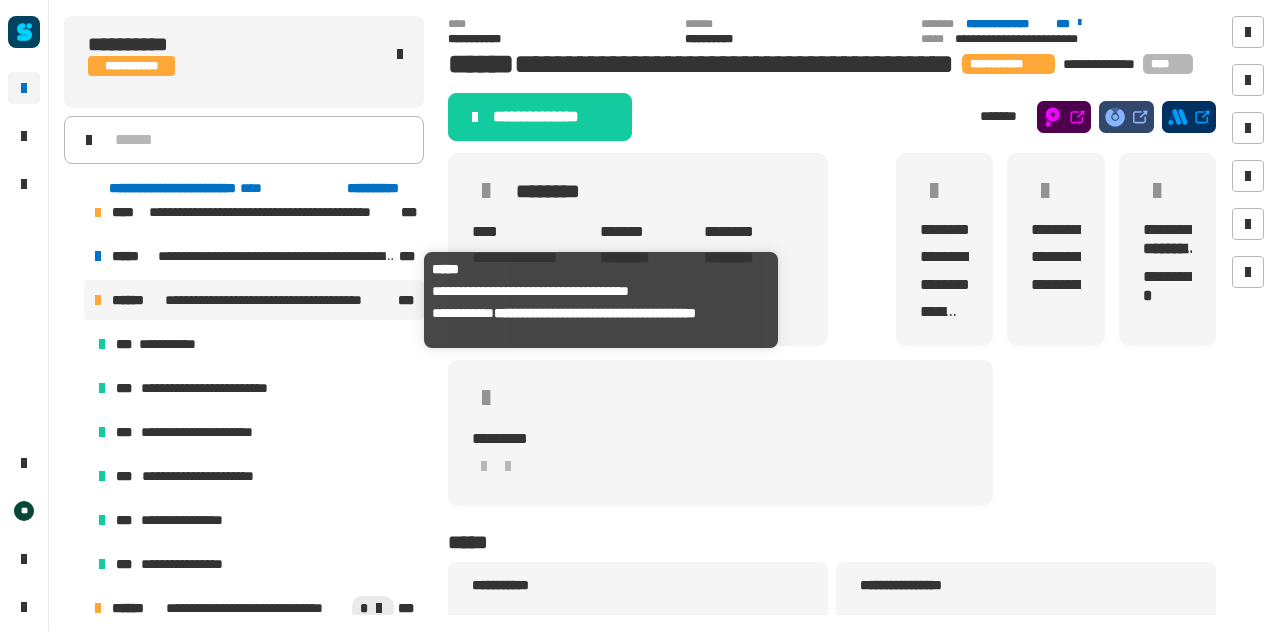 click on "**********" at bounding box center [280, 300] 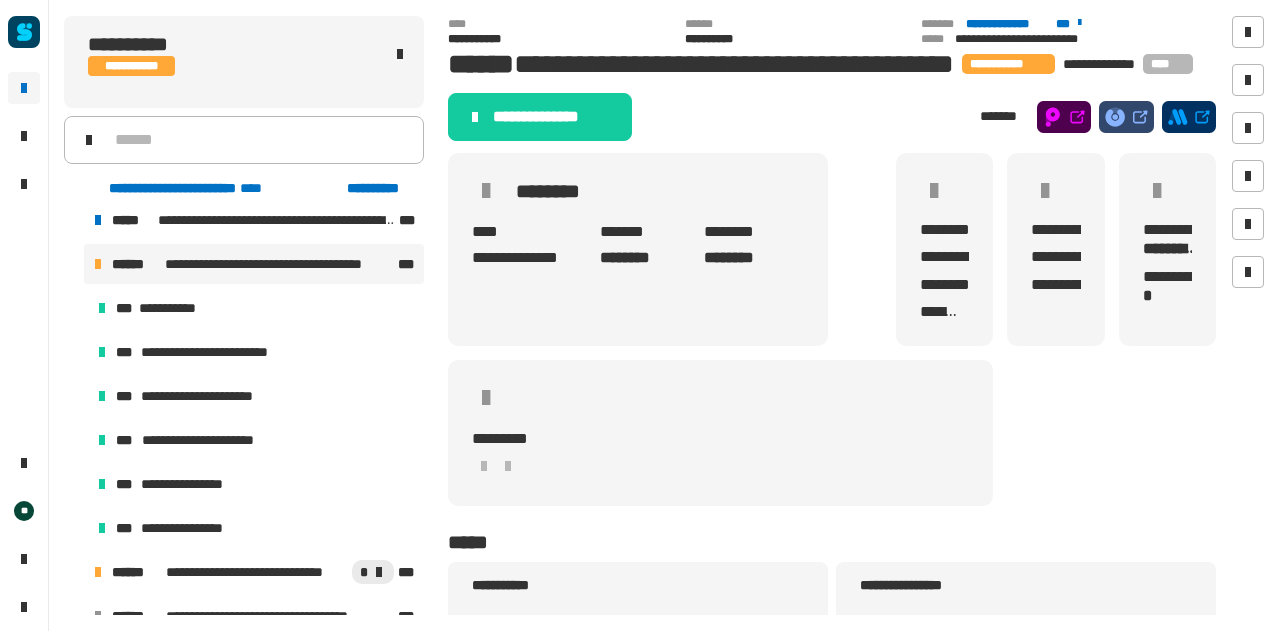 scroll, scrollTop: 102, scrollLeft: 0, axis: vertical 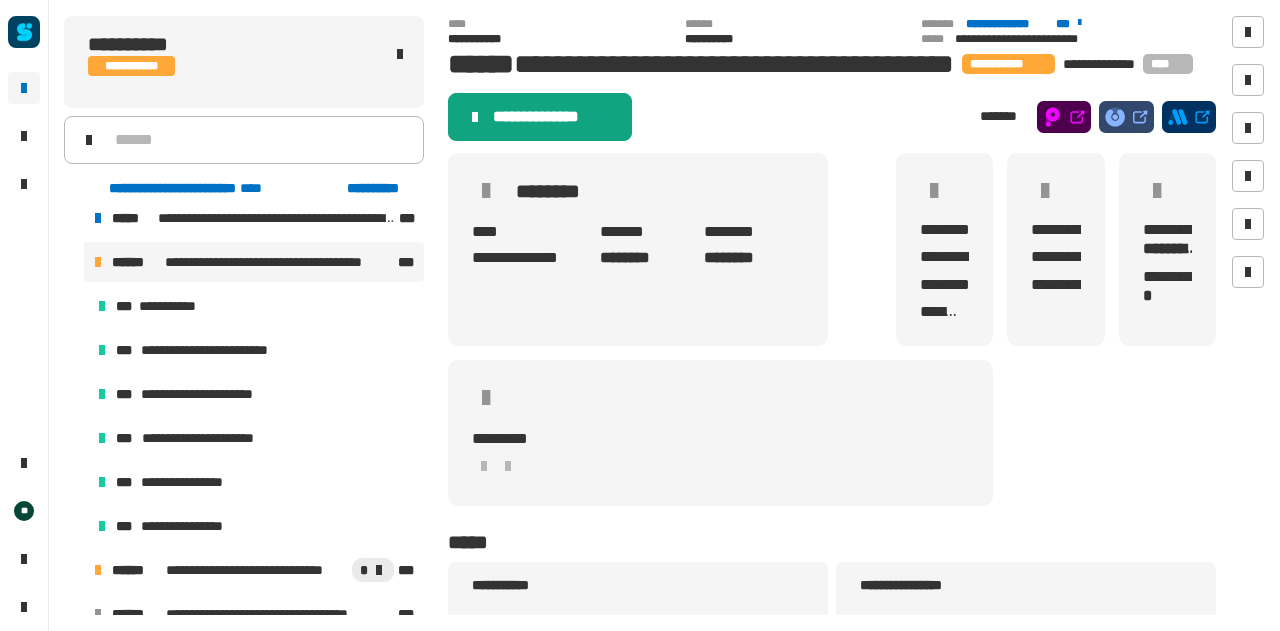 drag, startPoint x: 217, startPoint y: 303, endPoint x: 552, endPoint y: 124, distance: 379.82364 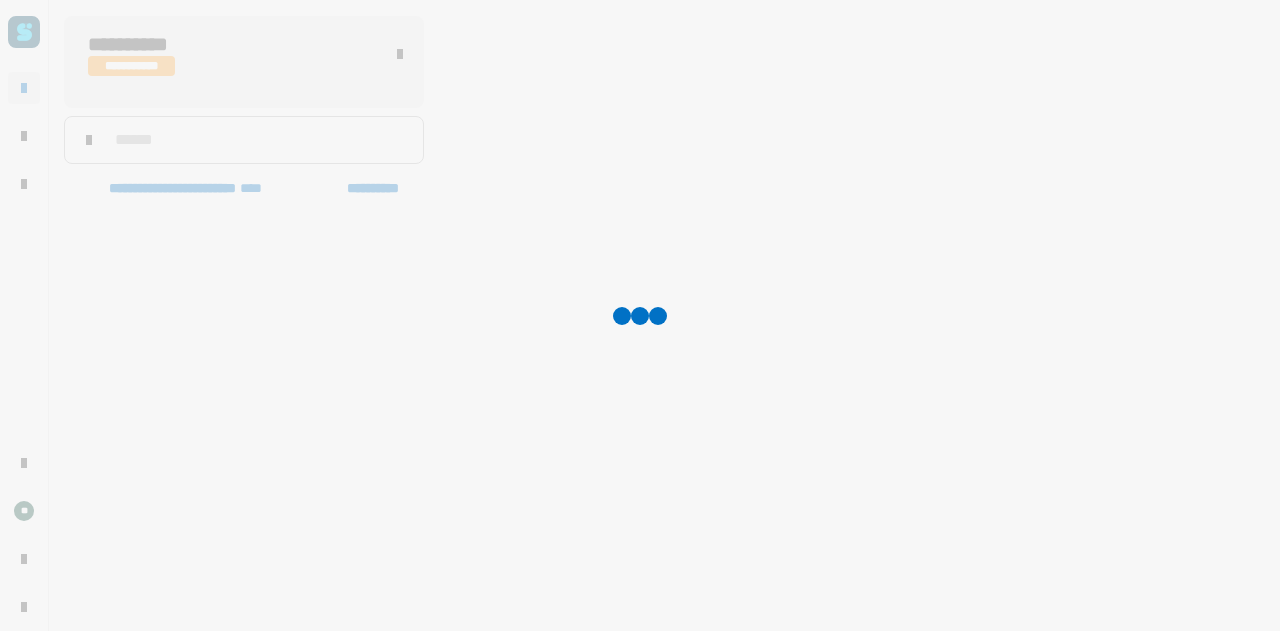 scroll, scrollTop: 0, scrollLeft: 0, axis: both 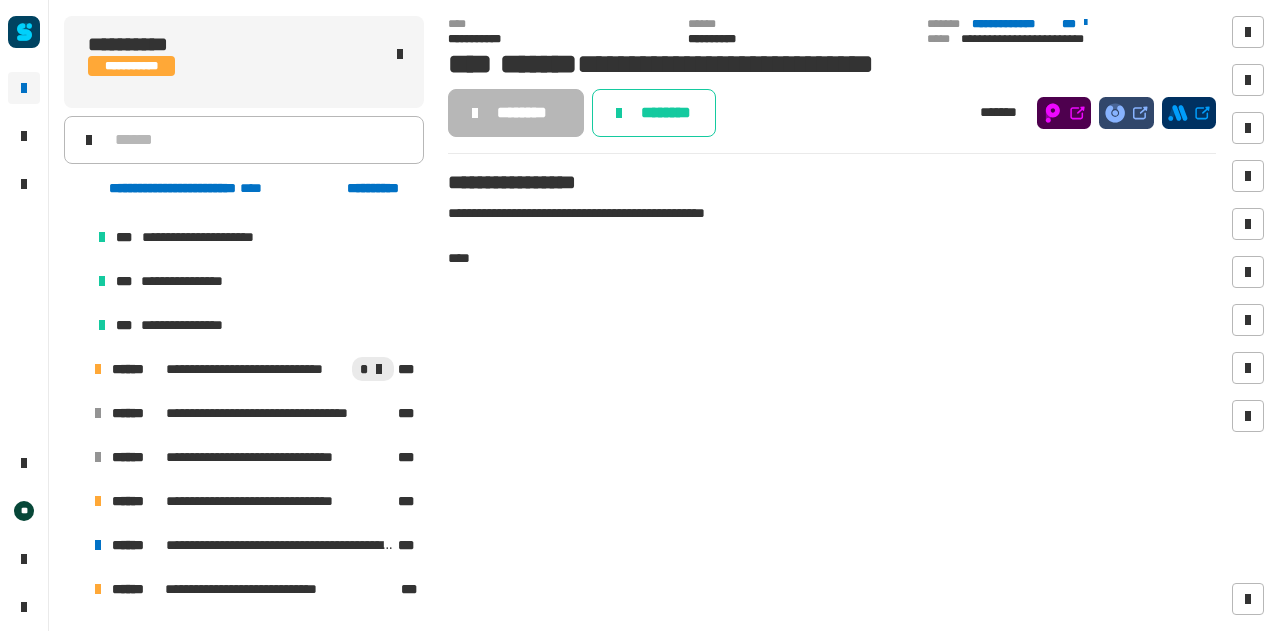 click on "**********" at bounding box center [257, 369] 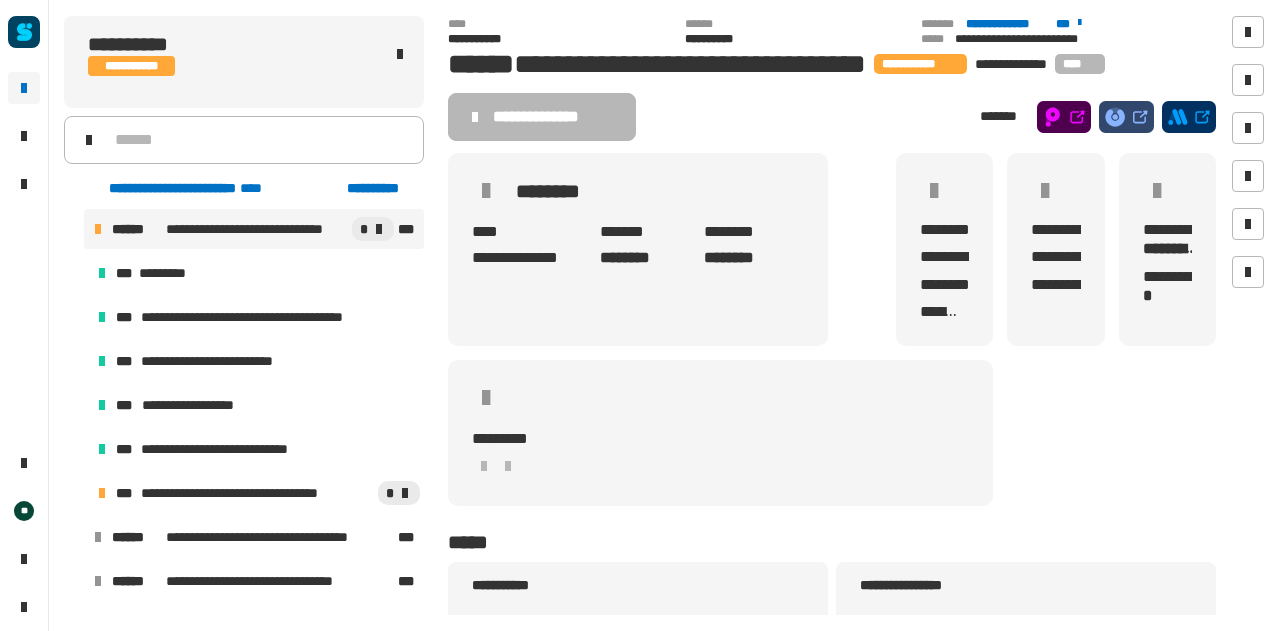 scroll, scrollTop: 561, scrollLeft: 0, axis: vertical 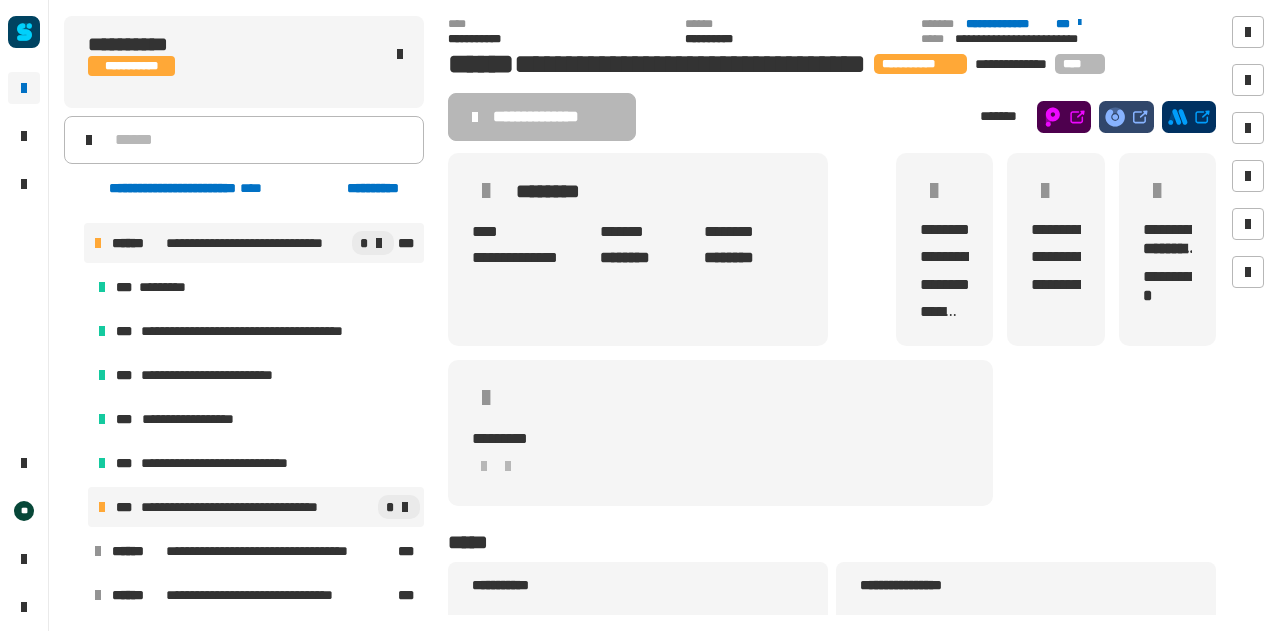 click on "**********" at bounding box center (256, 507) 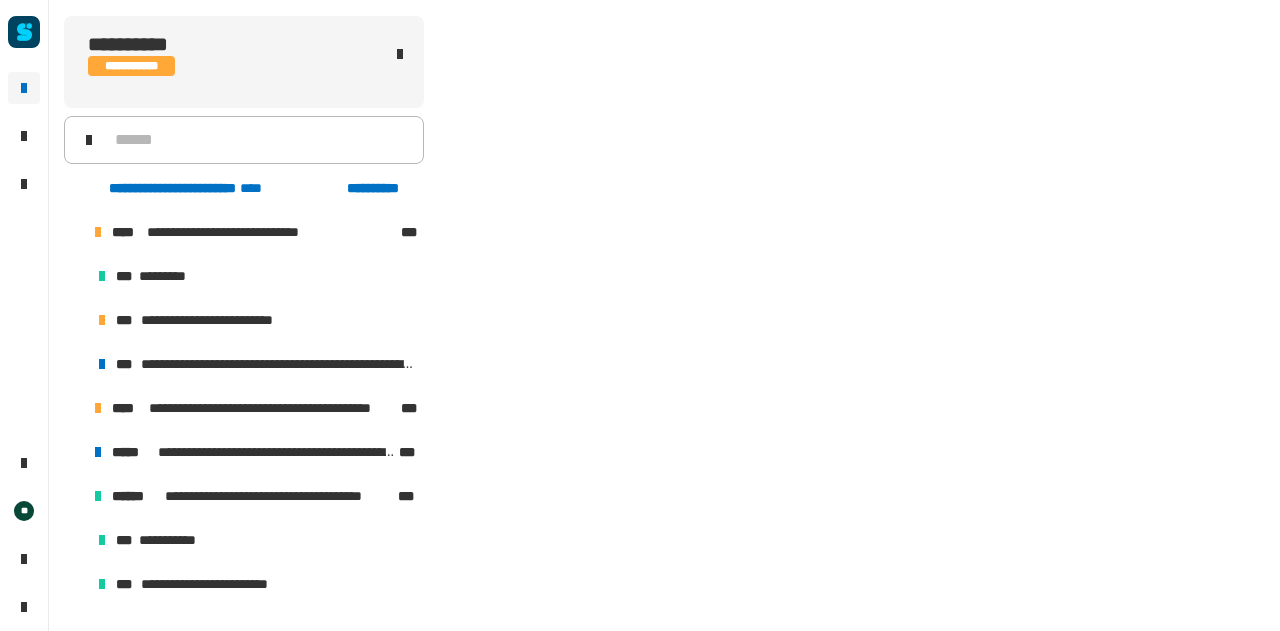 scroll, scrollTop: 656, scrollLeft: 0, axis: vertical 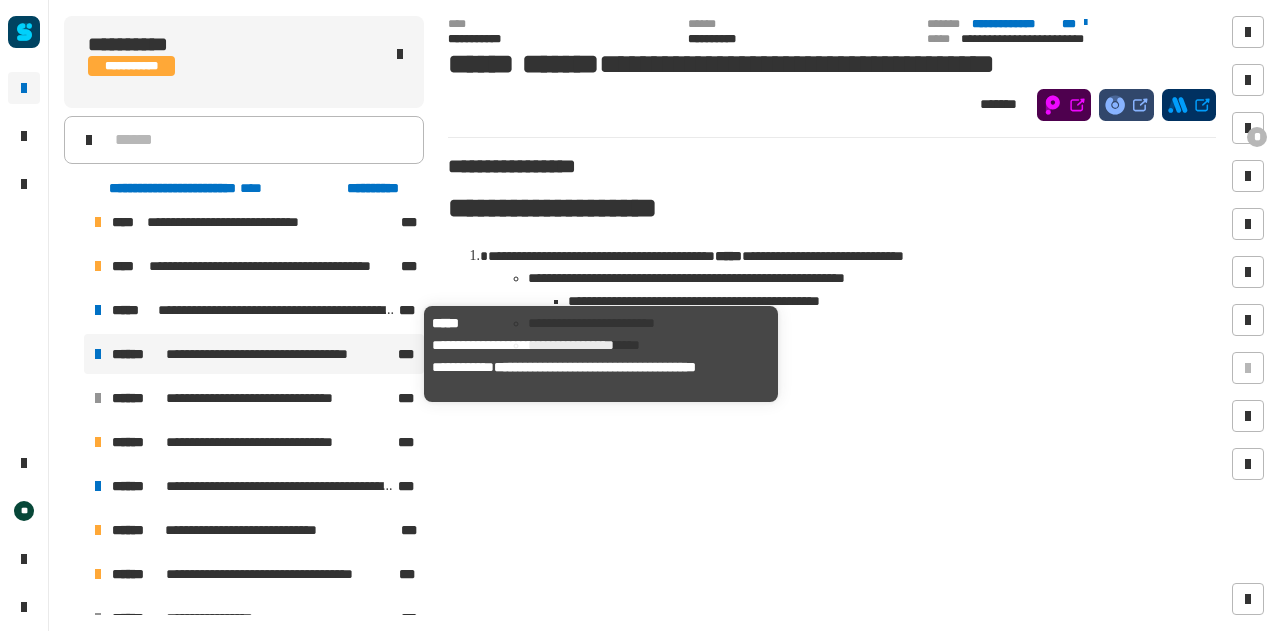 click on "**********" at bounding box center (280, 354) 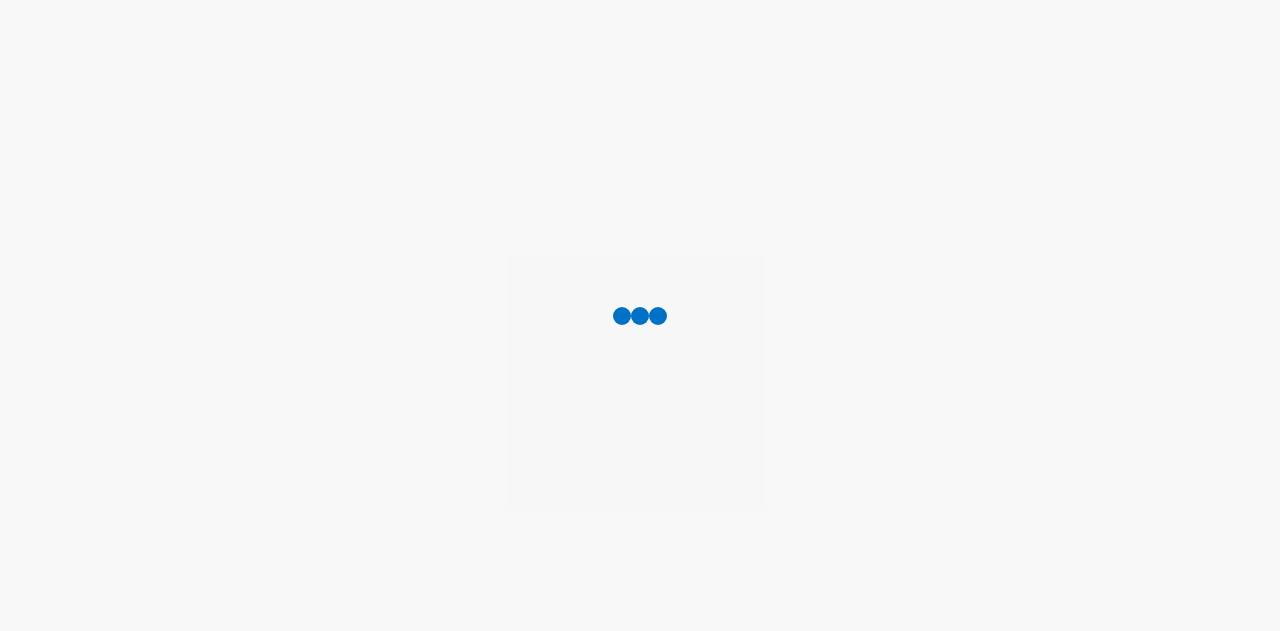 scroll, scrollTop: 0, scrollLeft: 0, axis: both 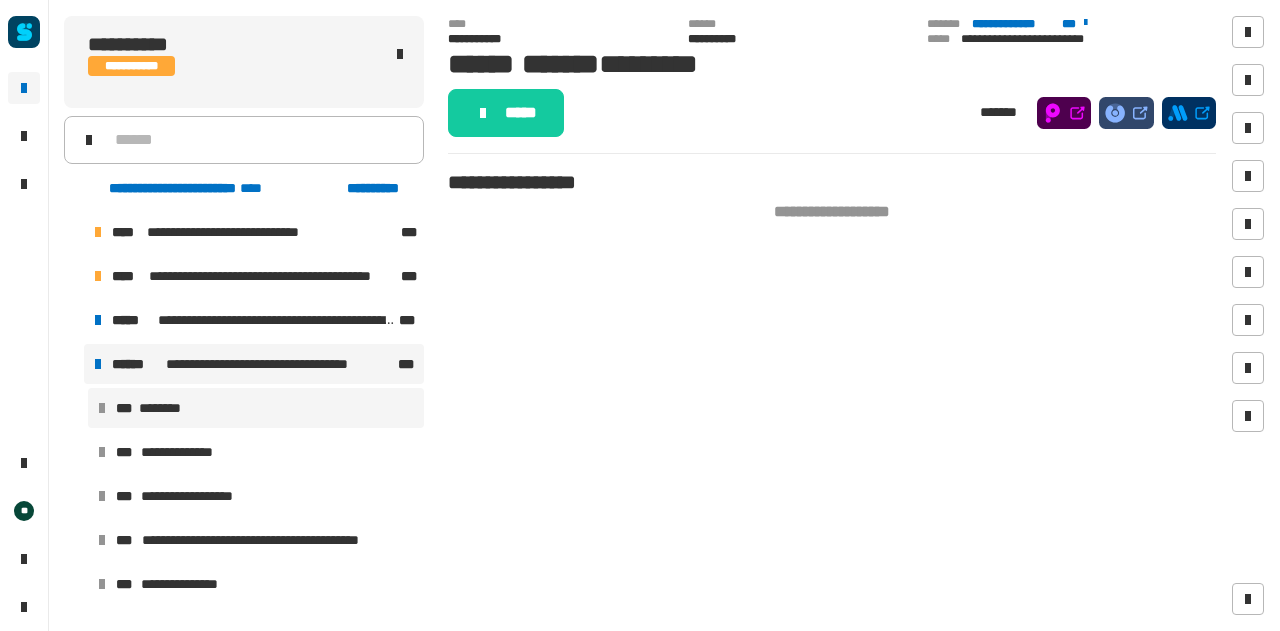 click on "**********" at bounding box center [280, 364] 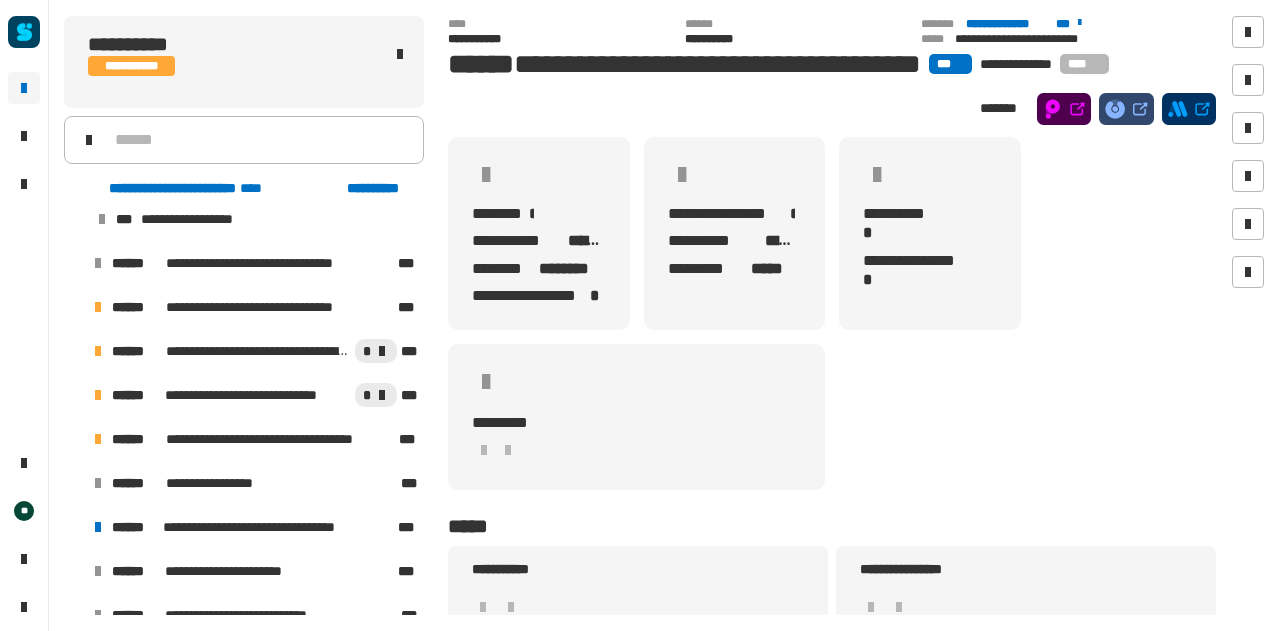 scroll, scrollTop: 505, scrollLeft: 0, axis: vertical 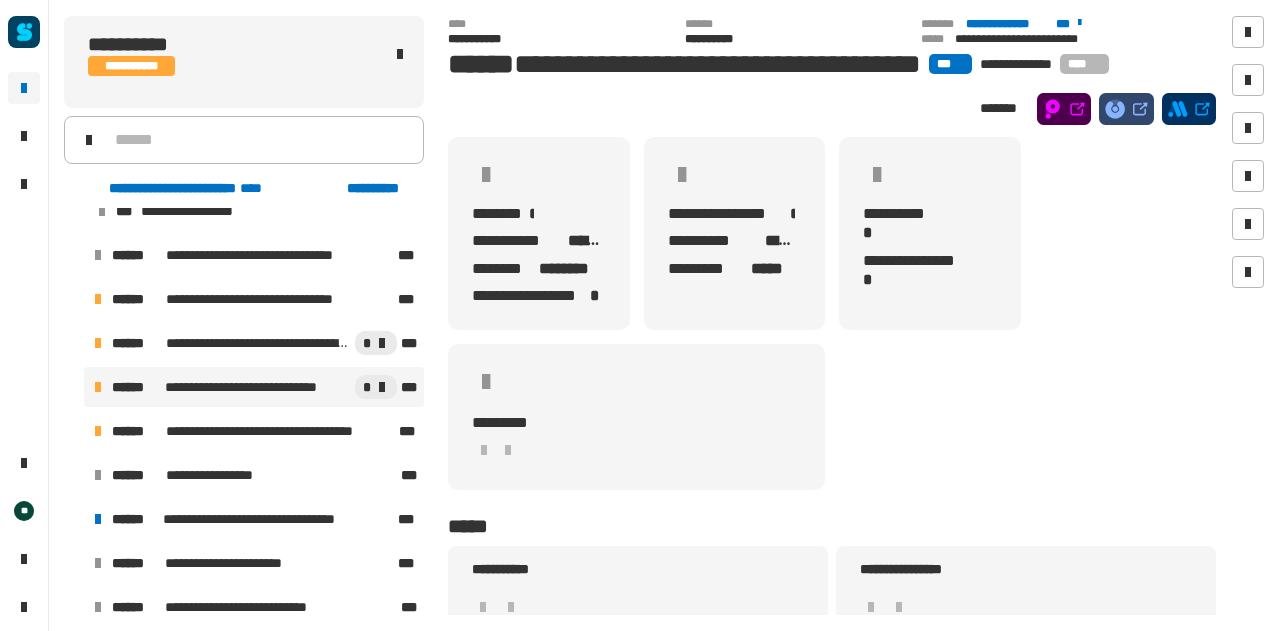 click on "**********" at bounding box center [255, 387] 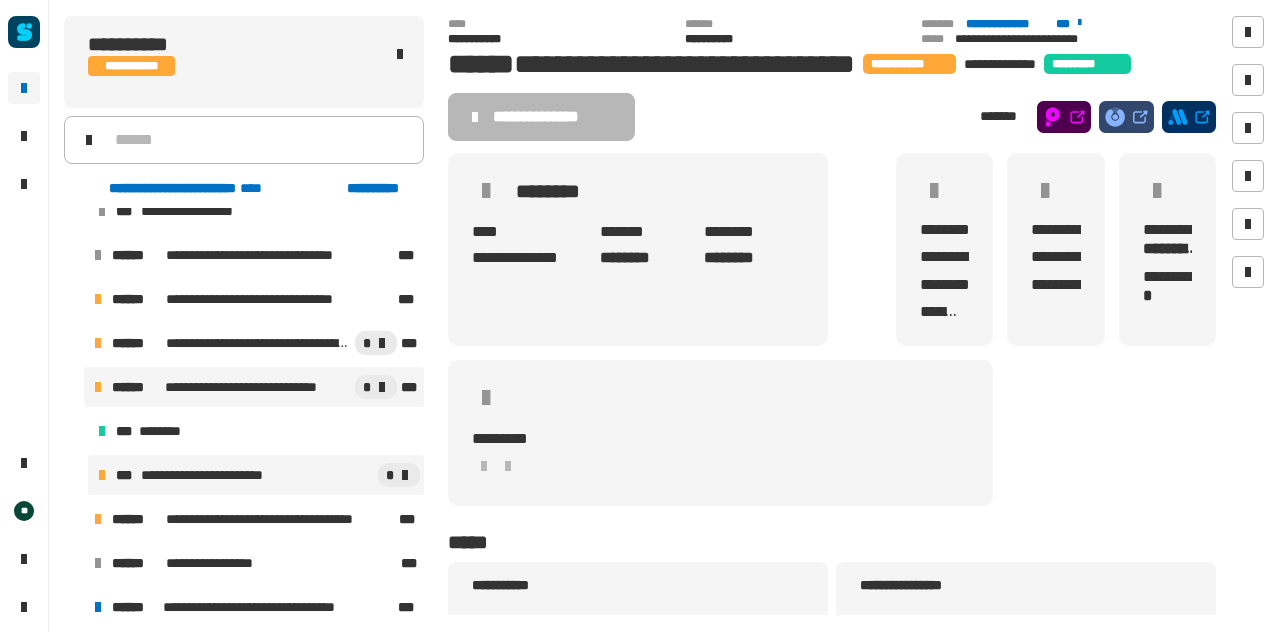 drag, startPoint x: 168, startPoint y: 455, endPoint x: 230, endPoint y: 492, distance: 72.20111 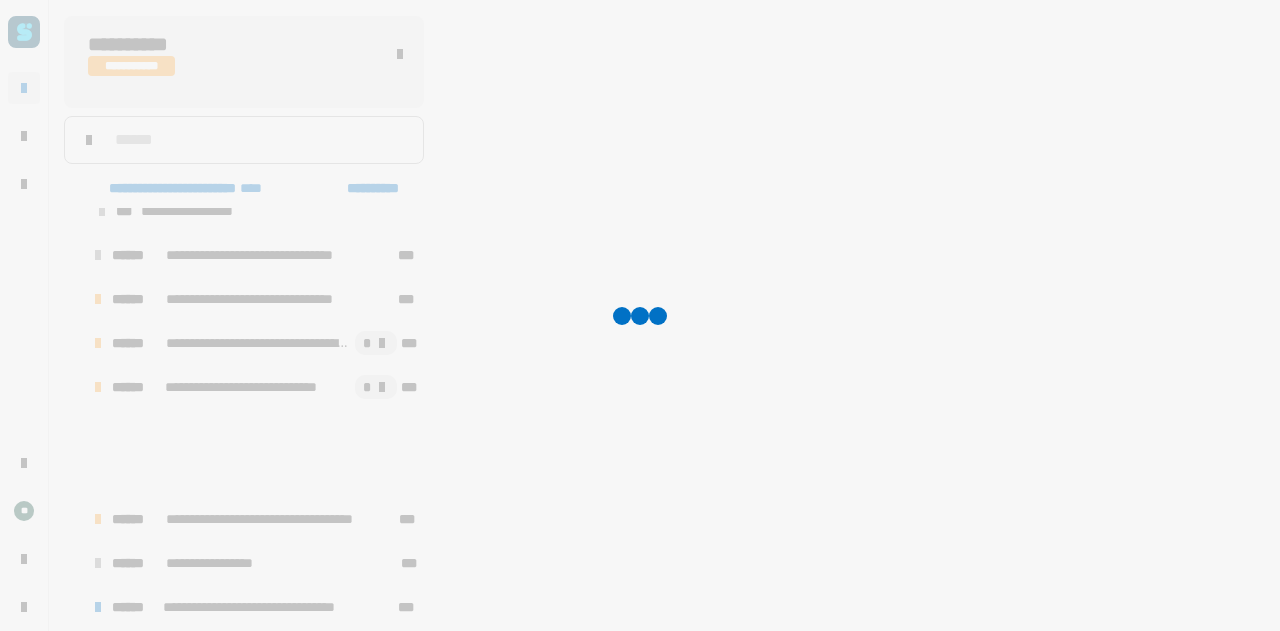 scroll, scrollTop: 568, scrollLeft: 0, axis: vertical 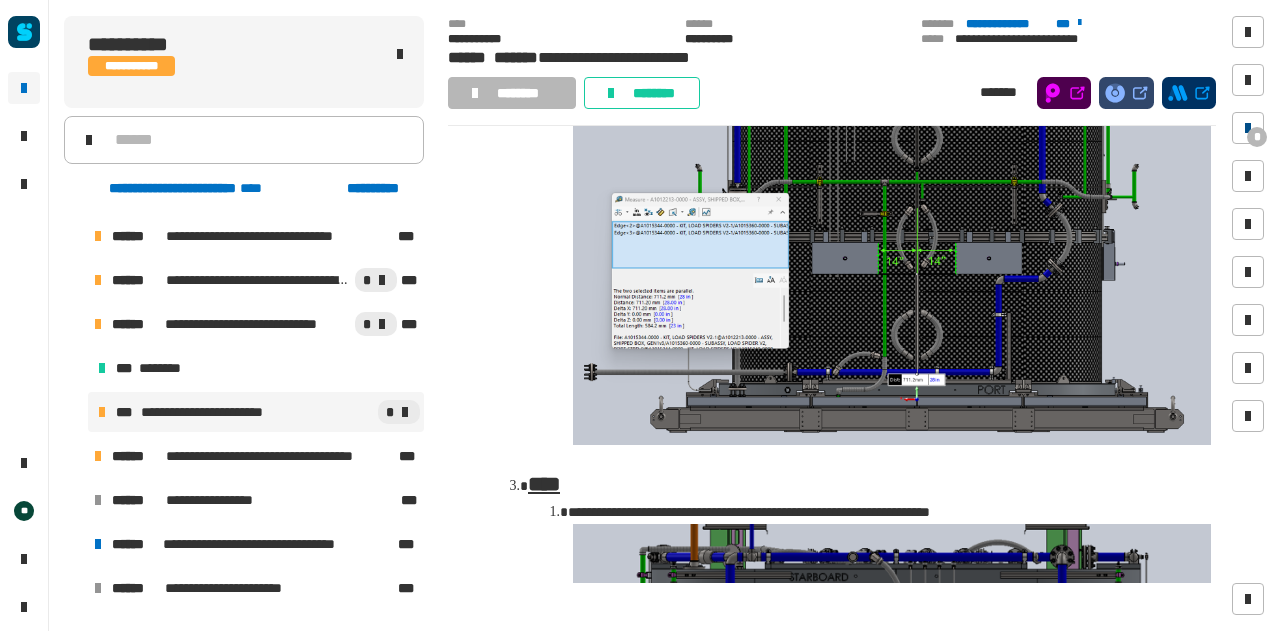 click on "*" at bounding box center (1248, 128) 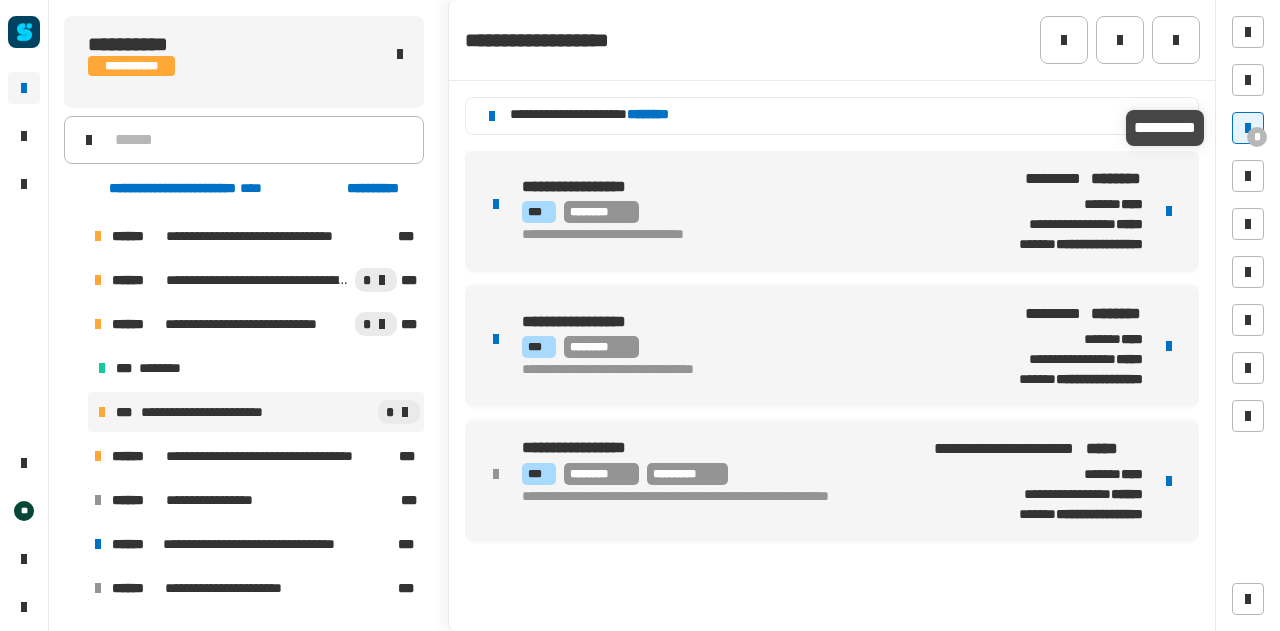 click on "*" at bounding box center [1248, 128] 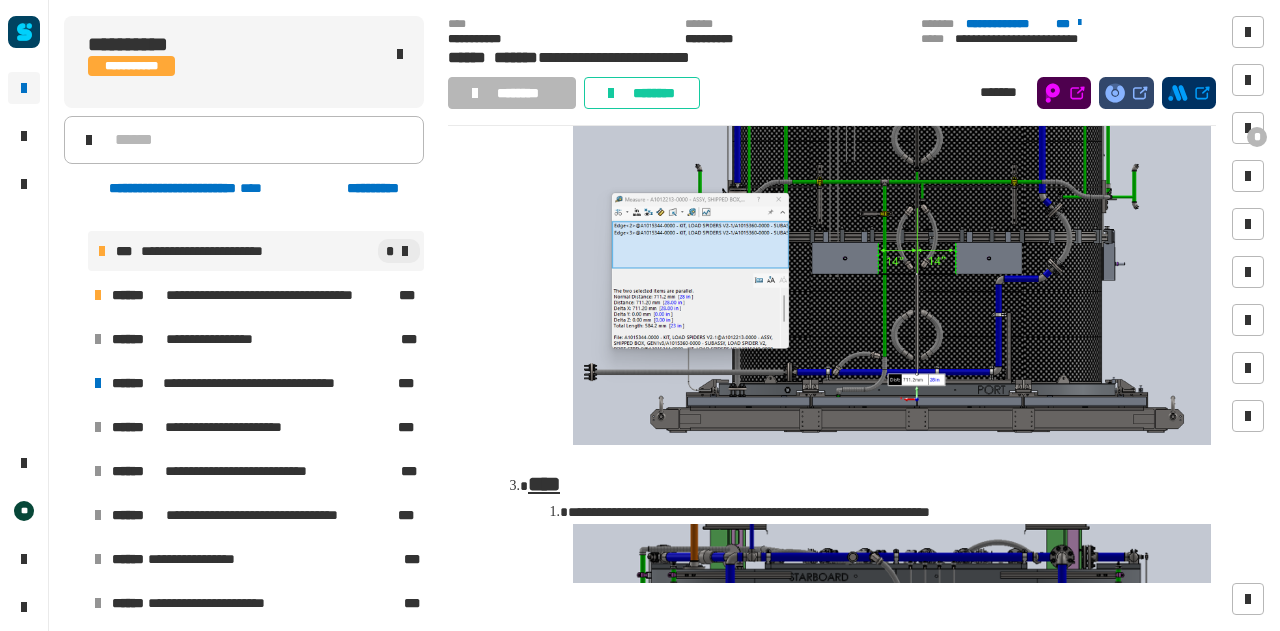 scroll, scrollTop: 751, scrollLeft: 0, axis: vertical 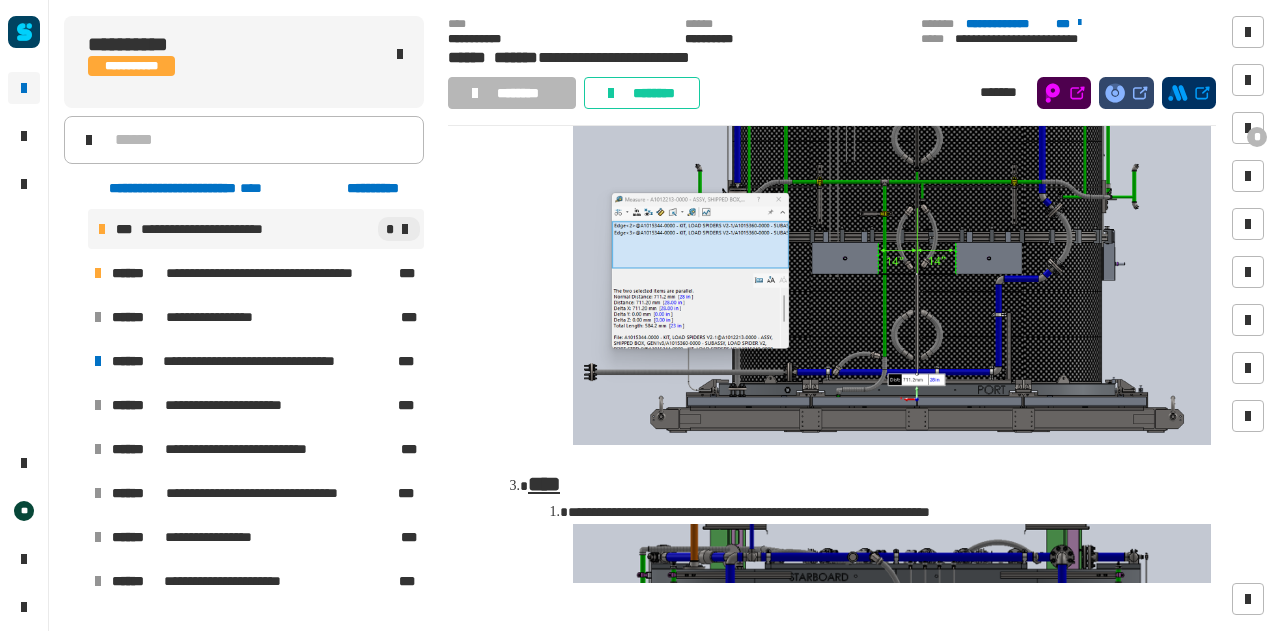 click on "**********" 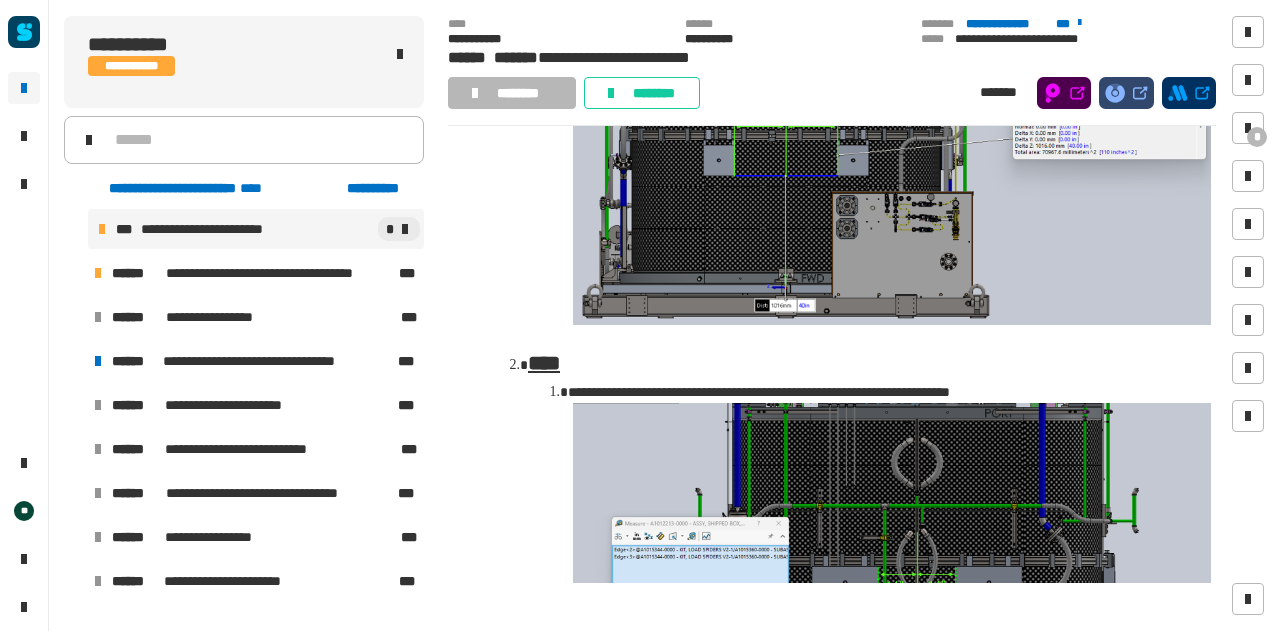 scroll, scrollTop: 1828, scrollLeft: 0, axis: vertical 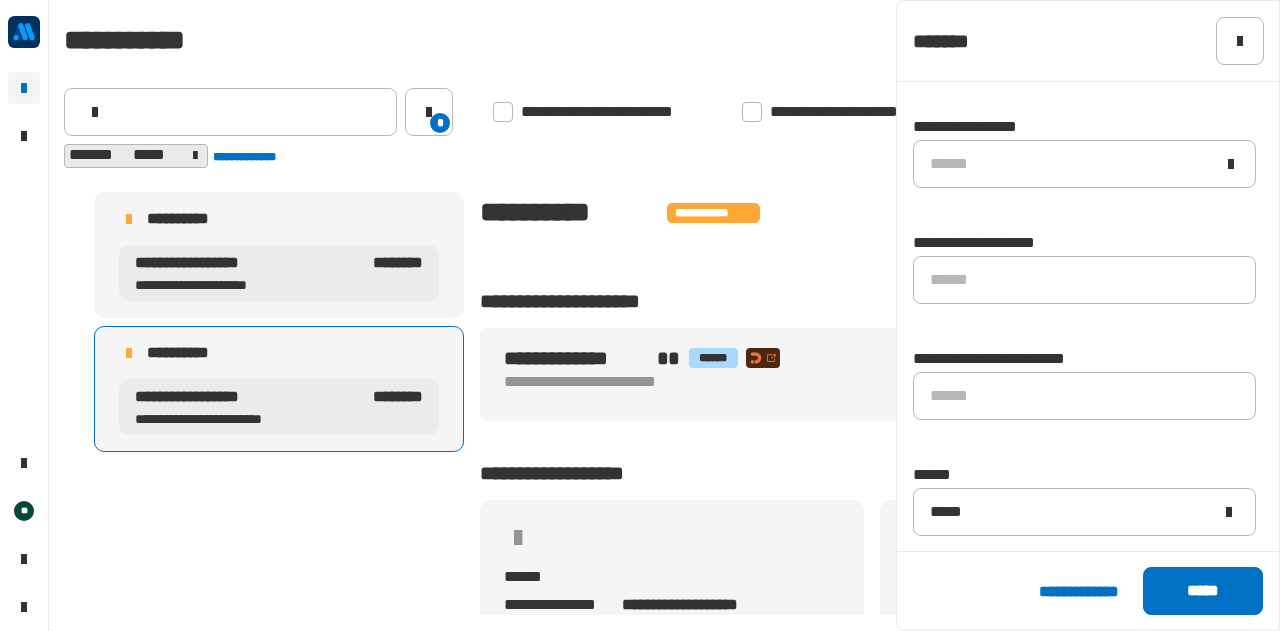 click on "[STREET] [STREET] [STREET] [STREET] [STREET] [STREET] [STREET] [STREET] [STREET] [STREET] [STREET] [STREET] [STREET] [STREET] [STREET] [STREET] [STREET] [STREET] [STREET] [STREET] [STREET] [STREET] [STREET]" 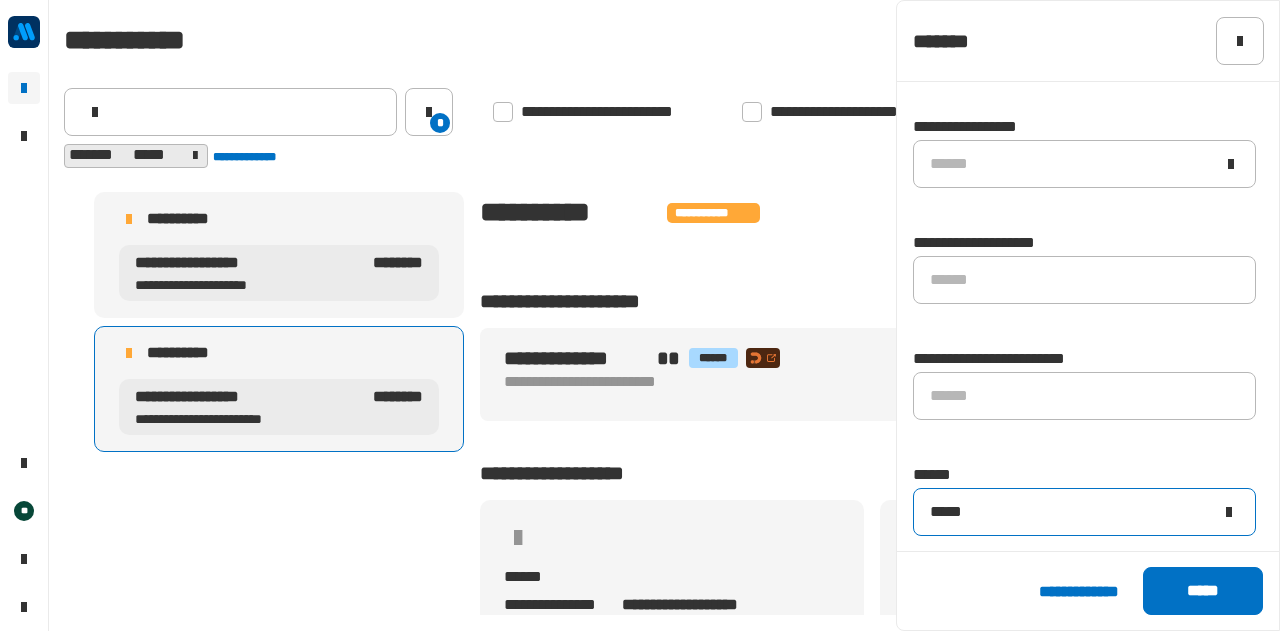 click on "*****" 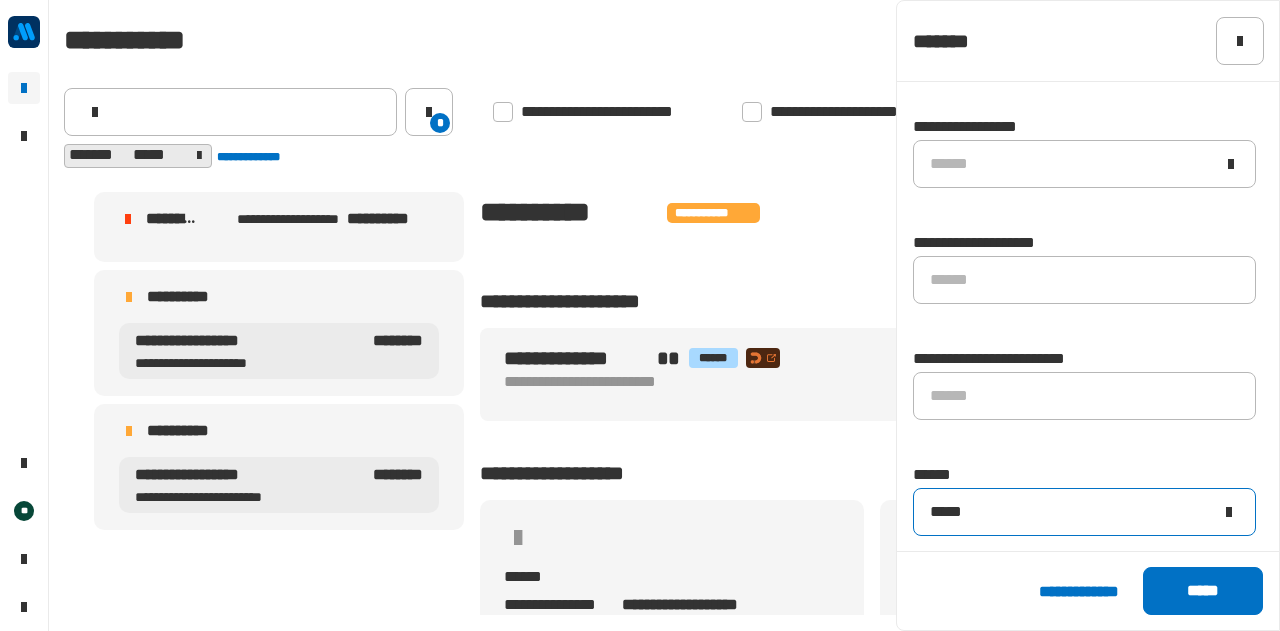 type on "*****" 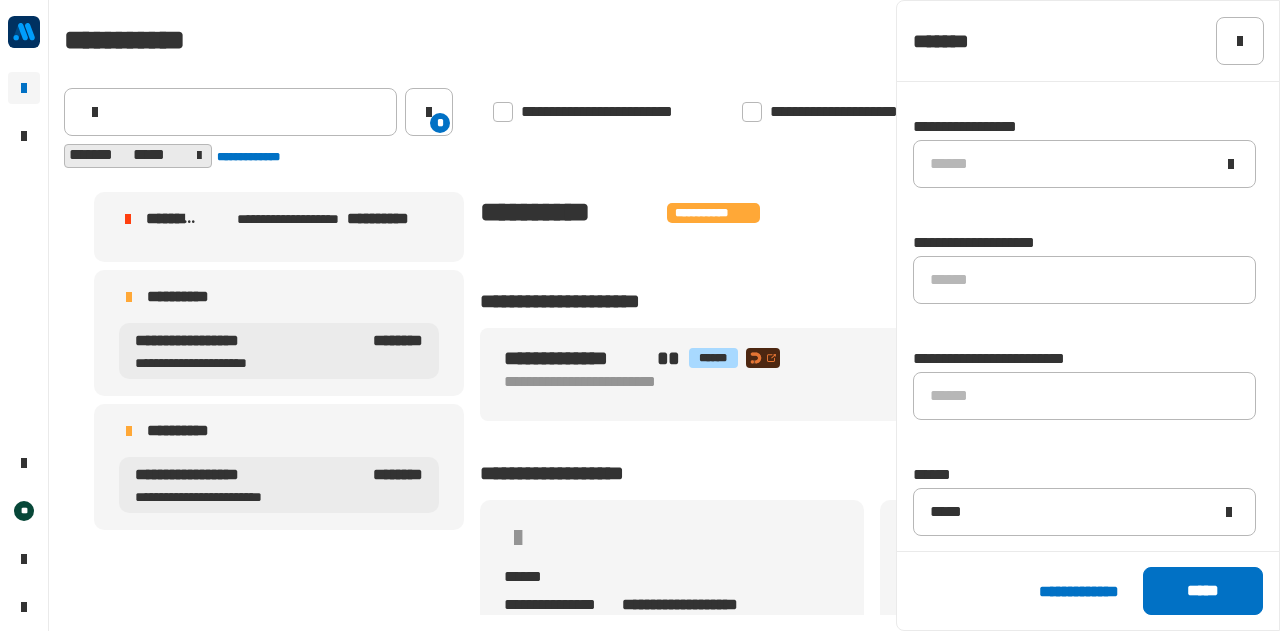 click on "**********" at bounding box center [248, 485] 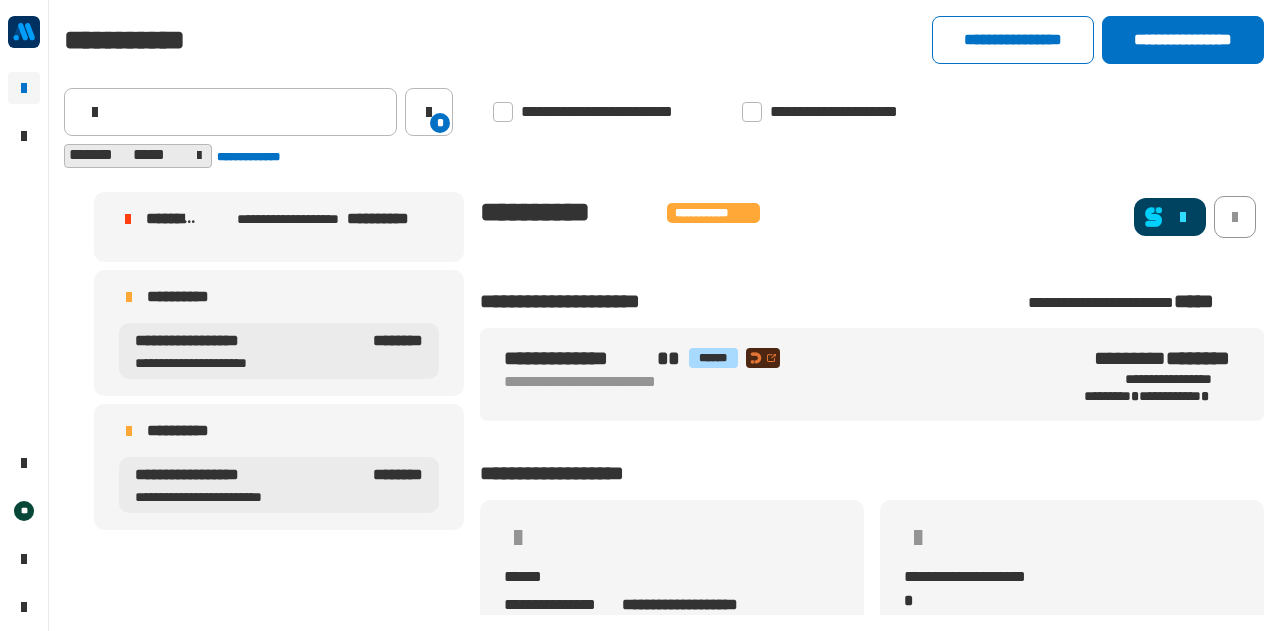 scroll, scrollTop: 1473, scrollLeft: 0, axis: vertical 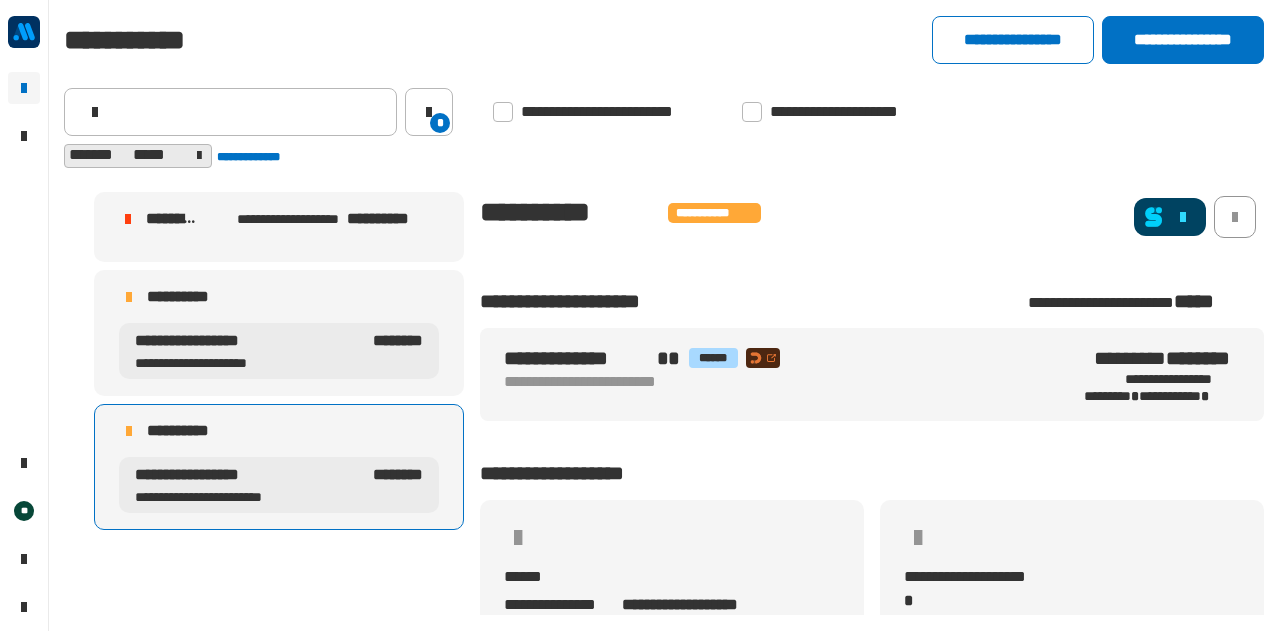click 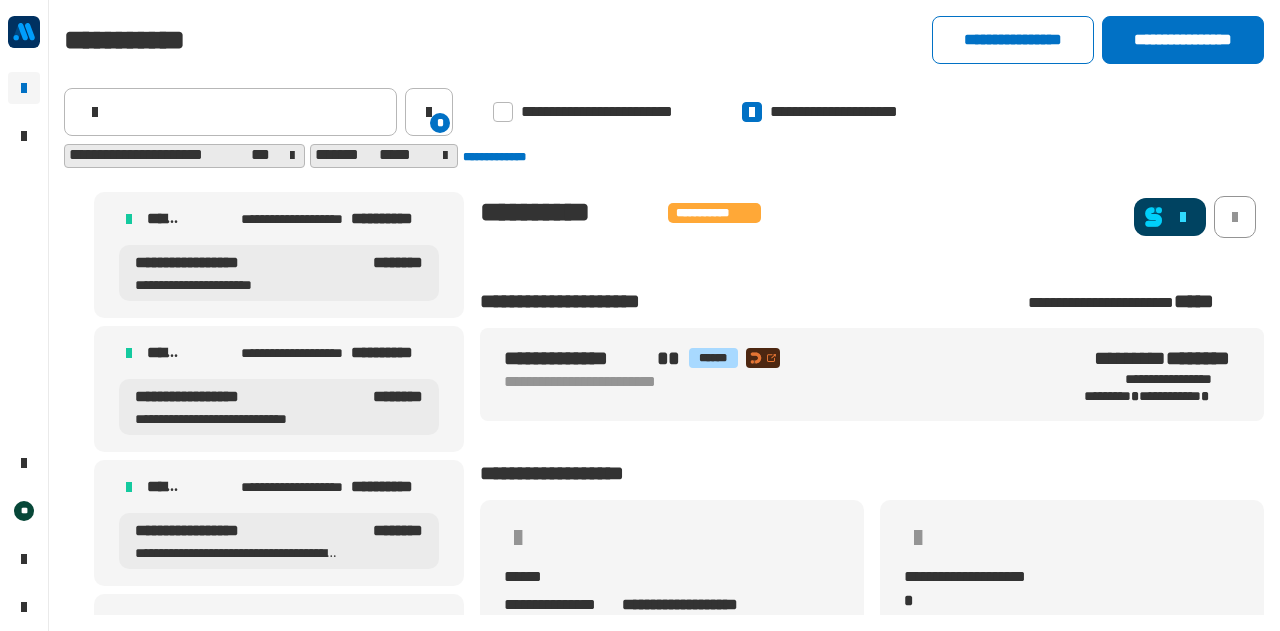 click on "**********" at bounding box center (238, 397) 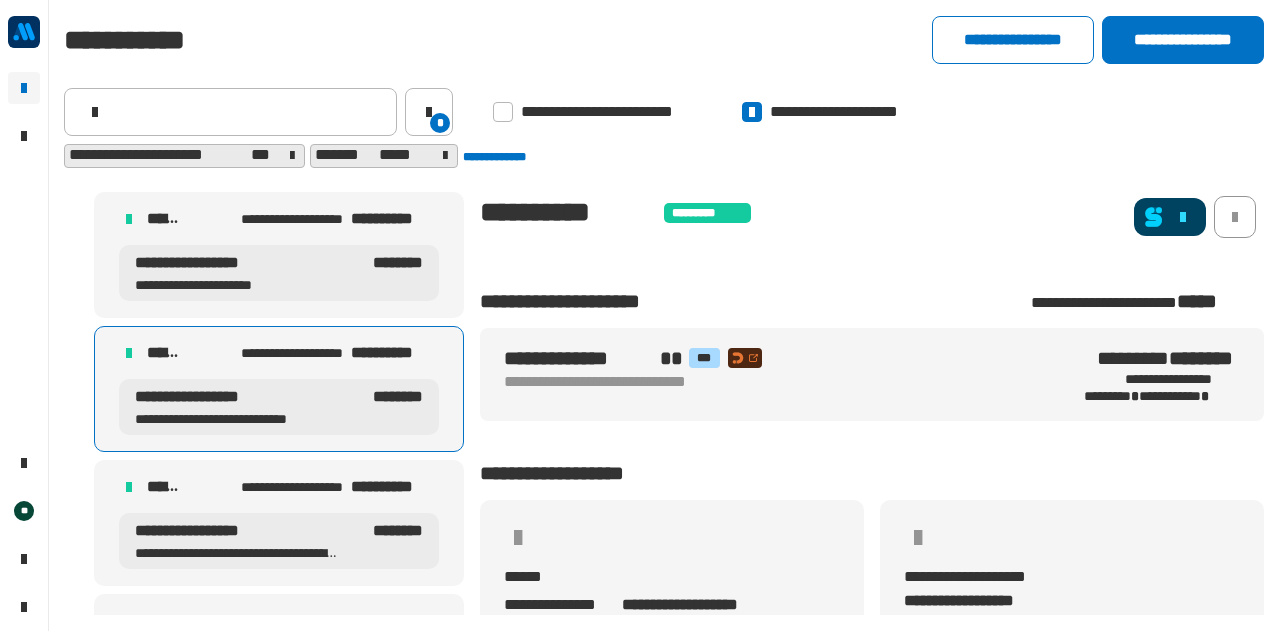 click 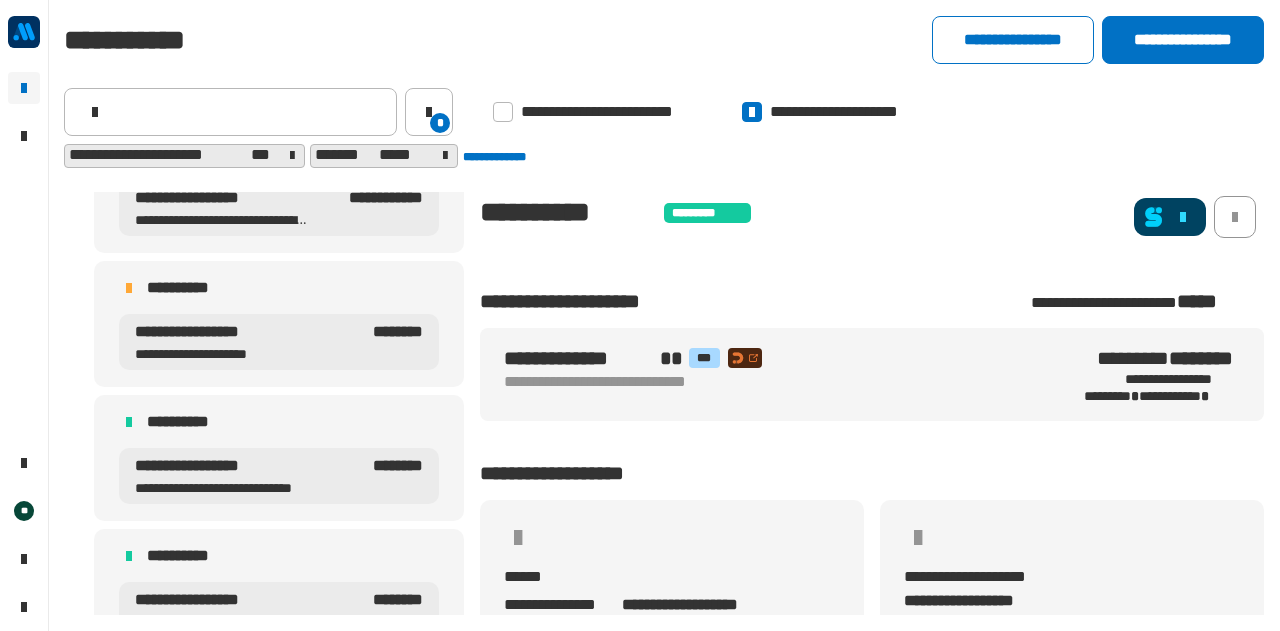 scroll, scrollTop: 1226, scrollLeft: 0, axis: vertical 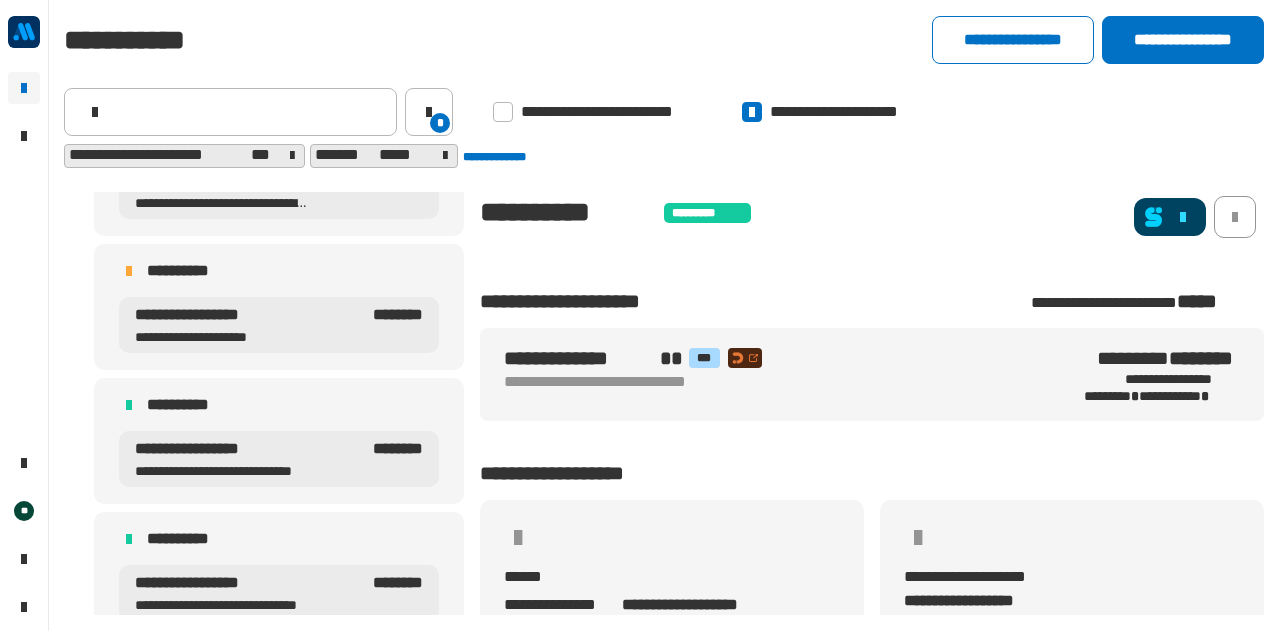 click on "**********" at bounding box center (238, 449) 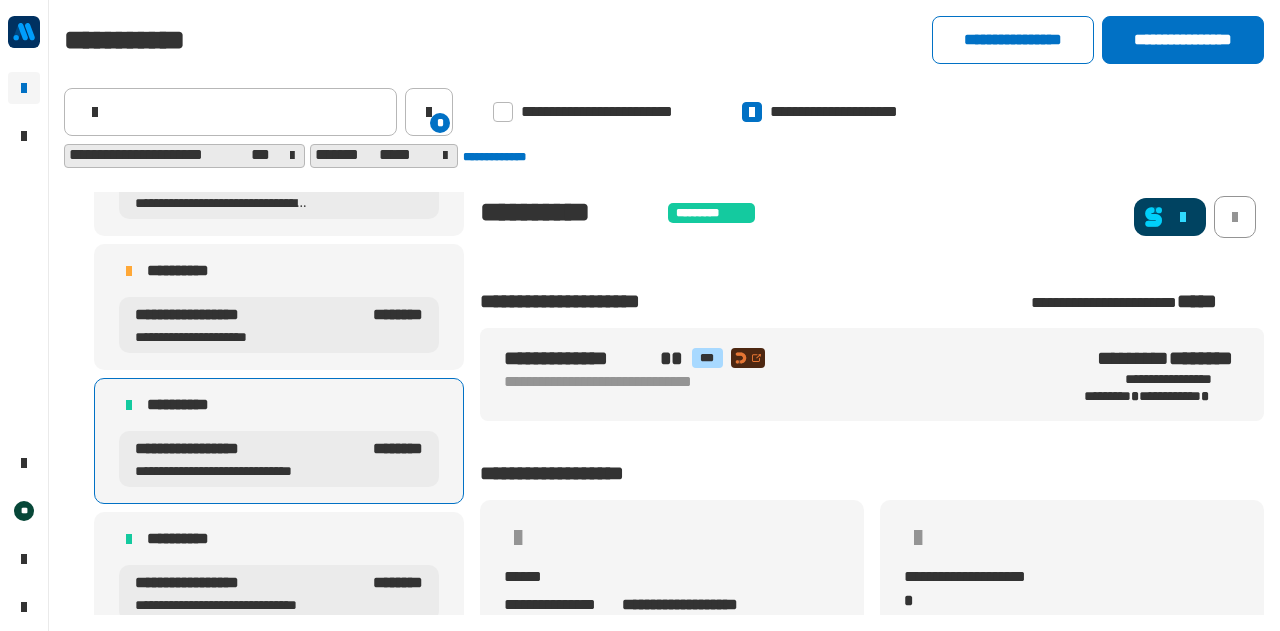 click 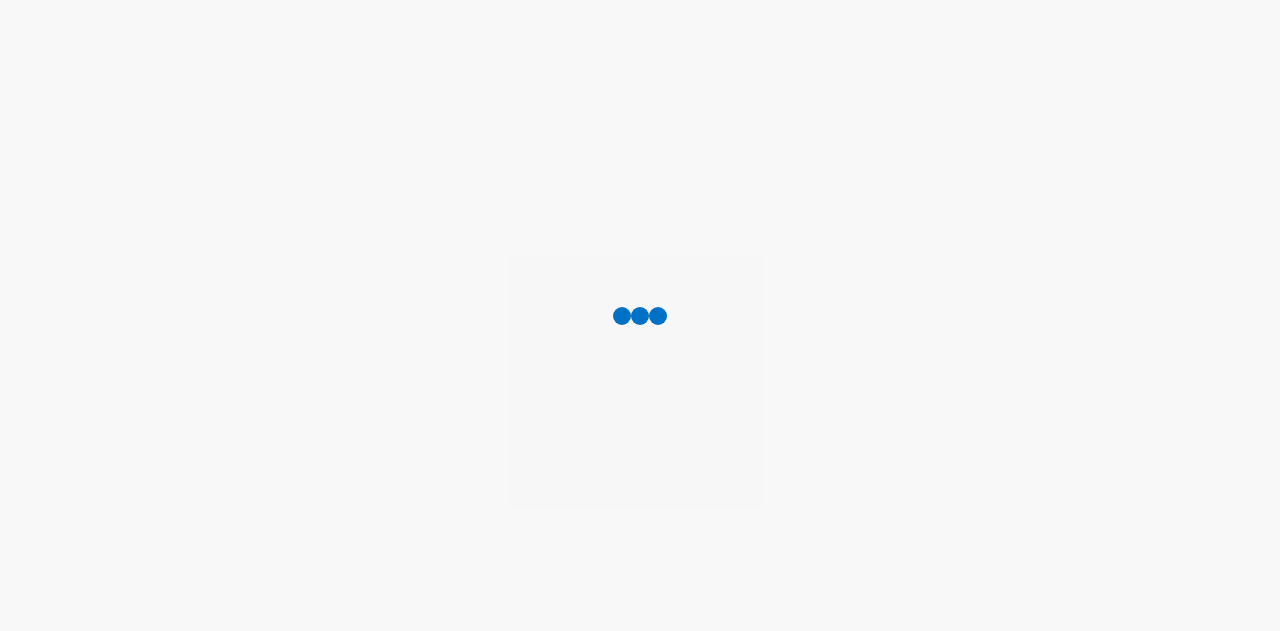 scroll, scrollTop: 0, scrollLeft: 0, axis: both 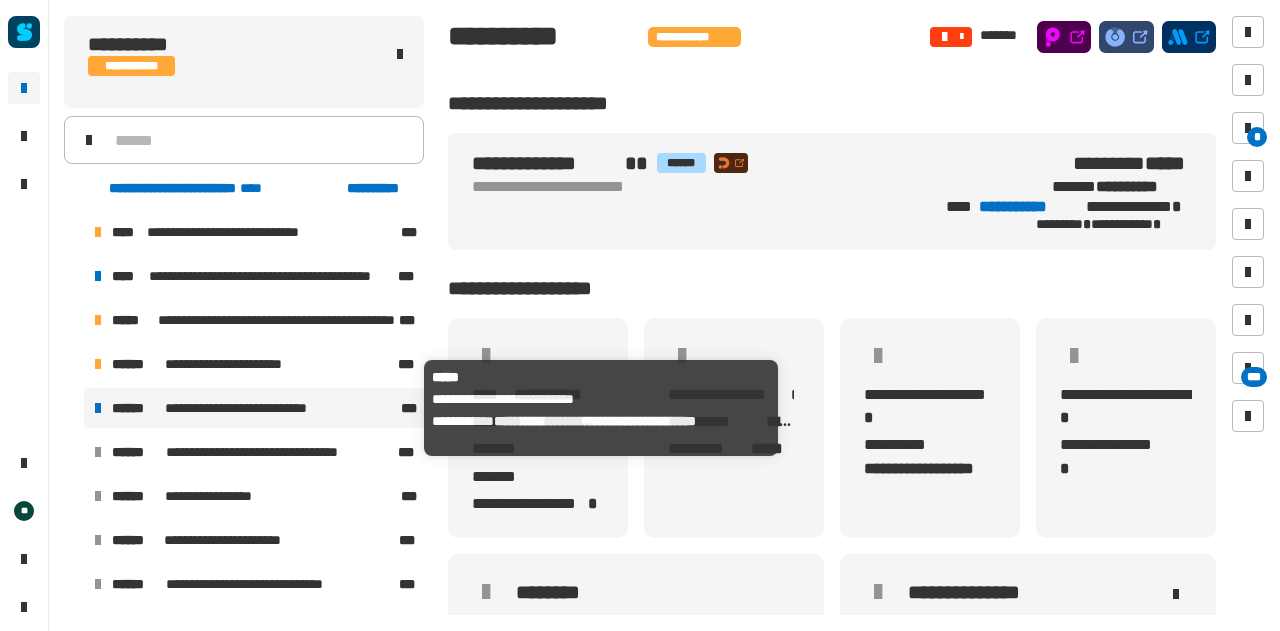 click at bounding box center (98, 408) 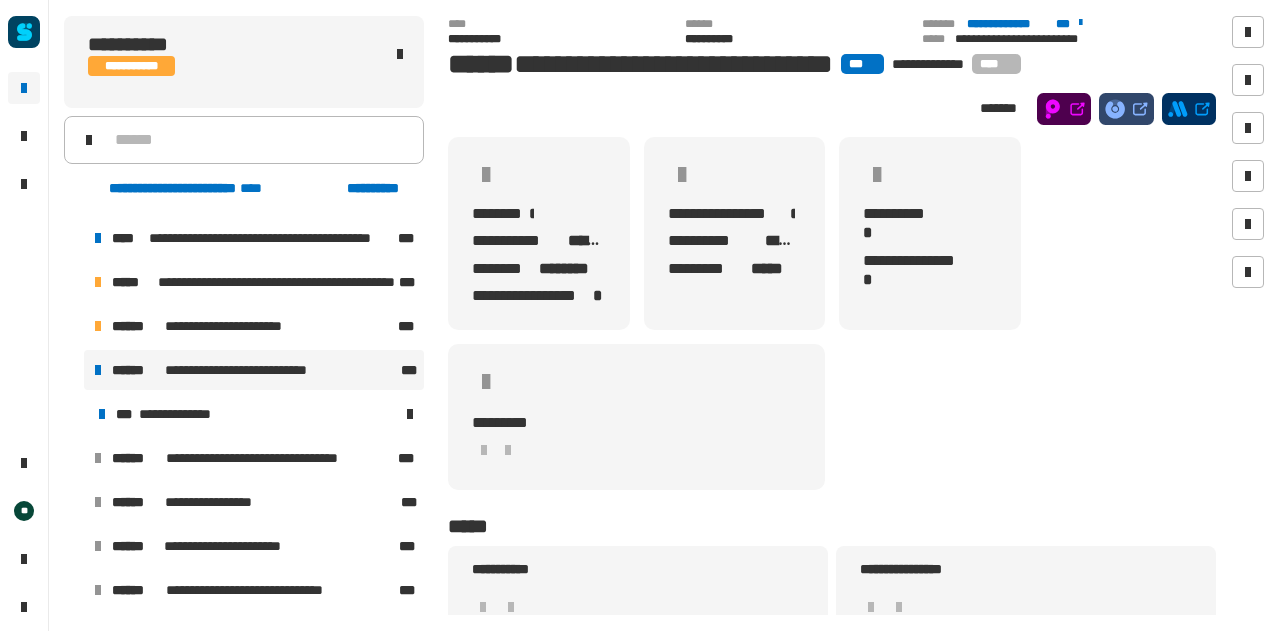 scroll, scrollTop: 39, scrollLeft: 0, axis: vertical 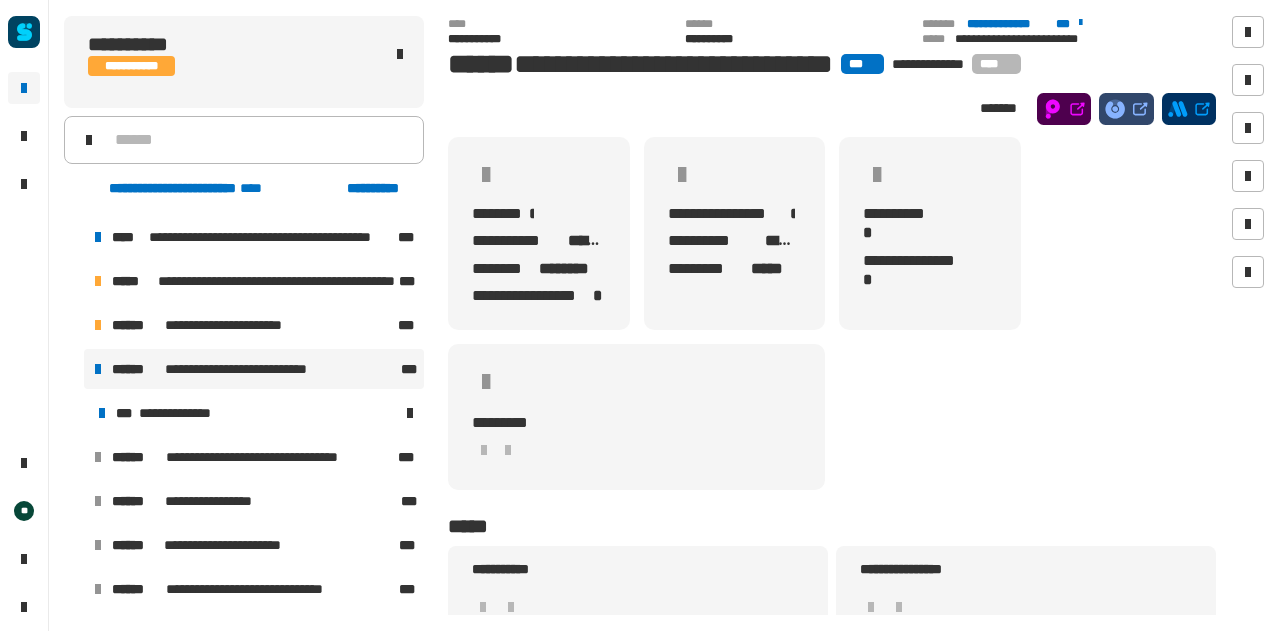 click at bounding box center (74, 369) 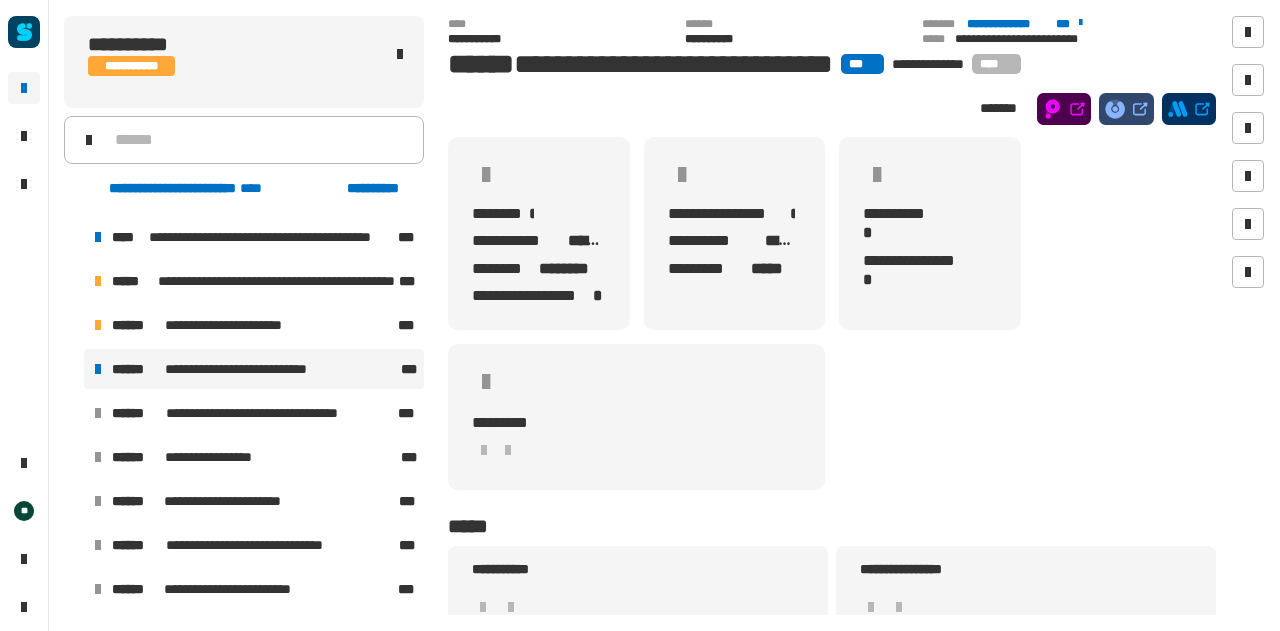 scroll, scrollTop: 0, scrollLeft: 0, axis: both 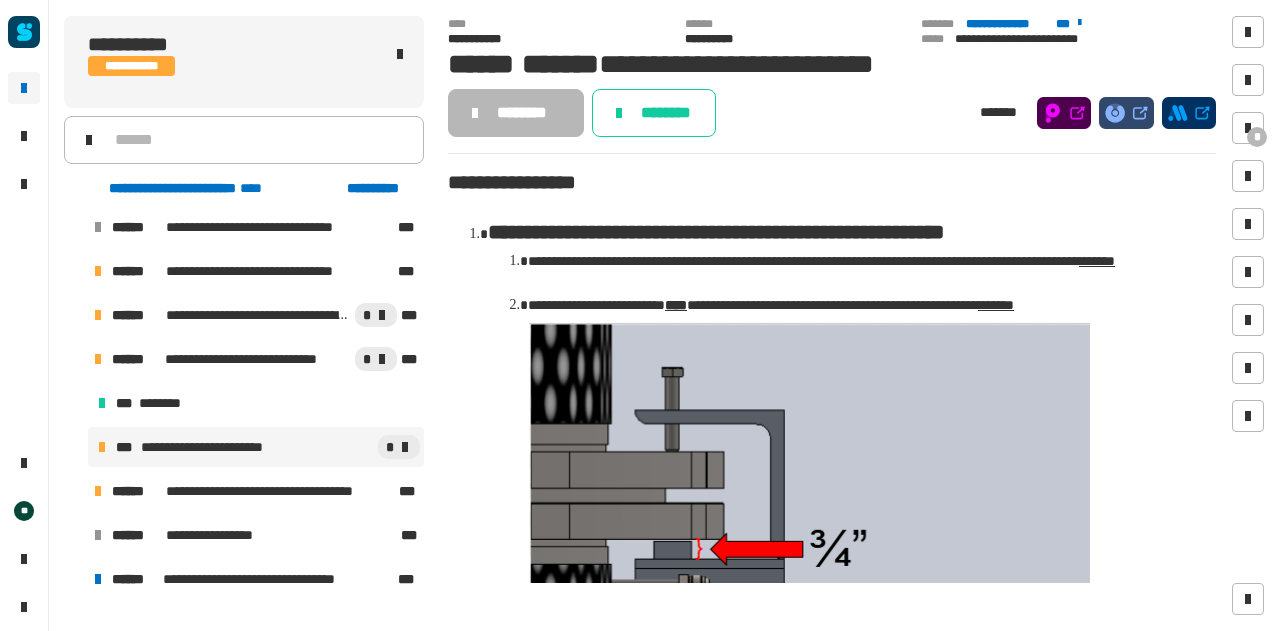 click on "**********" 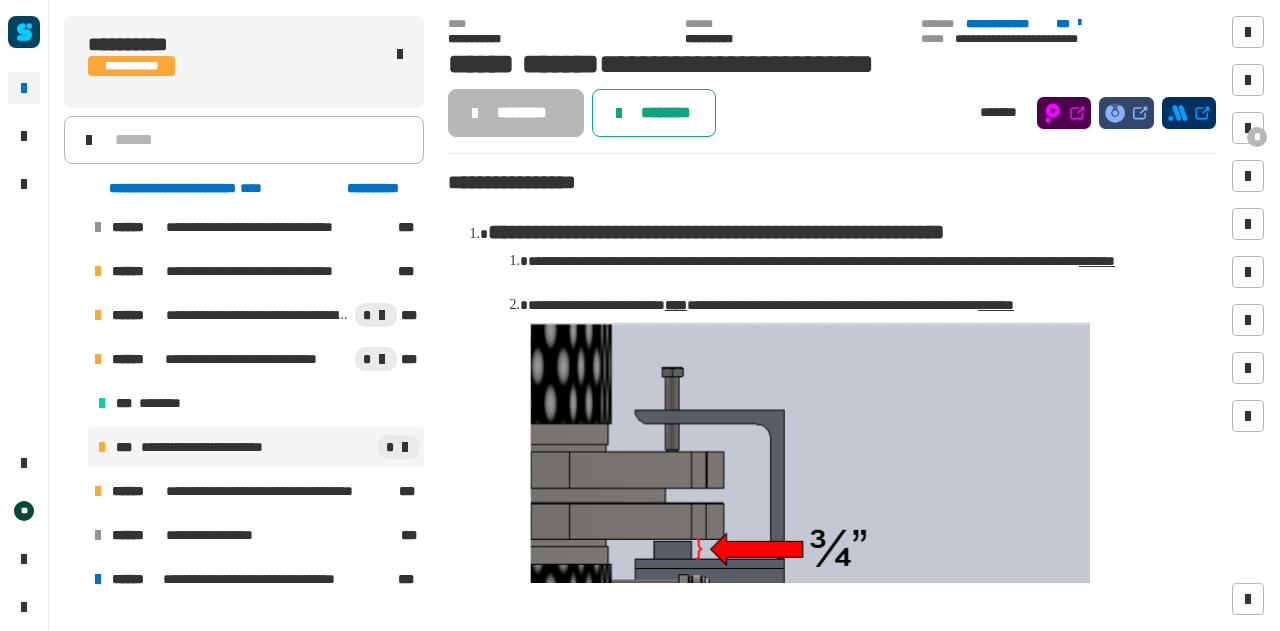 click on "********" 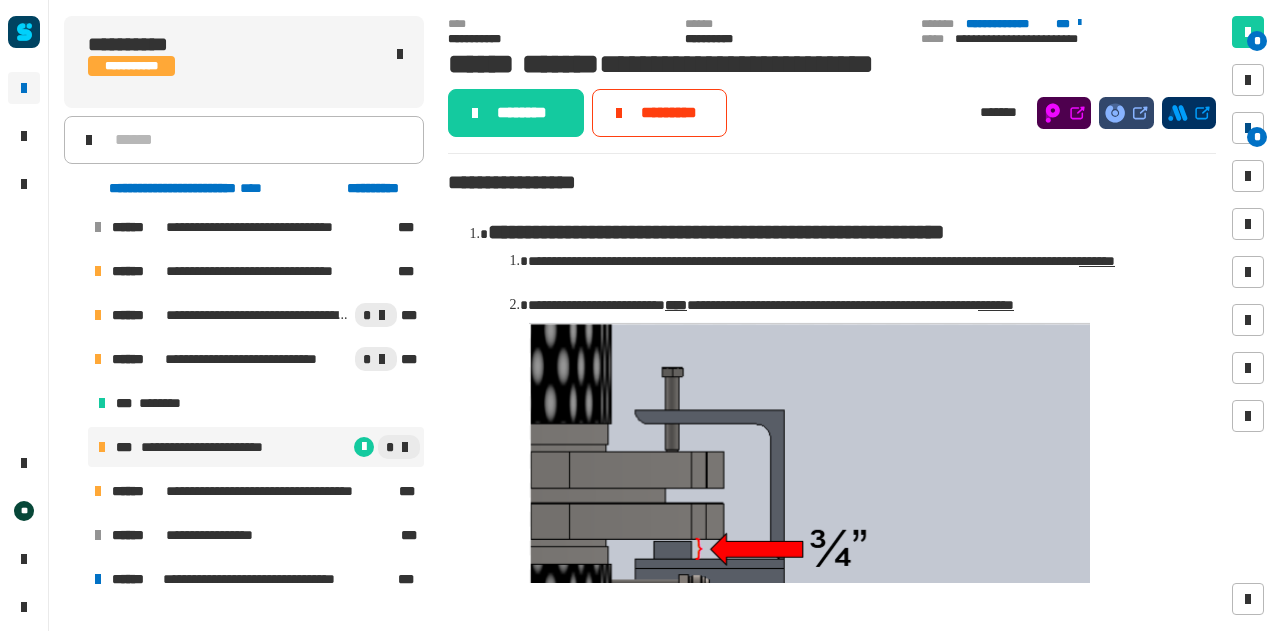 click on "*" at bounding box center [1257, 137] 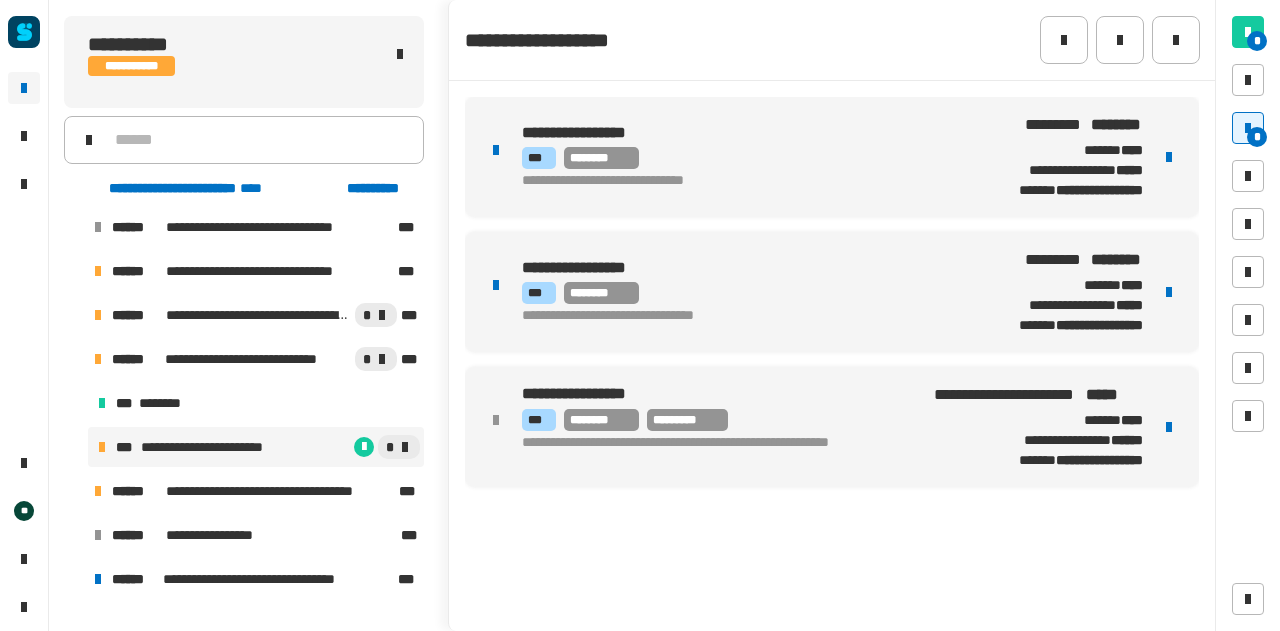 click on "**********" at bounding box center (1061, 157) 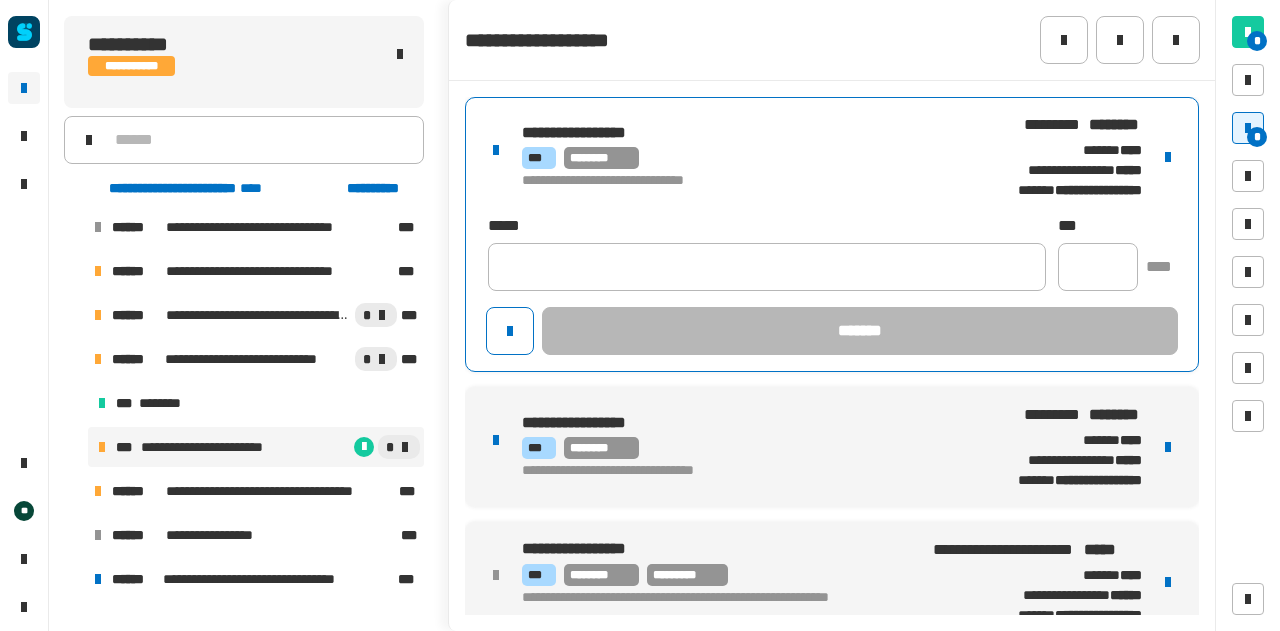 click at bounding box center (1168, 157) 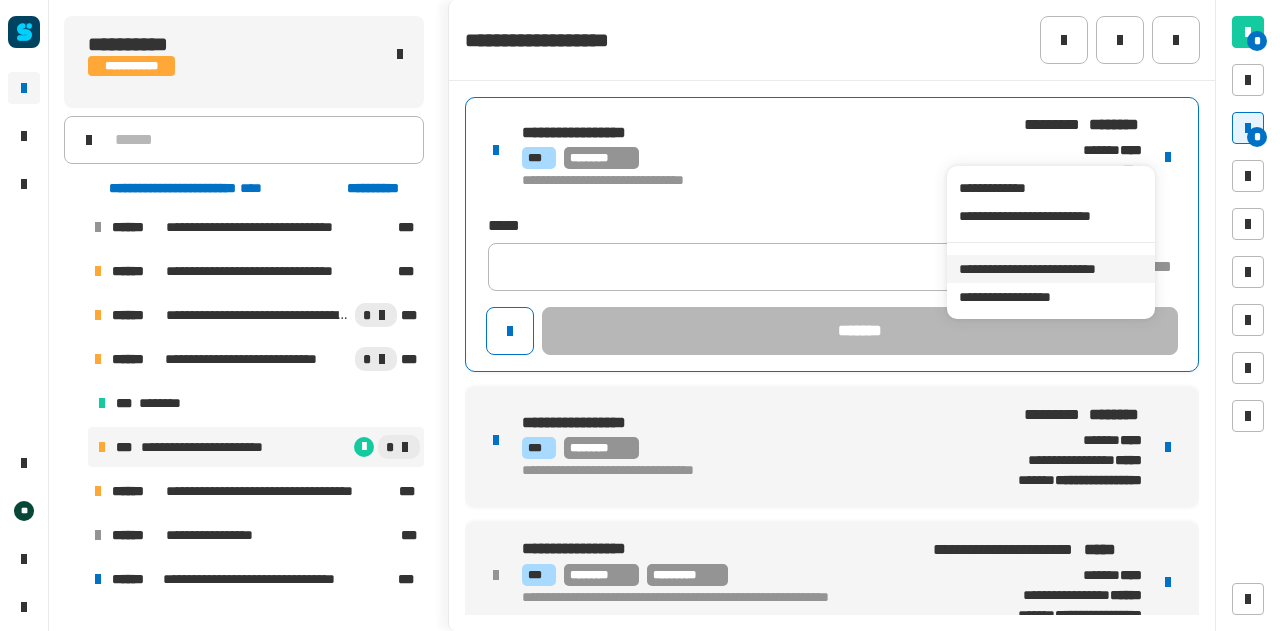 click on "**********" at bounding box center (1050, 269) 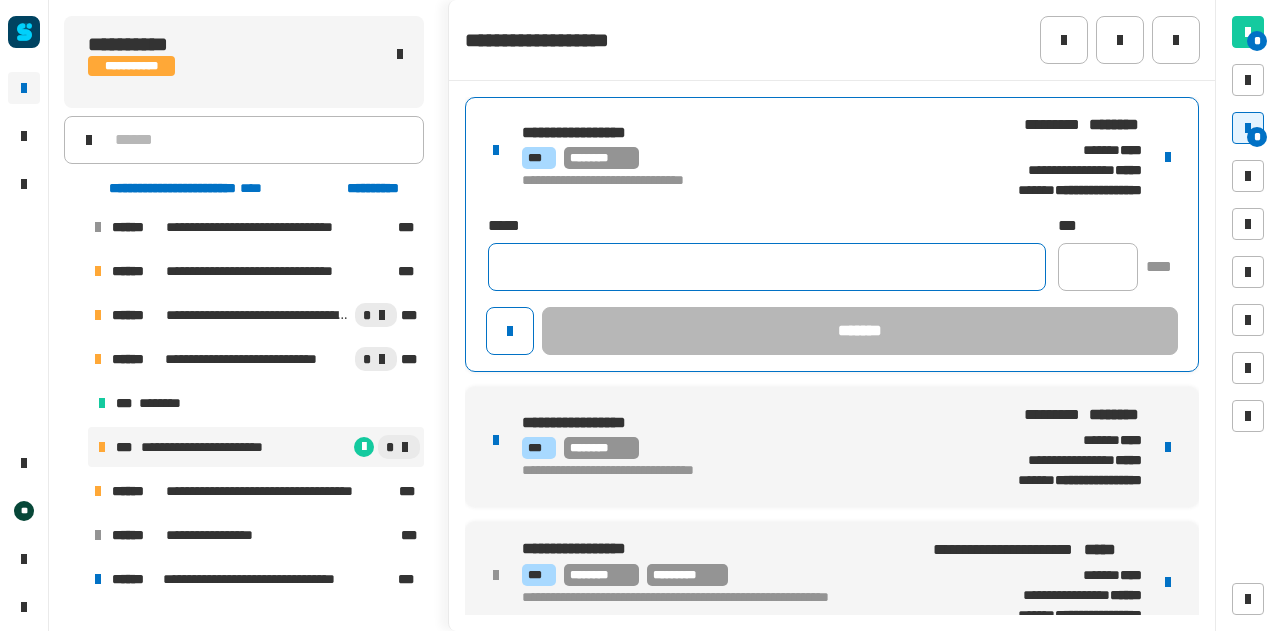 click 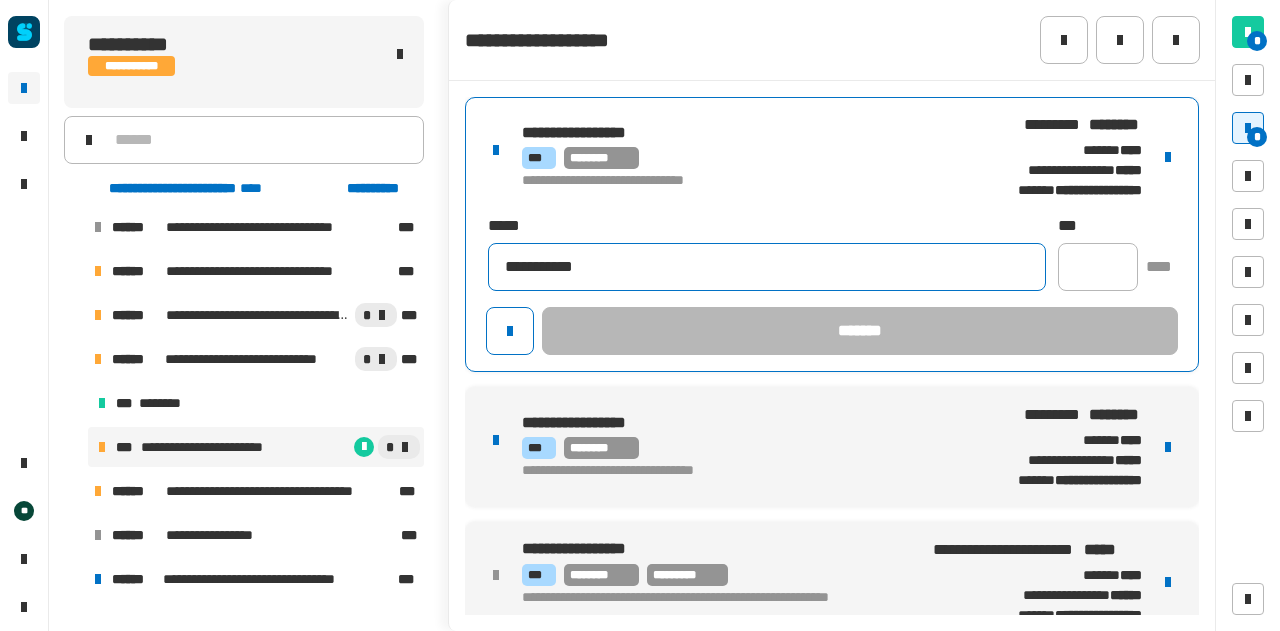click on "**********" 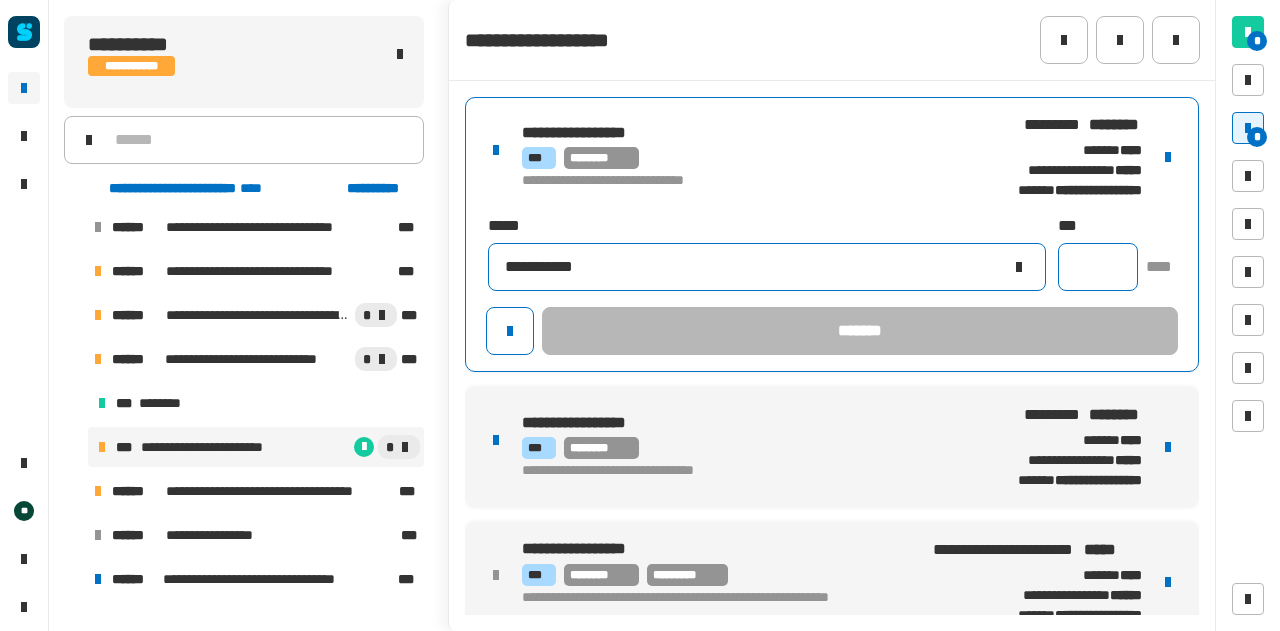 type on "**********" 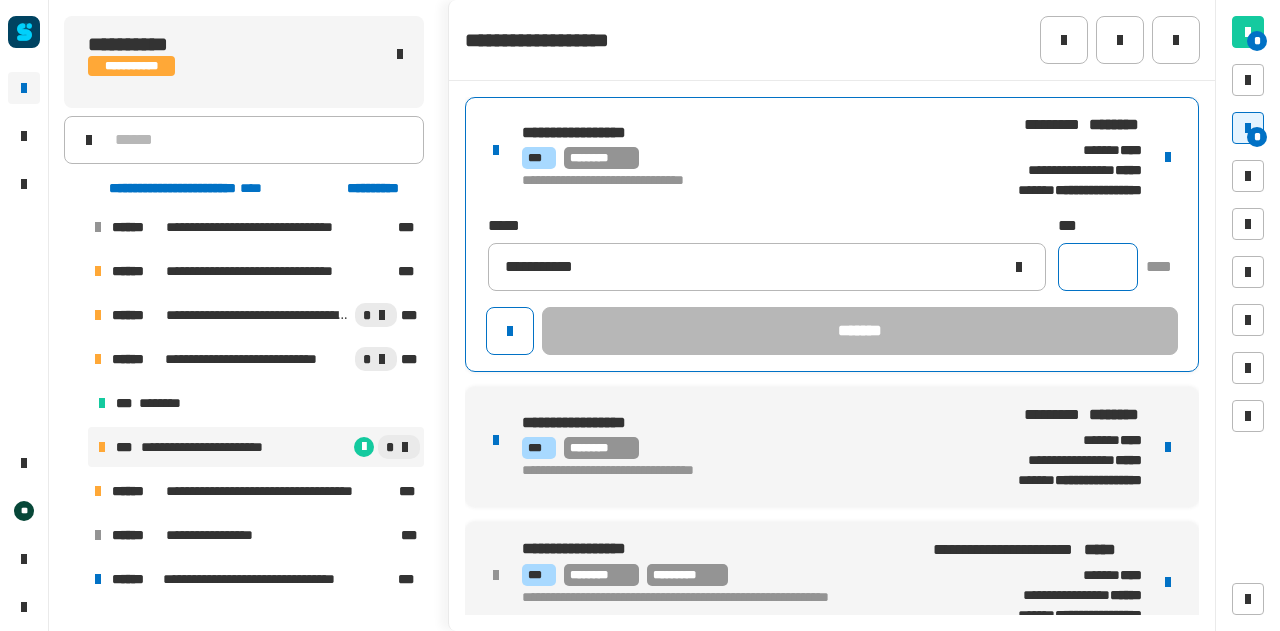 click 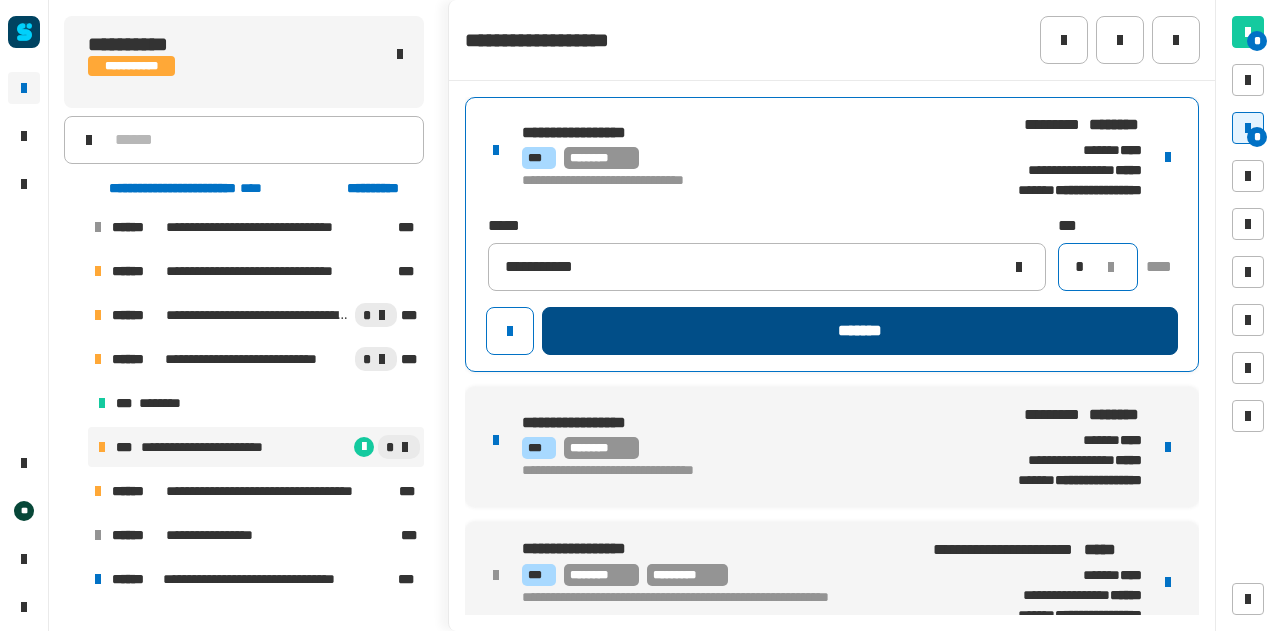 type on "*" 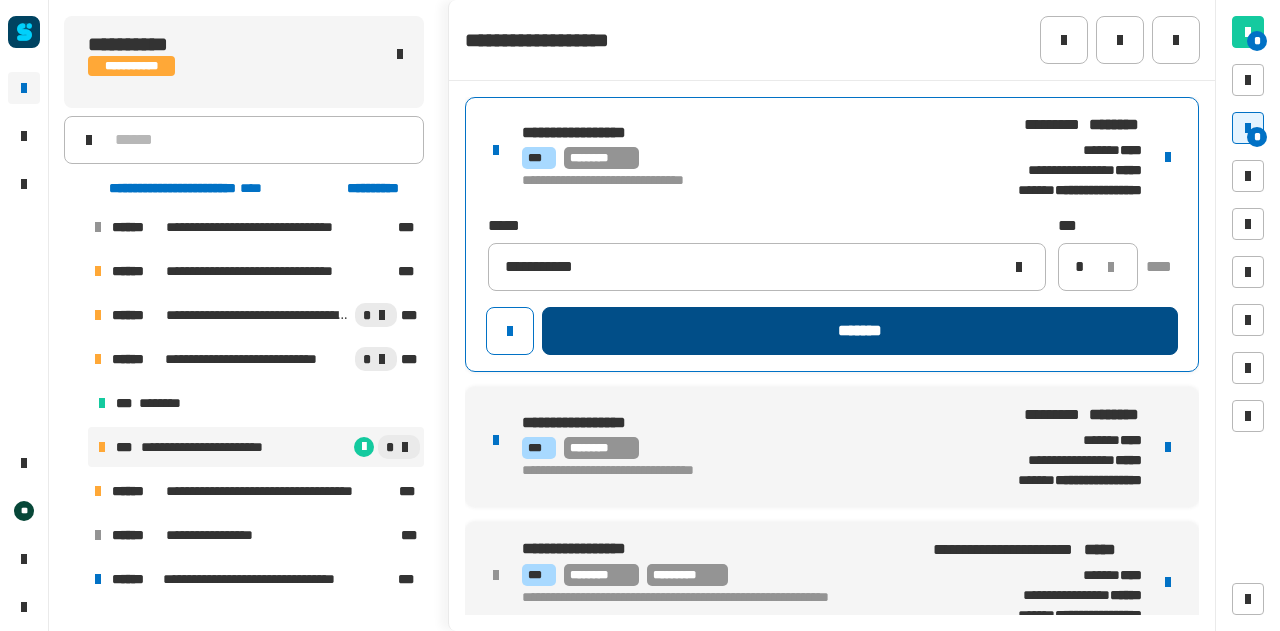 click on "*******" 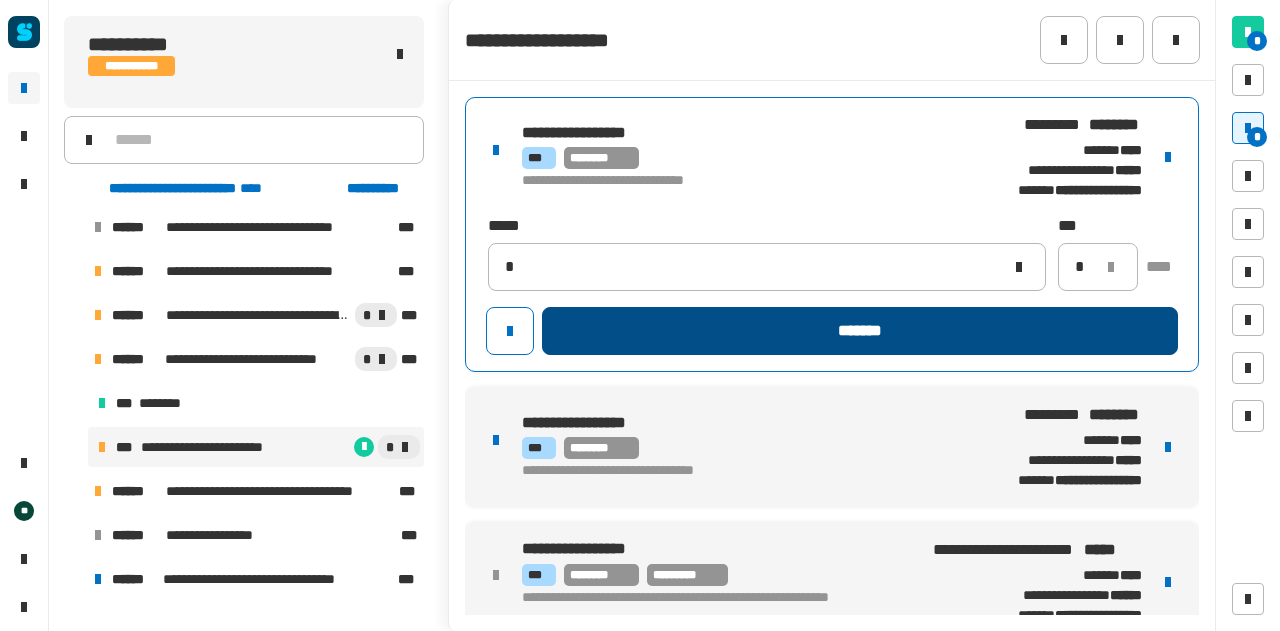 type 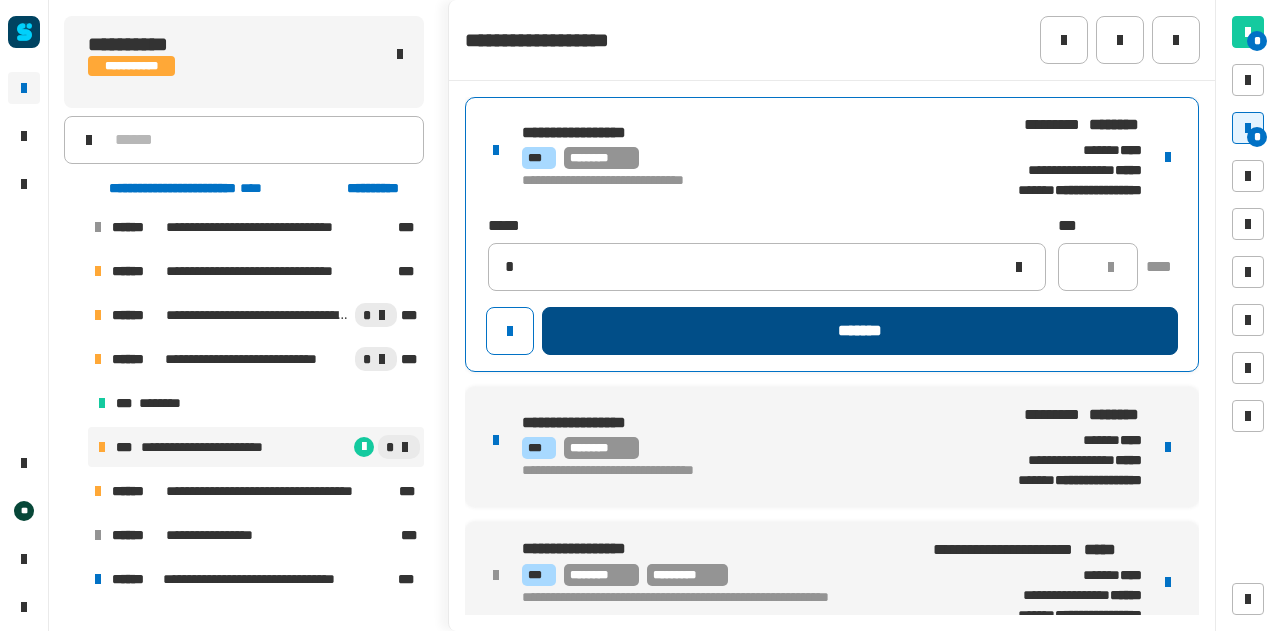 type 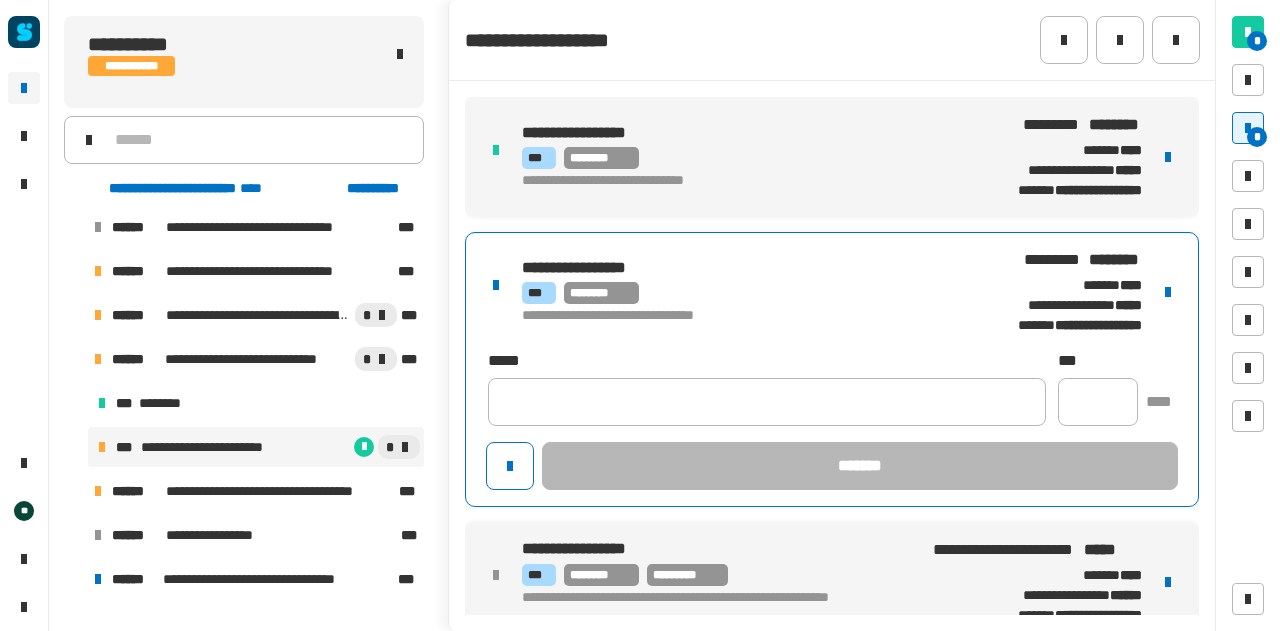 click on "**********" at bounding box center (832, 369) 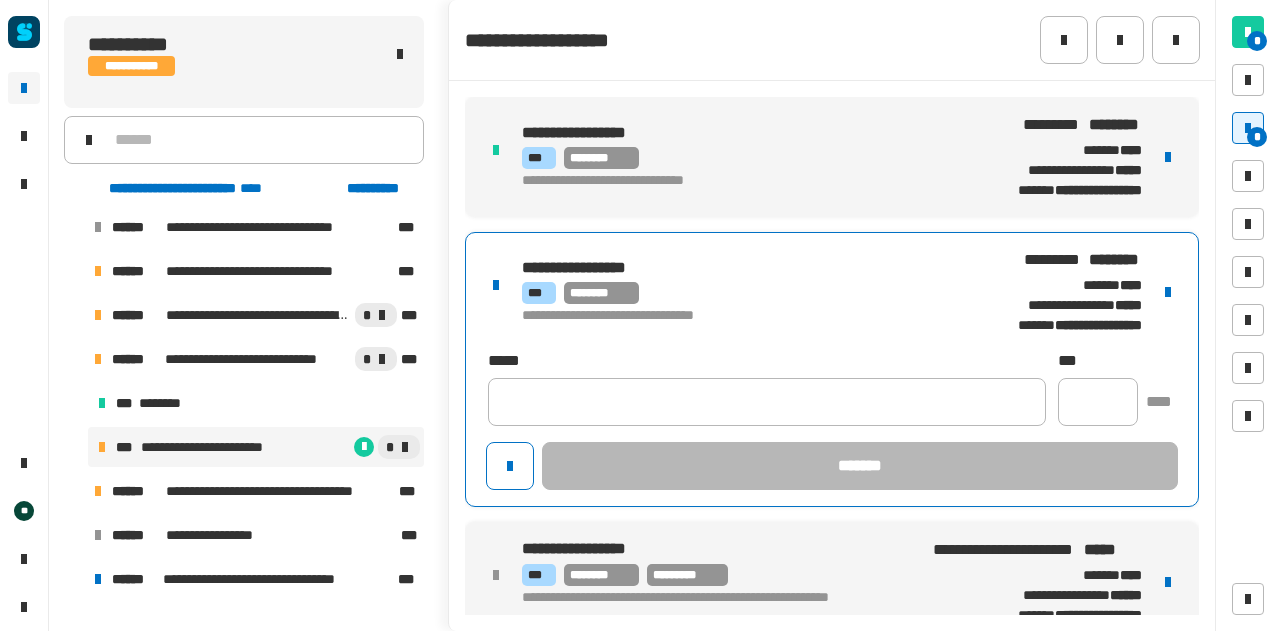 click at bounding box center (1168, 292) 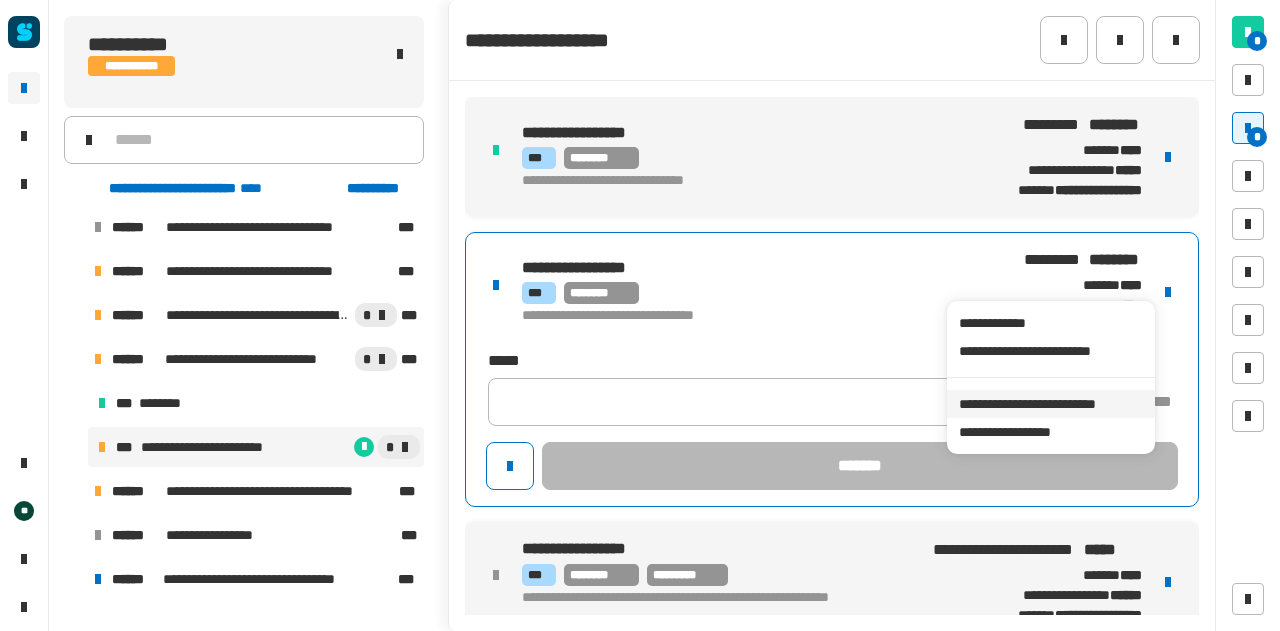 click on "**********" at bounding box center (1050, 404) 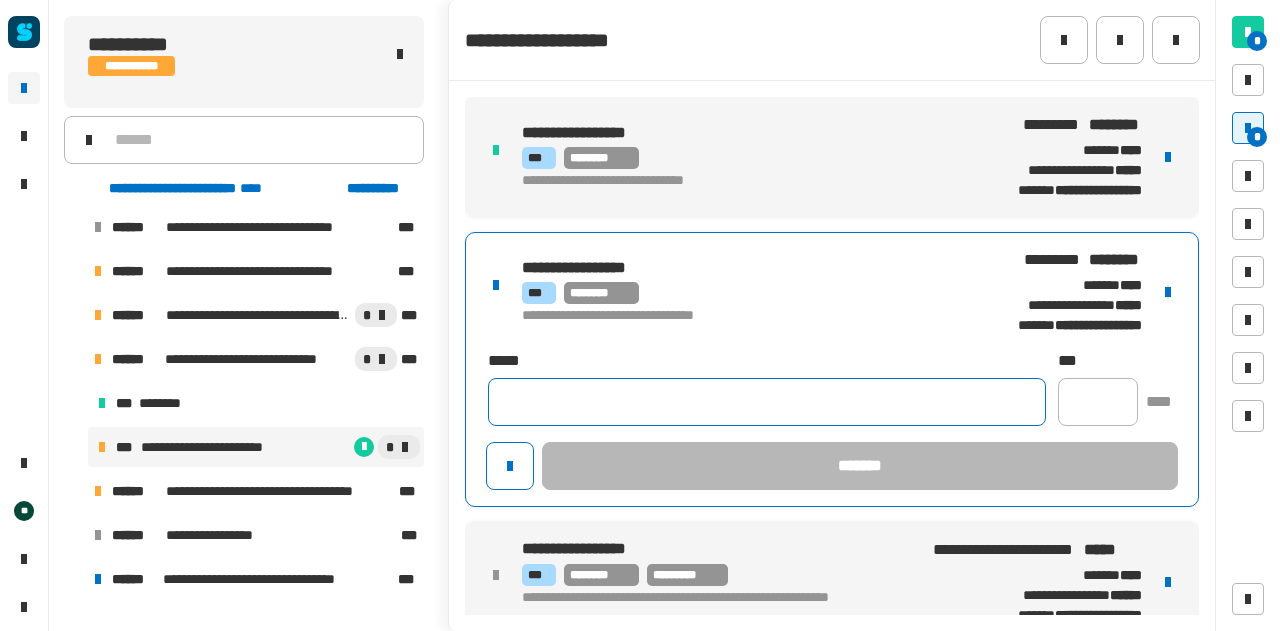 click 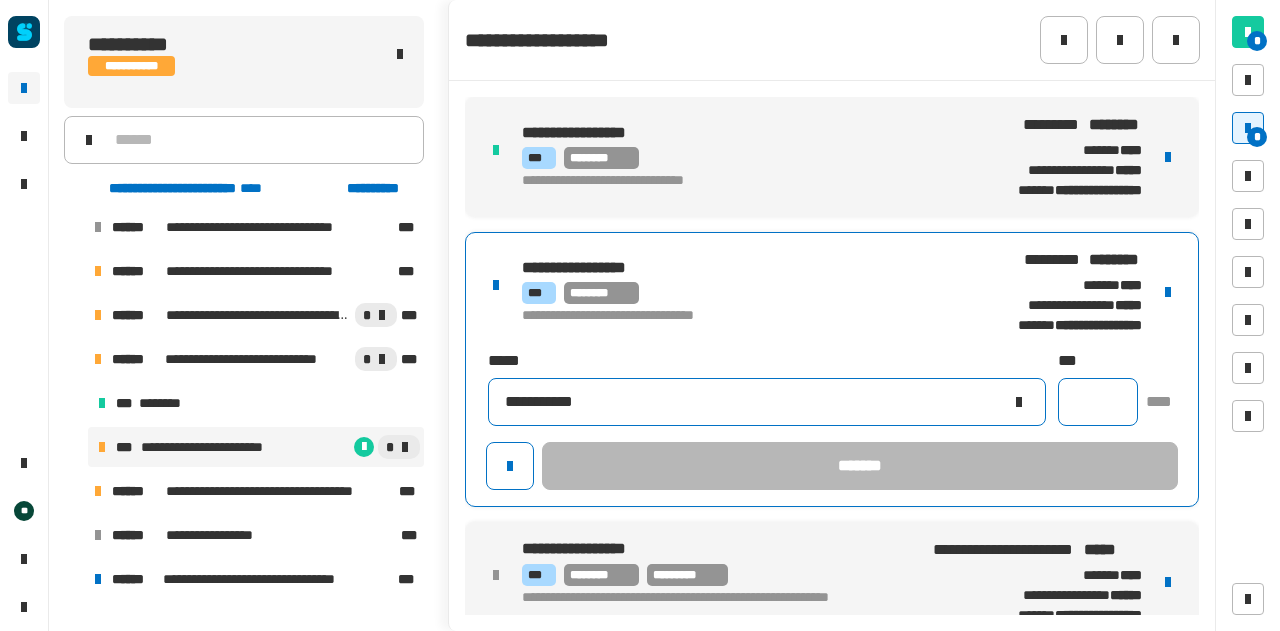 type on "**********" 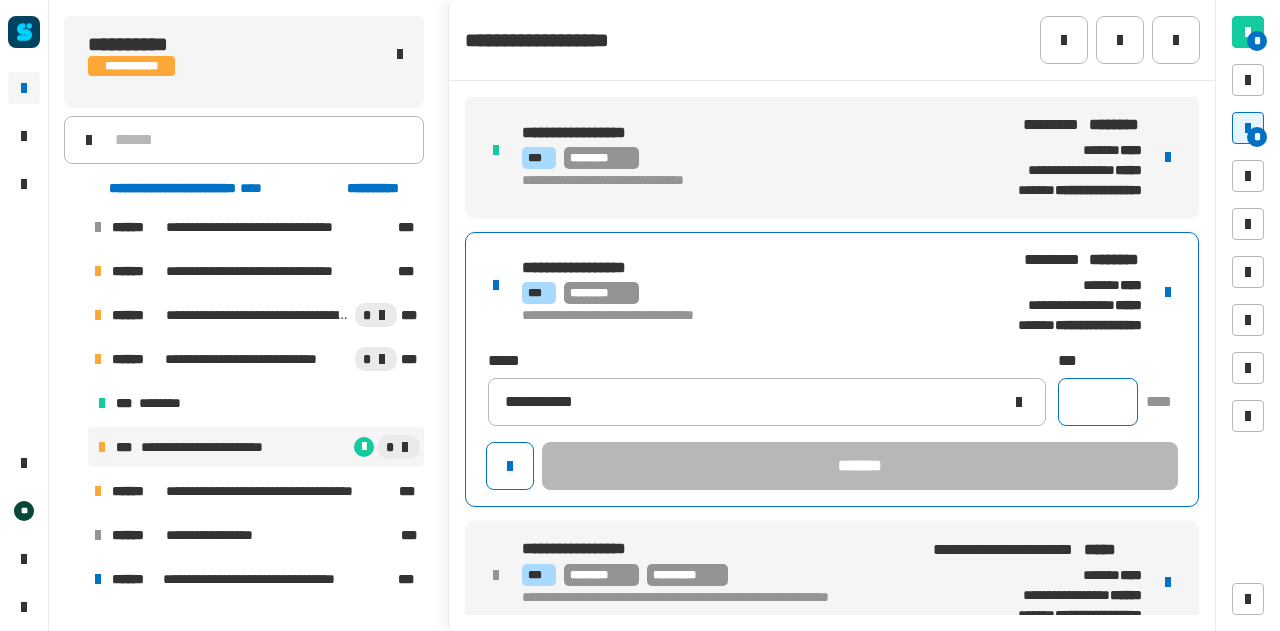 click 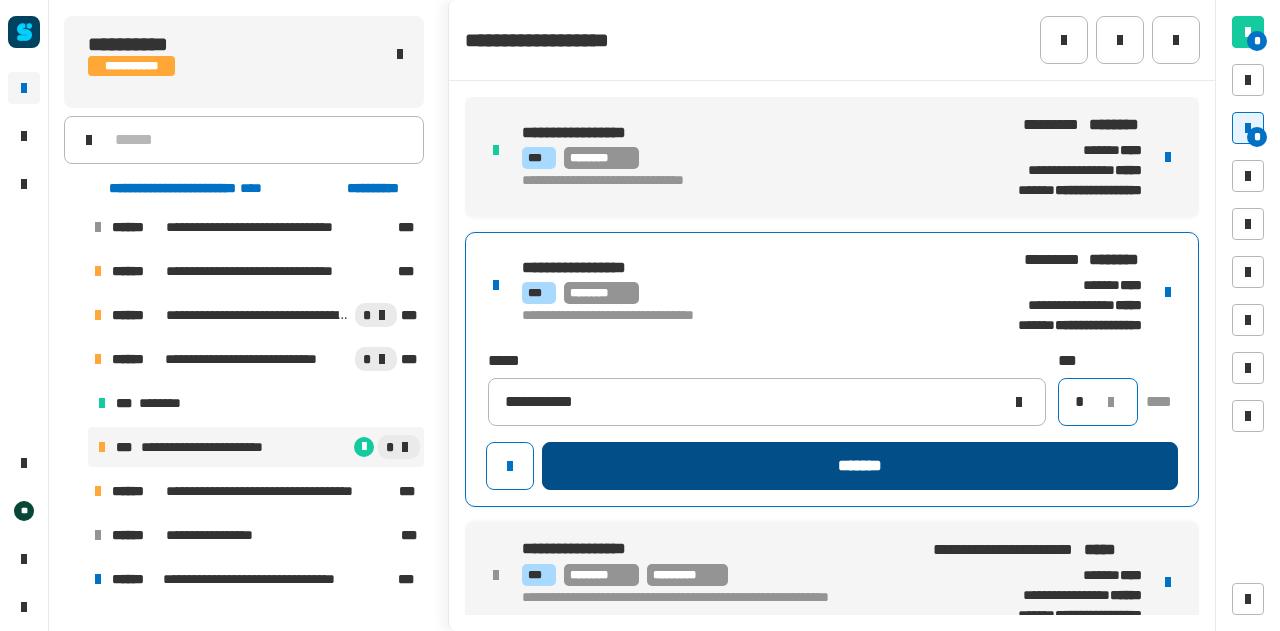 type on "*" 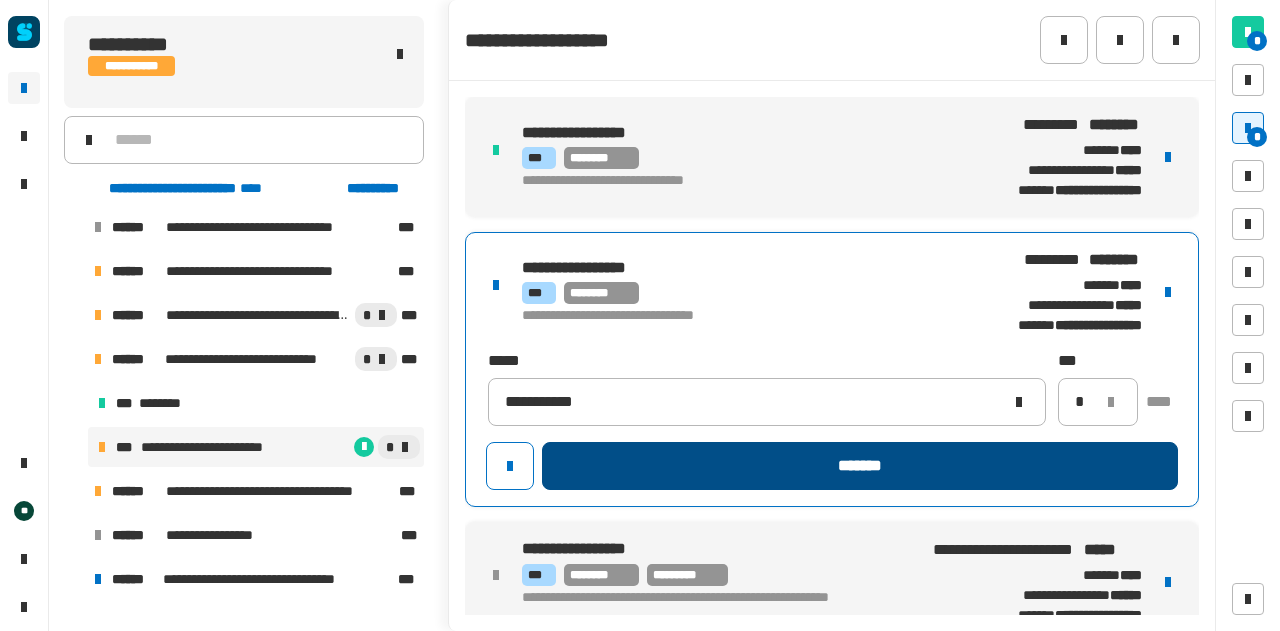 click on "*******" 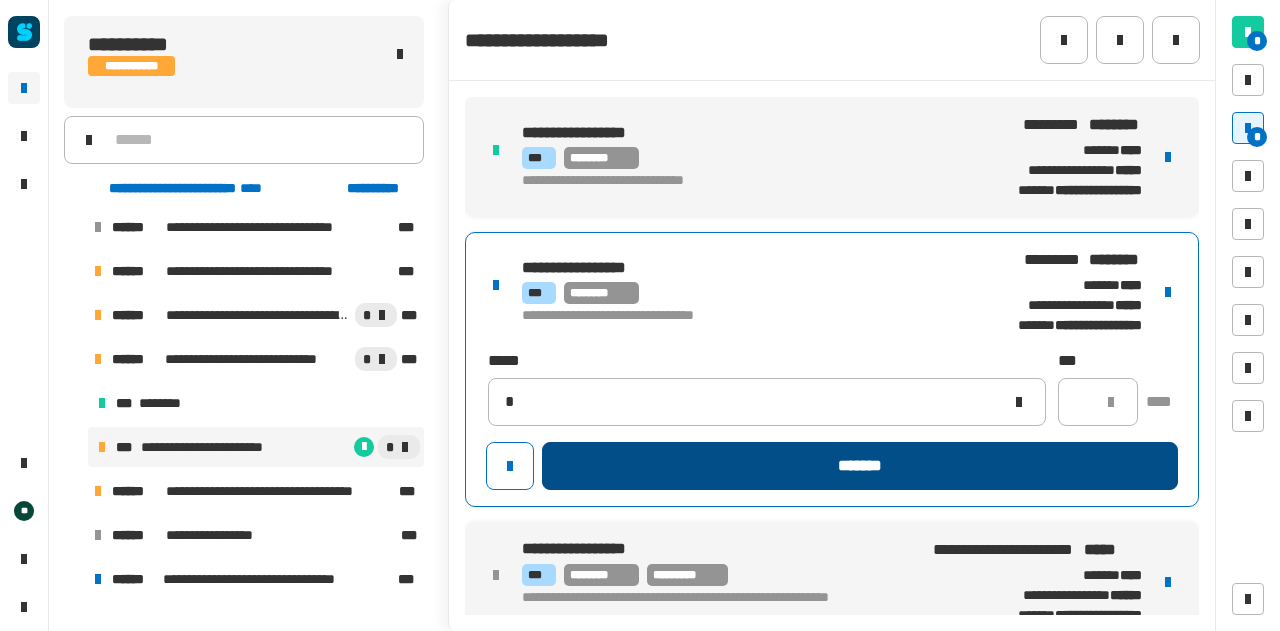 type 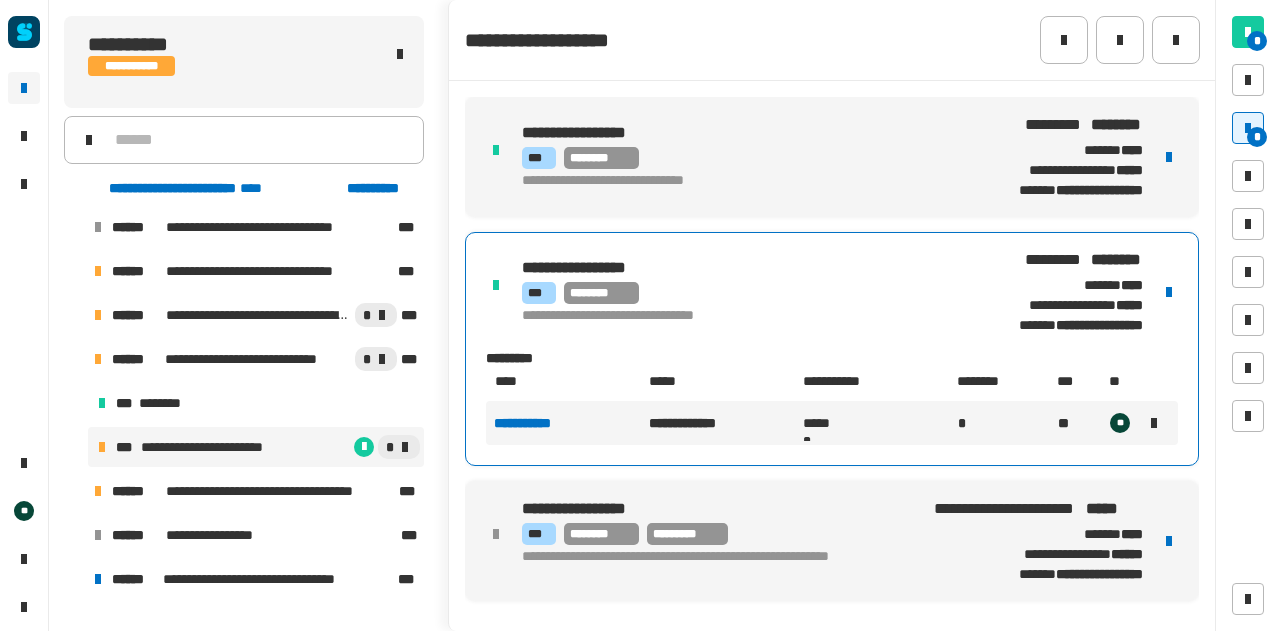 click at bounding box center (1248, 128) 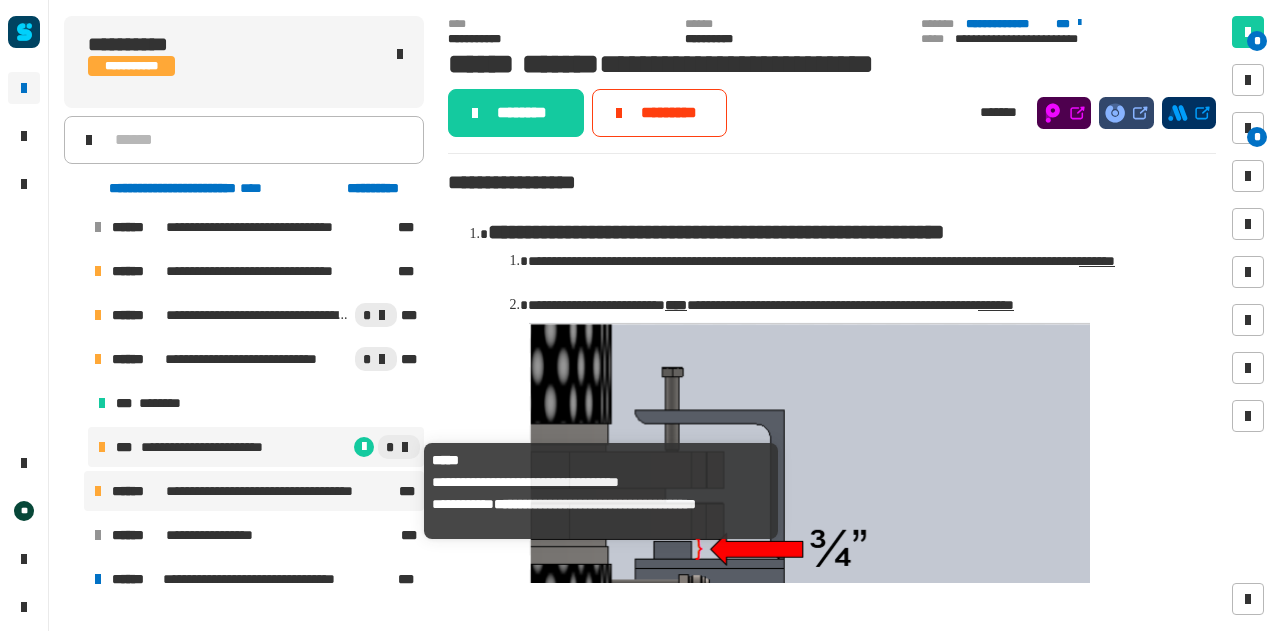 click on "**********" at bounding box center (276, 491) 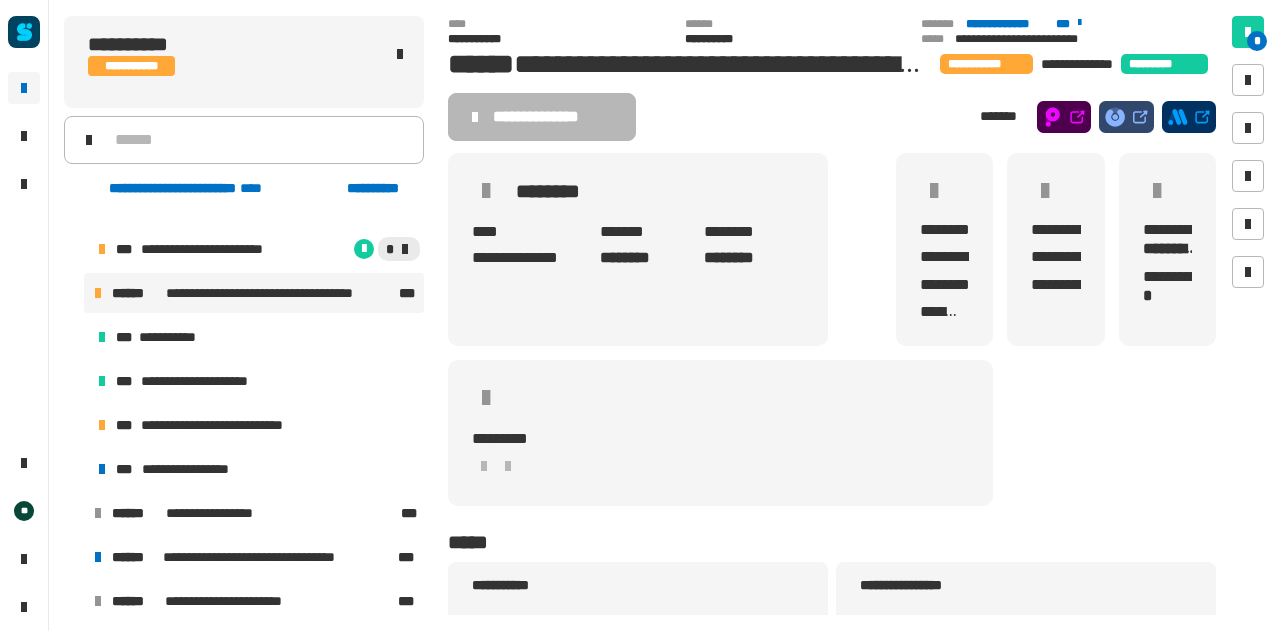 scroll, scrollTop: 437, scrollLeft: 0, axis: vertical 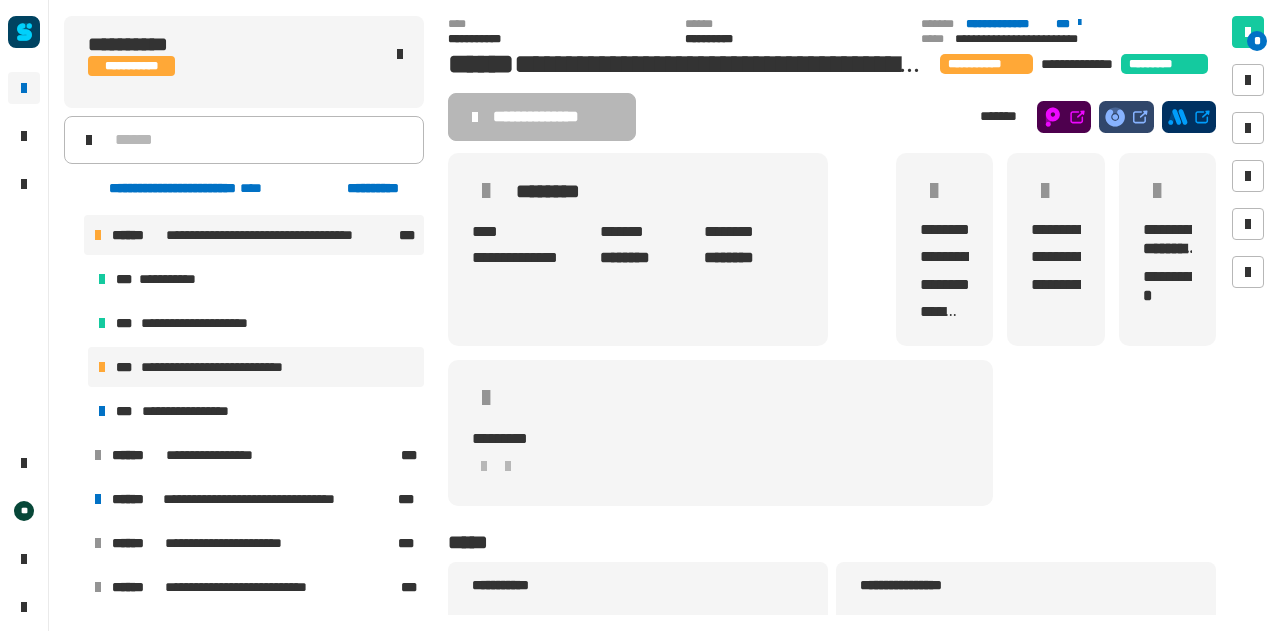 click on "**********" at bounding box center (256, 367) 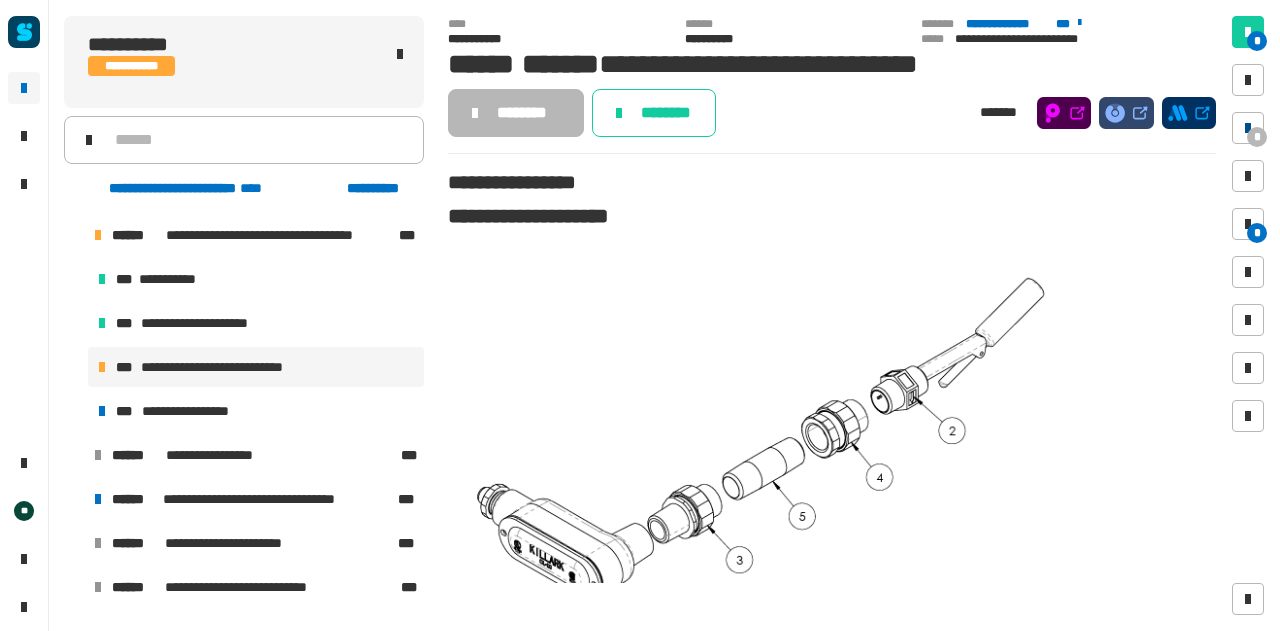click at bounding box center (1248, 128) 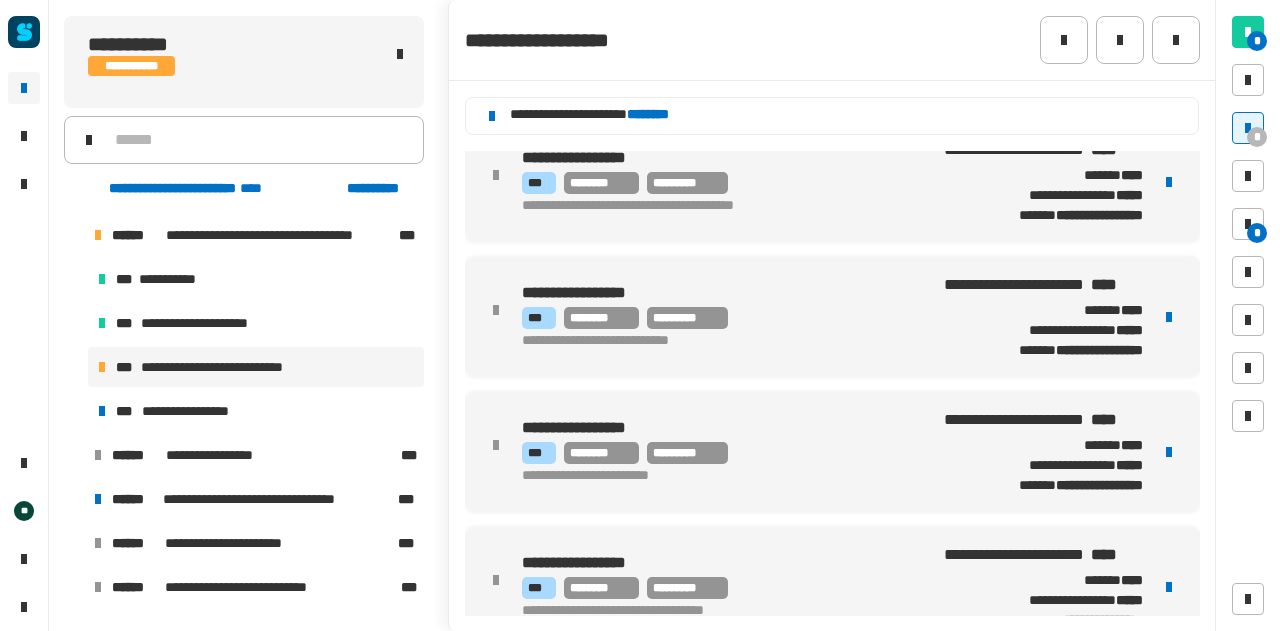 scroll, scrollTop: 460, scrollLeft: 0, axis: vertical 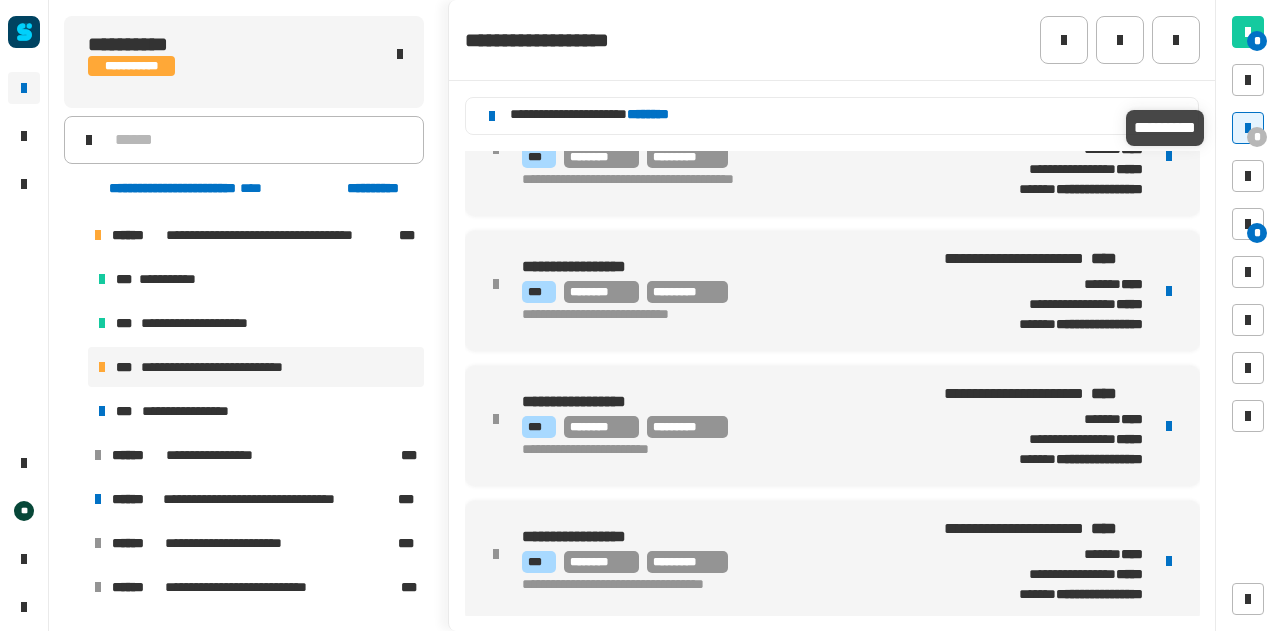 click on "*" at bounding box center (1257, 137) 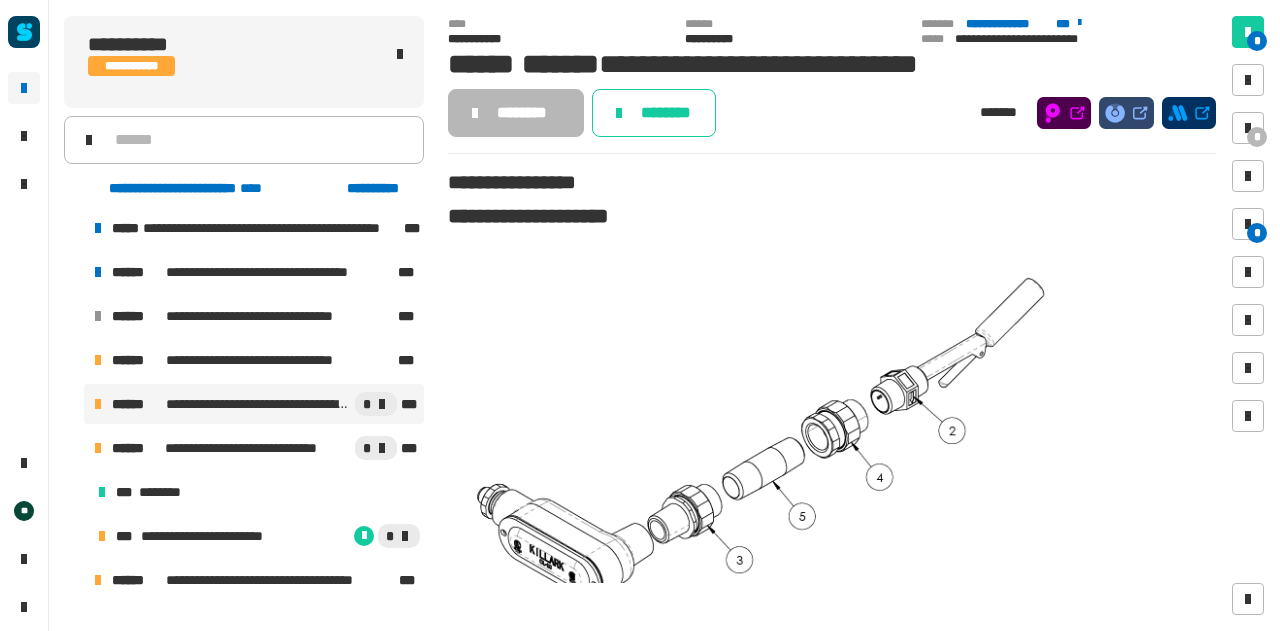 scroll, scrollTop: 86, scrollLeft: 0, axis: vertical 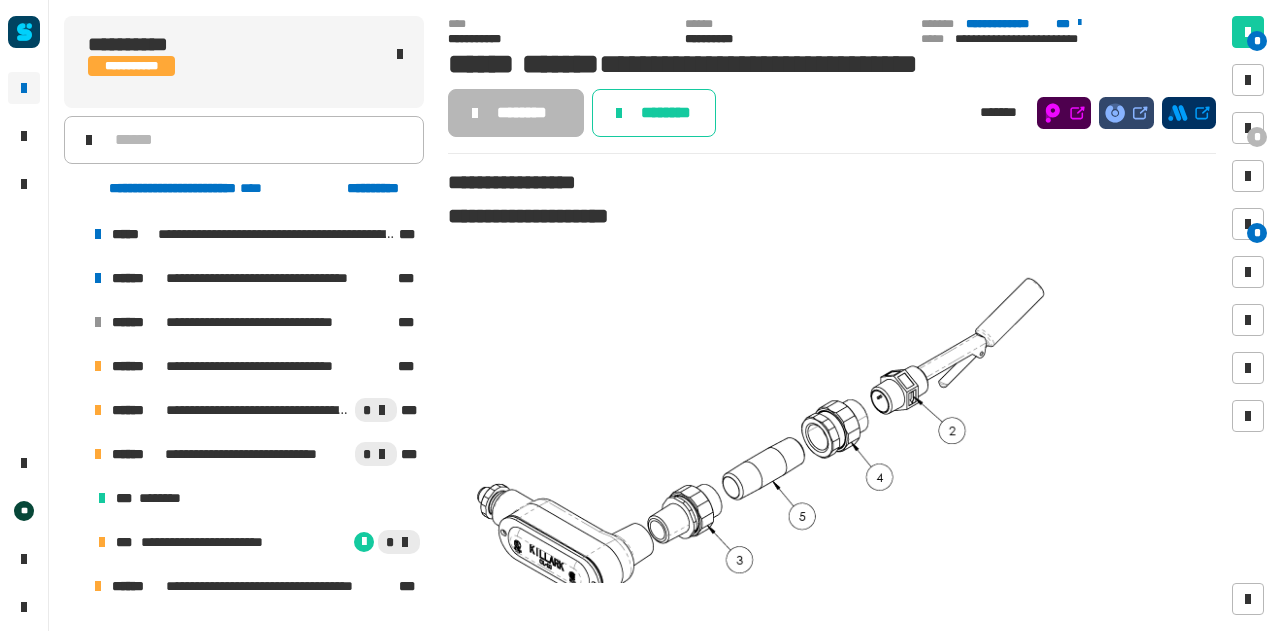 click at bounding box center (74, 410) 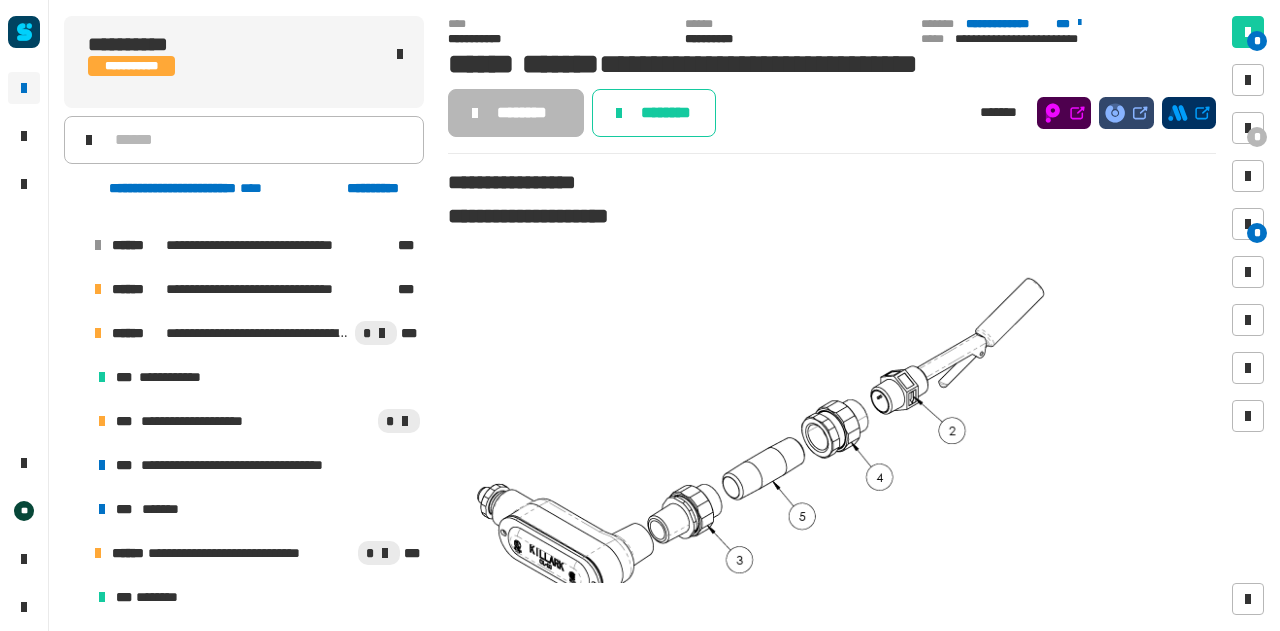 scroll, scrollTop: 179, scrollLeft: 0, axis: vertical 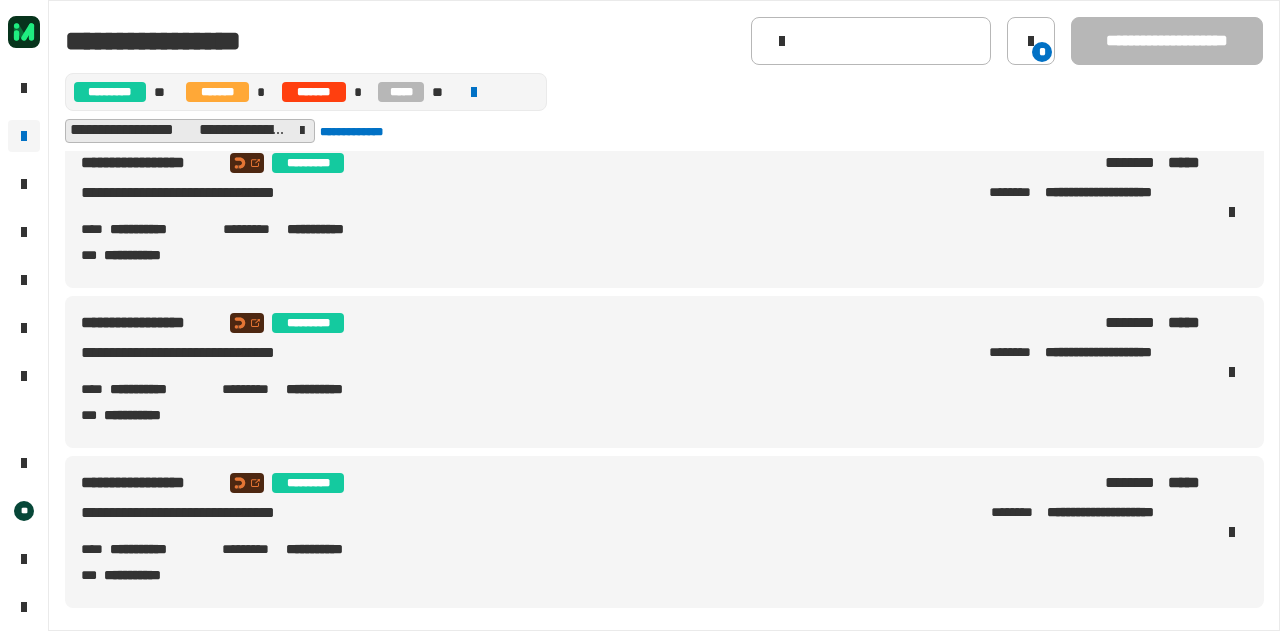 click on "**********" at bounding box center [158, 549] 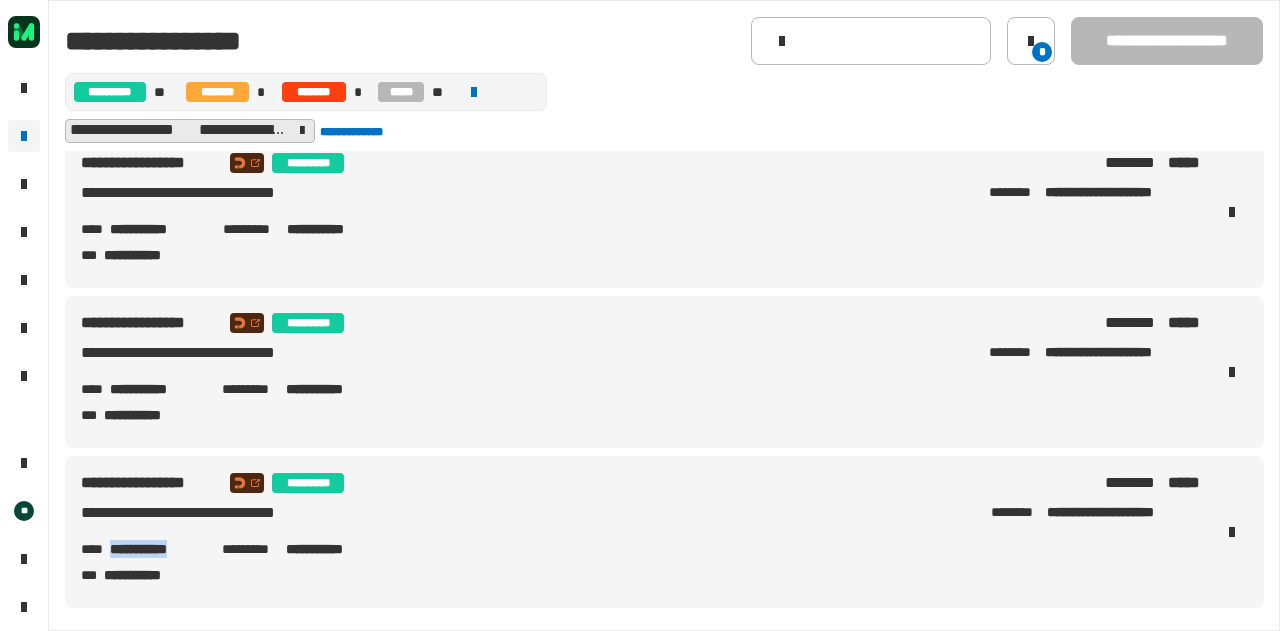 click on "**********" at bounding box center [158, 549] 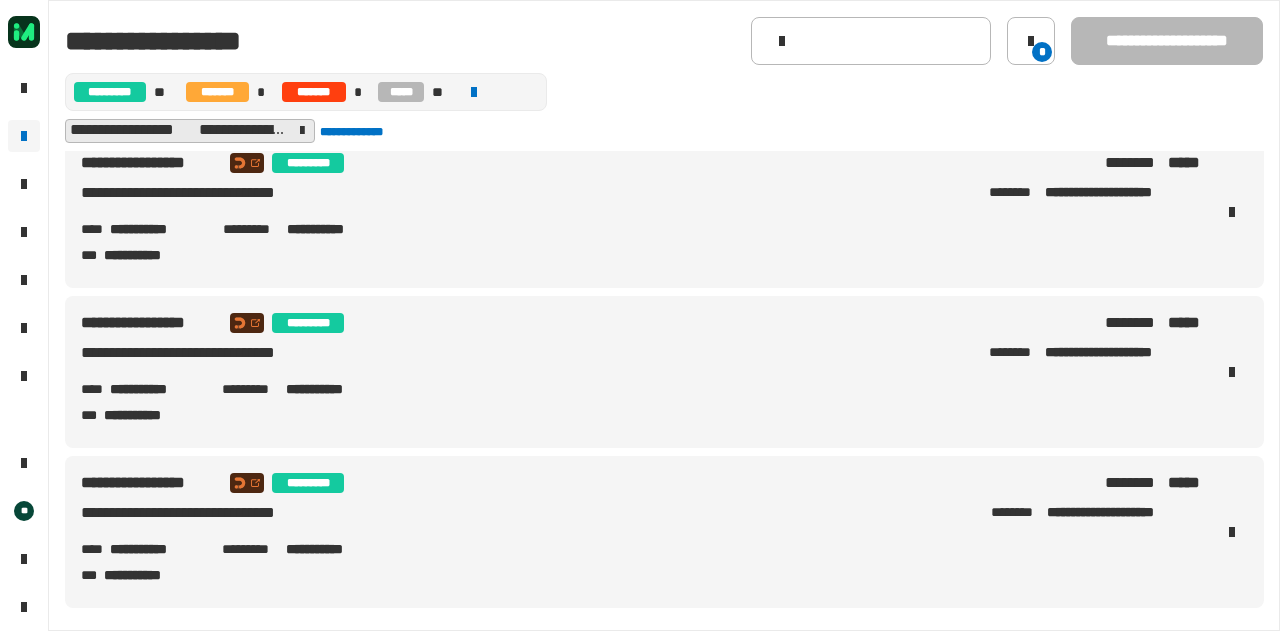 click on "********* ** ******* * ******* * ***** **" 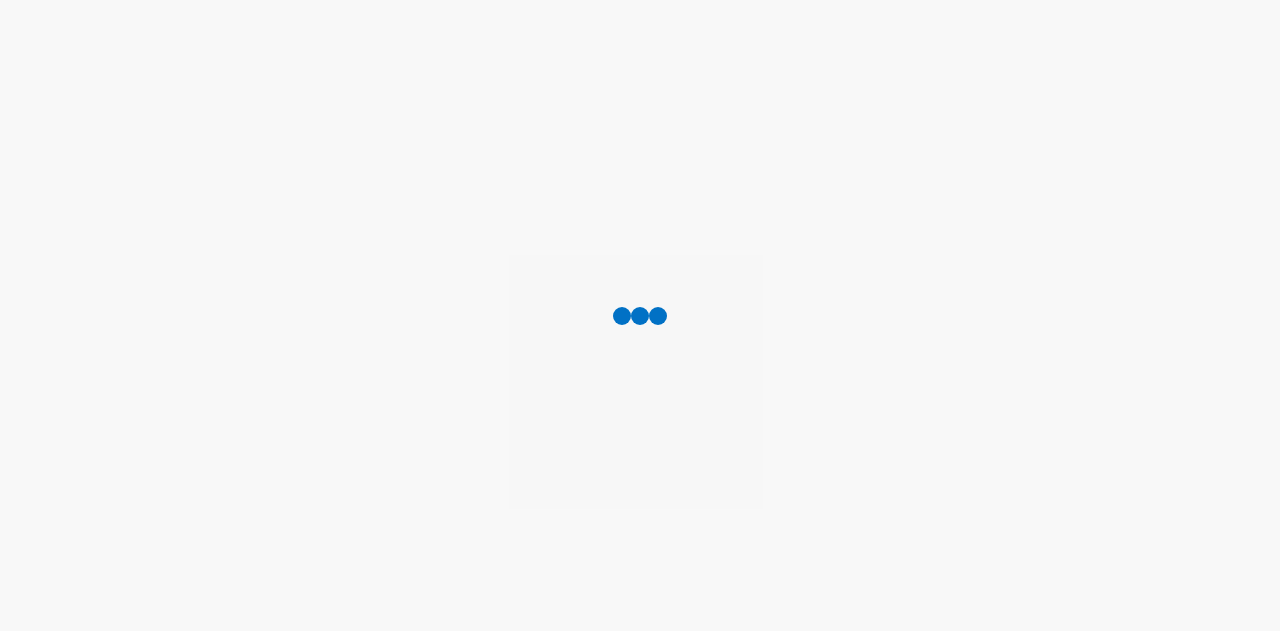 scroll, scrollTop: 0, scrollLeft: 0, axis: both 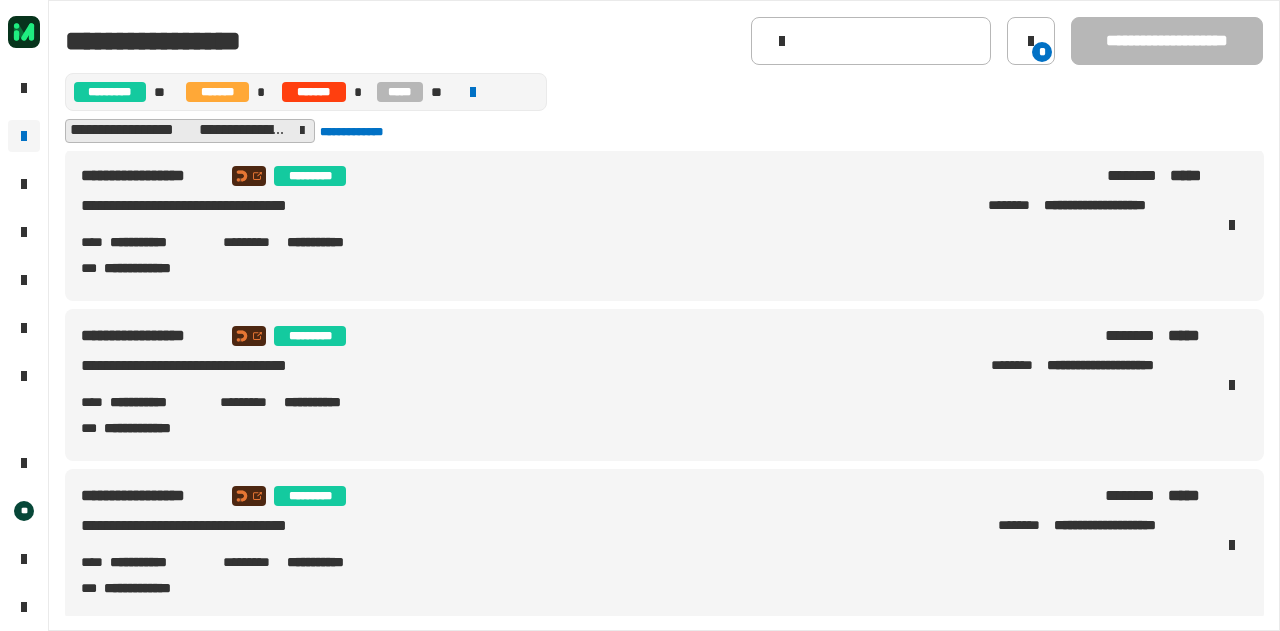 click on "**********" at bounding box center (156, 402) 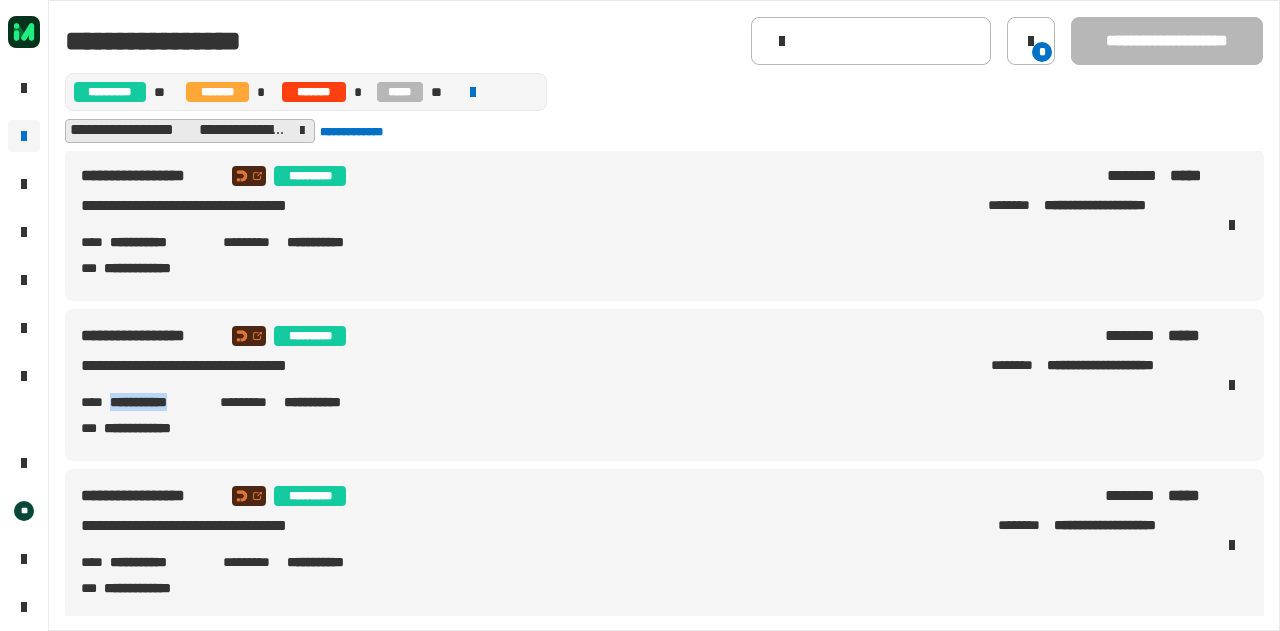 click on "**********" at bounding box center (156, 402) 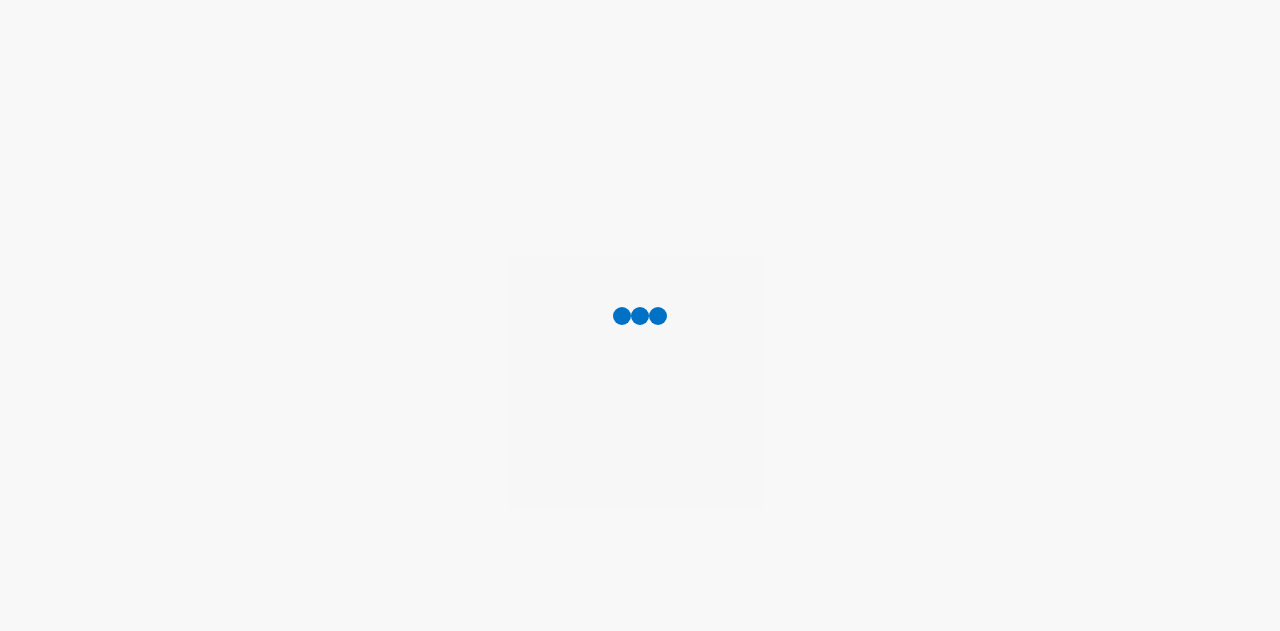 scroll, scrollTop: 0, scrollLeft: 0, axis: both 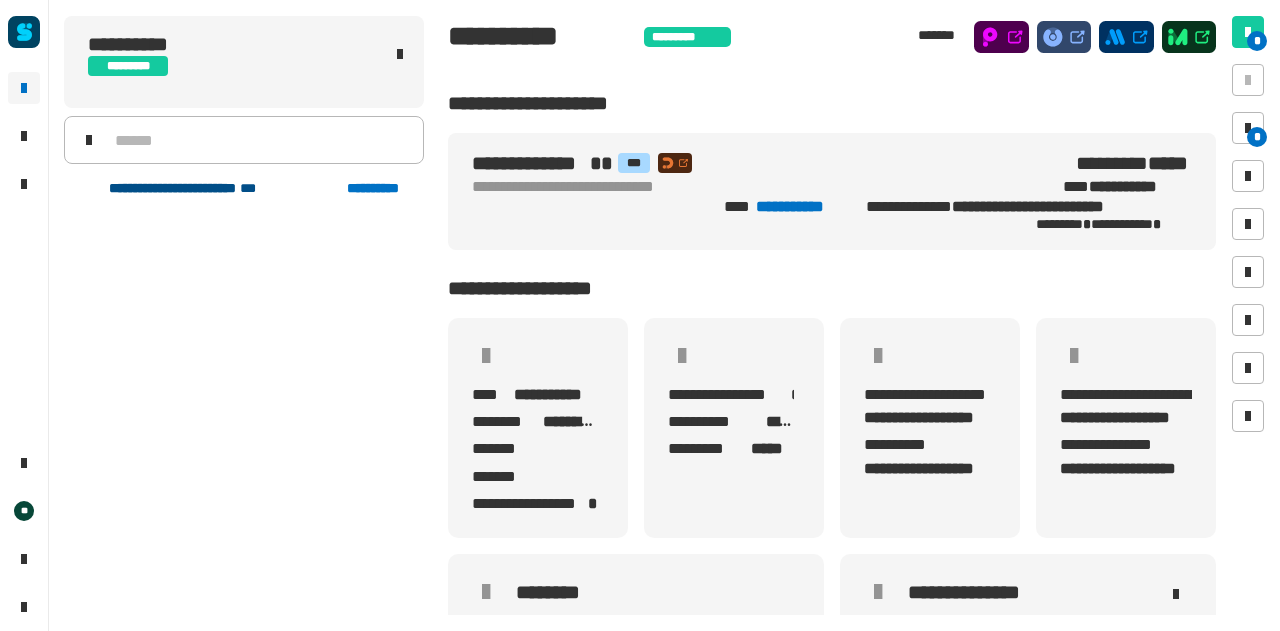 click on "**********" 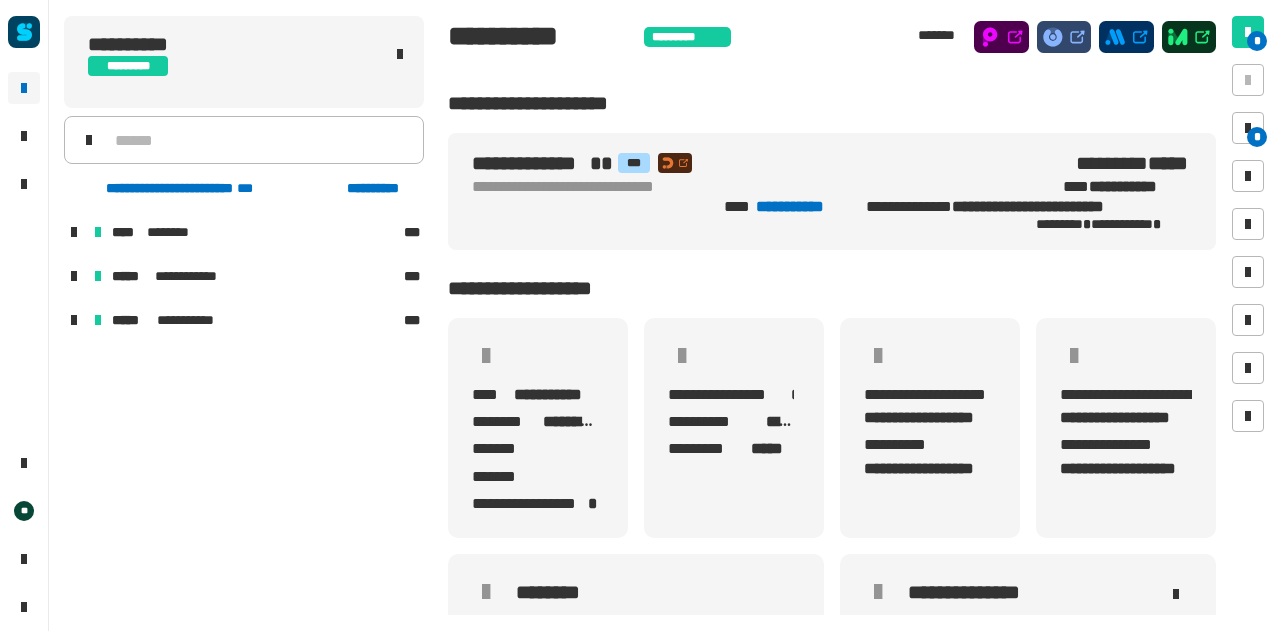 click on "**********" 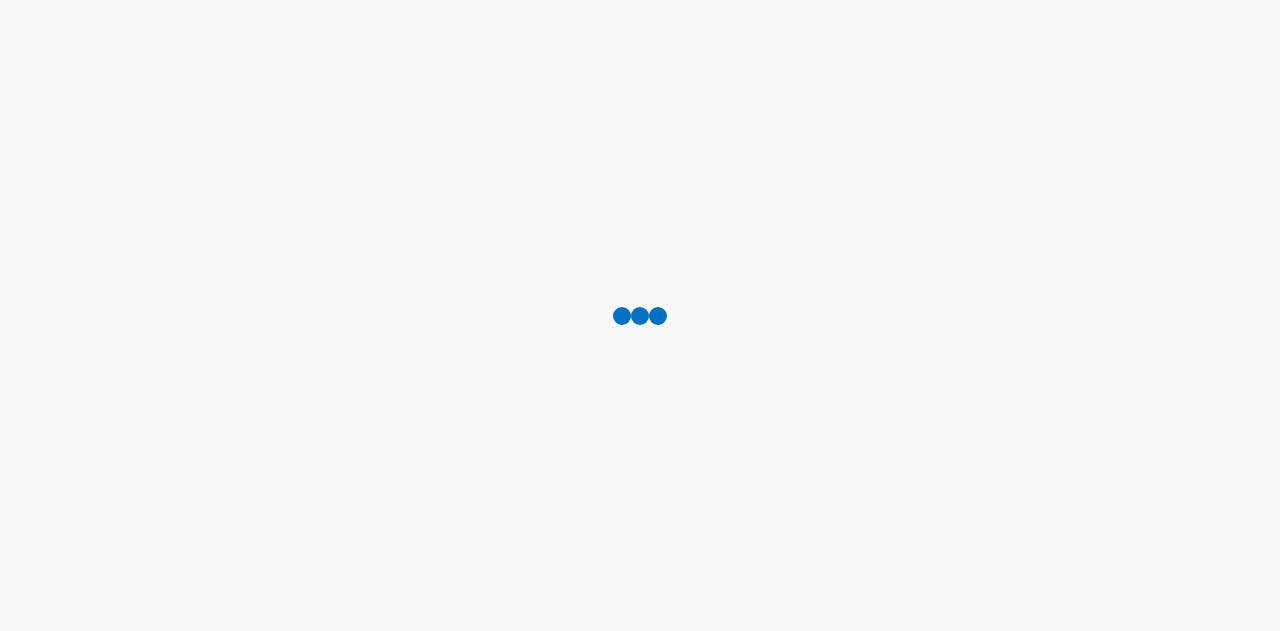scroll, scrollTop: 0, scrollLeft: 0, axis: both 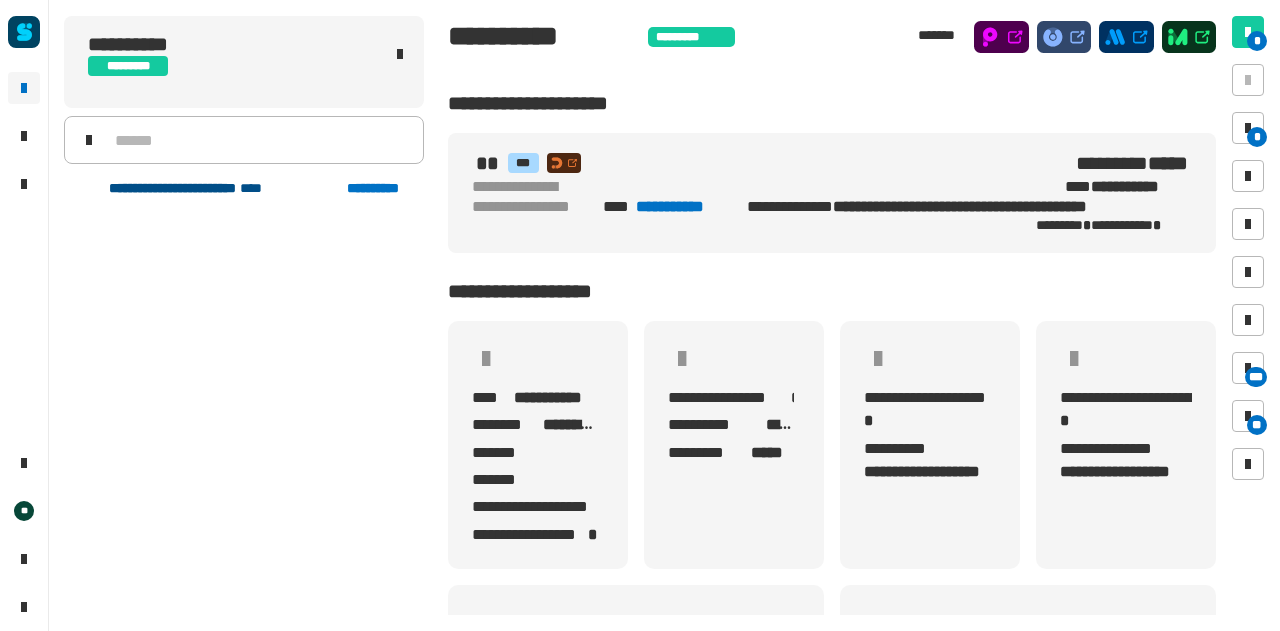 click on "**********" 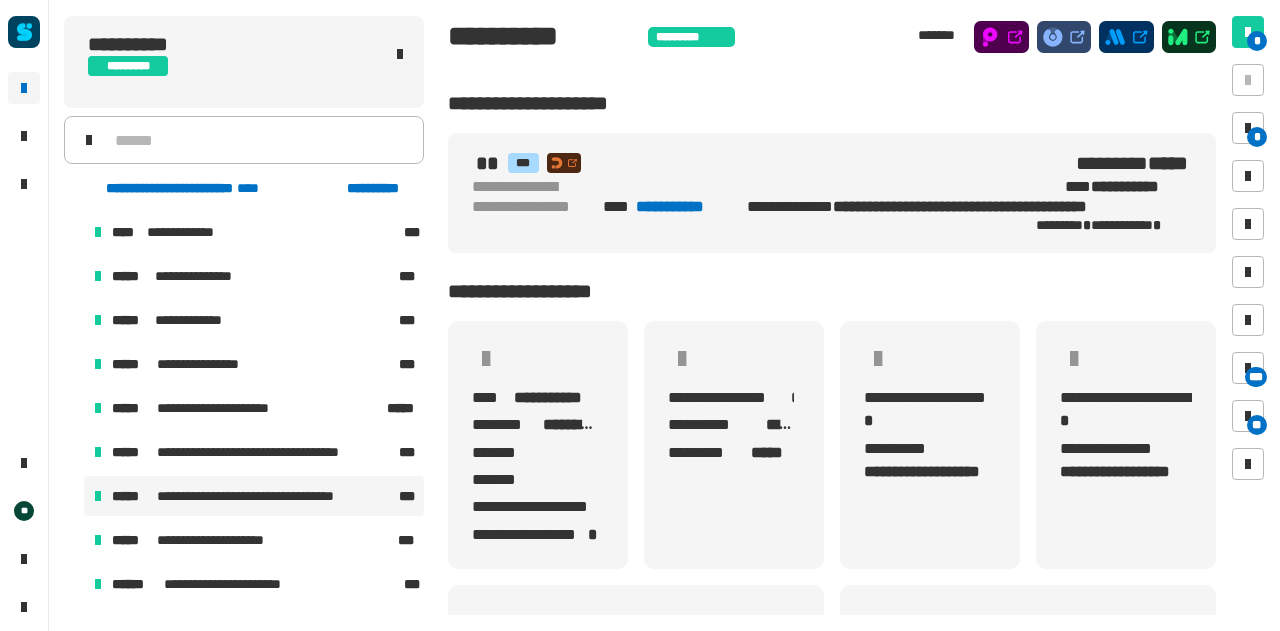 scroll, scrollTop: 76, scrollLeft: 0, axis: vertical 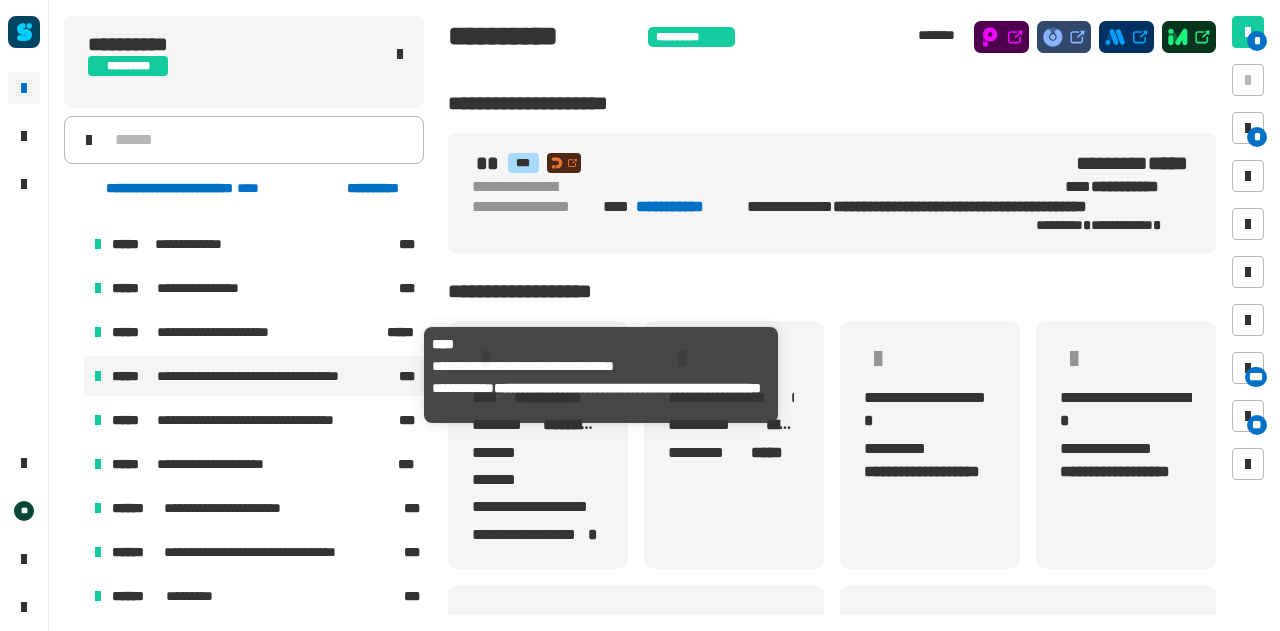 click on "**********" at bounding box center [266, 376] 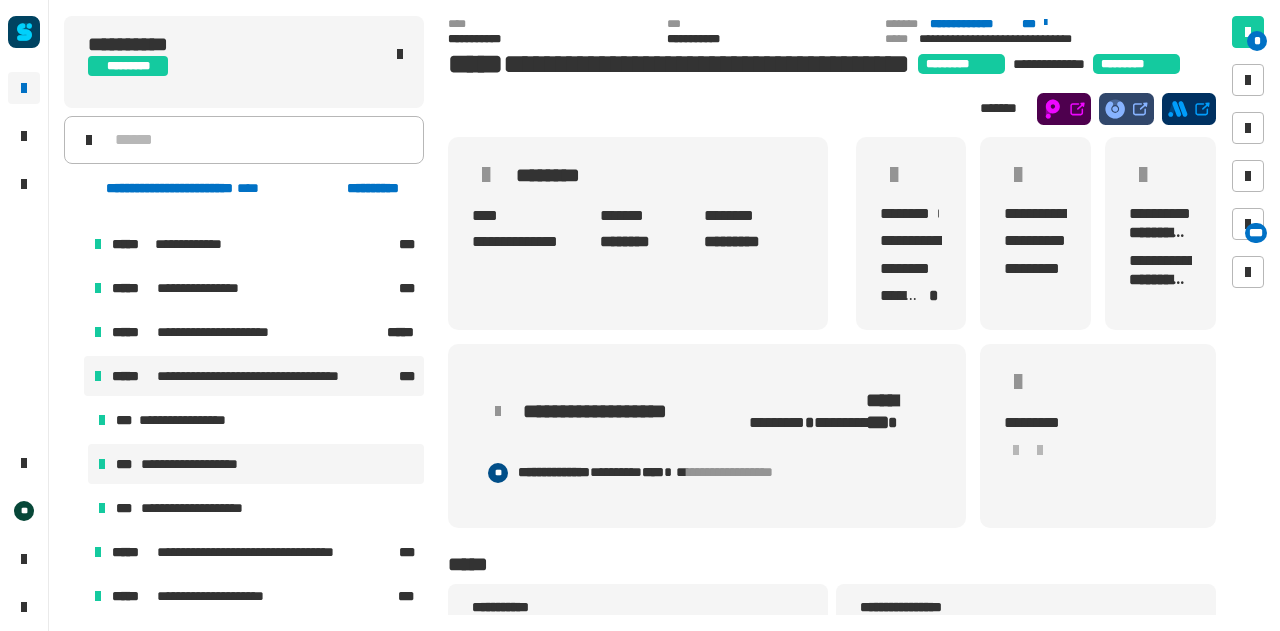 click on "**********" at bounding box center [198, 464] 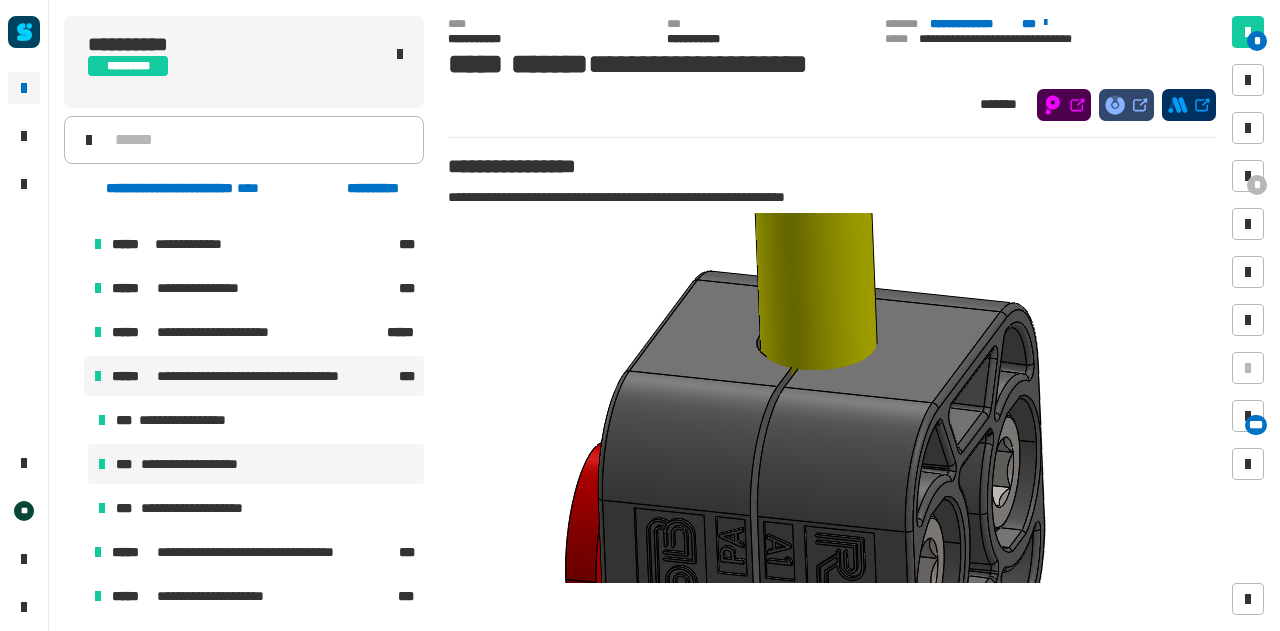 click on "*****" at bounding box center (132, 376) 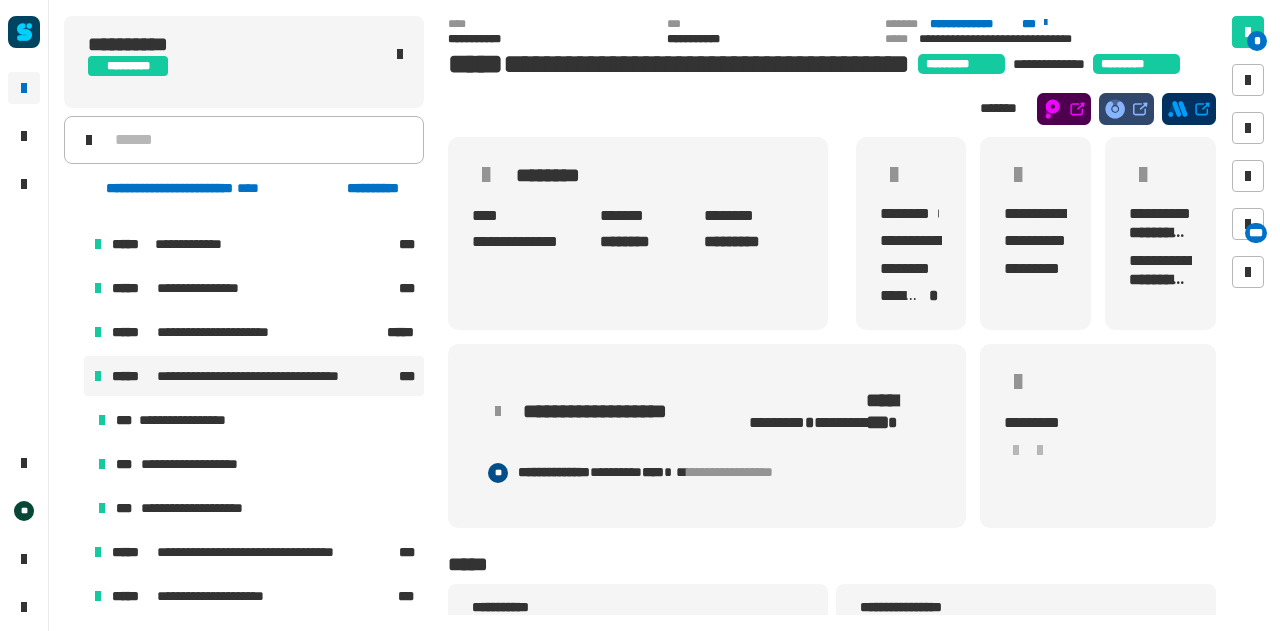 click at bounding box center (74, 376) 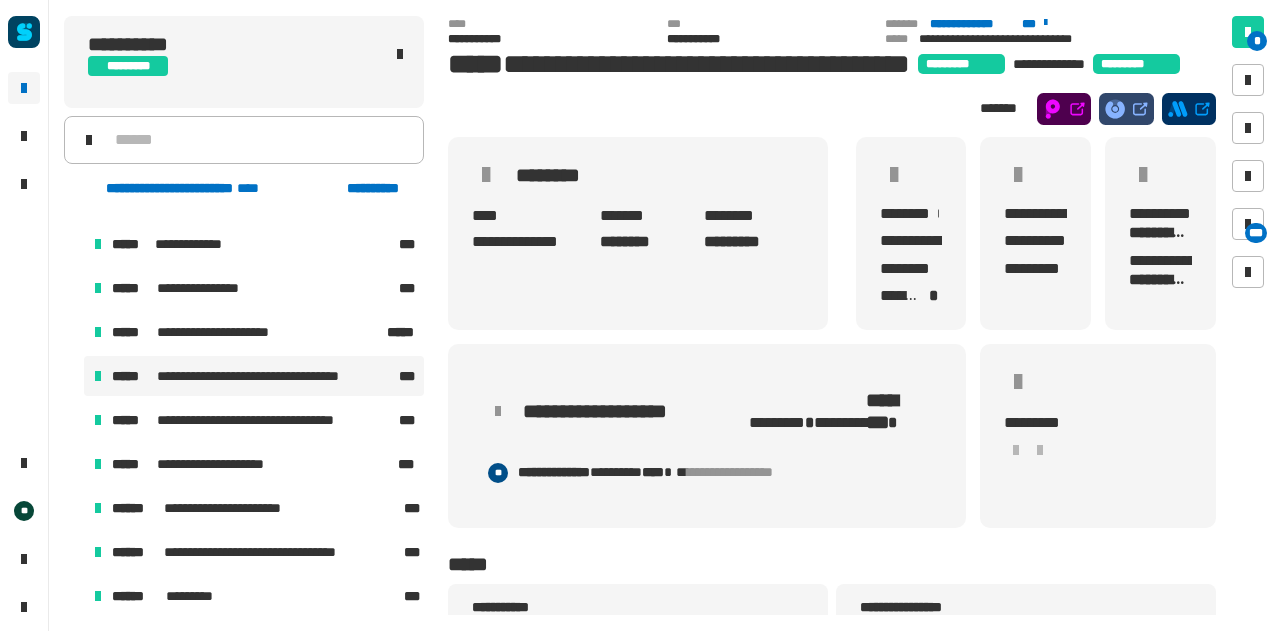 click at bounding box center [74, 464] 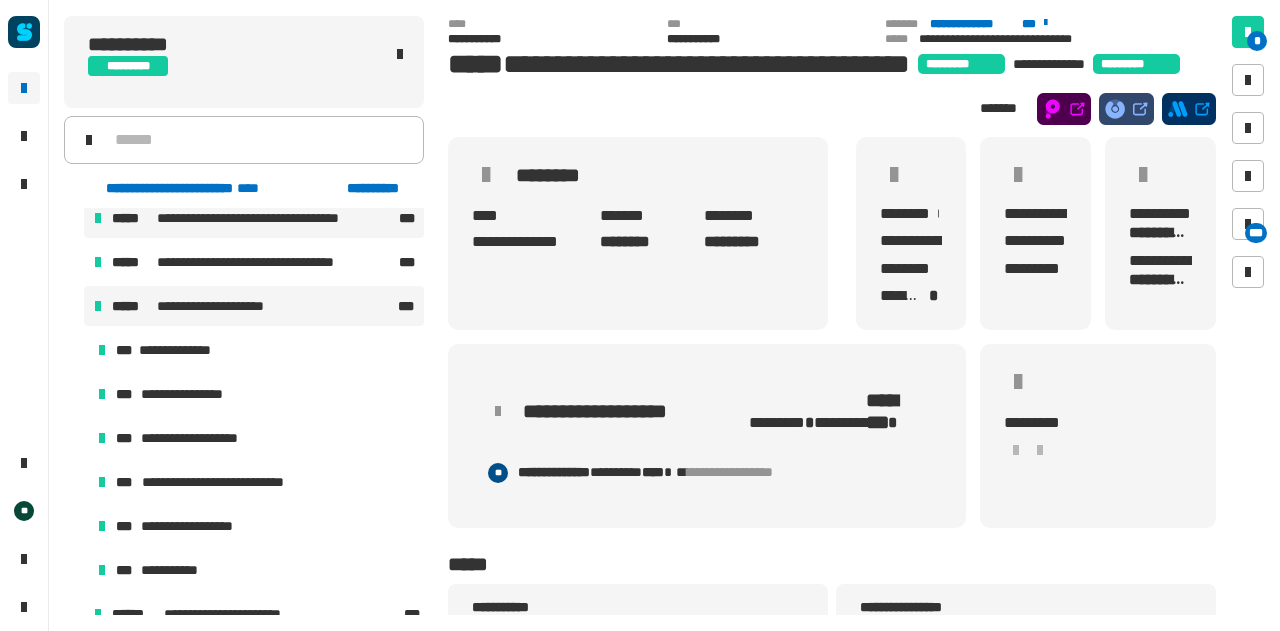 scroll, scrollTop: 248, scrollLeft: 0, axis: vertical 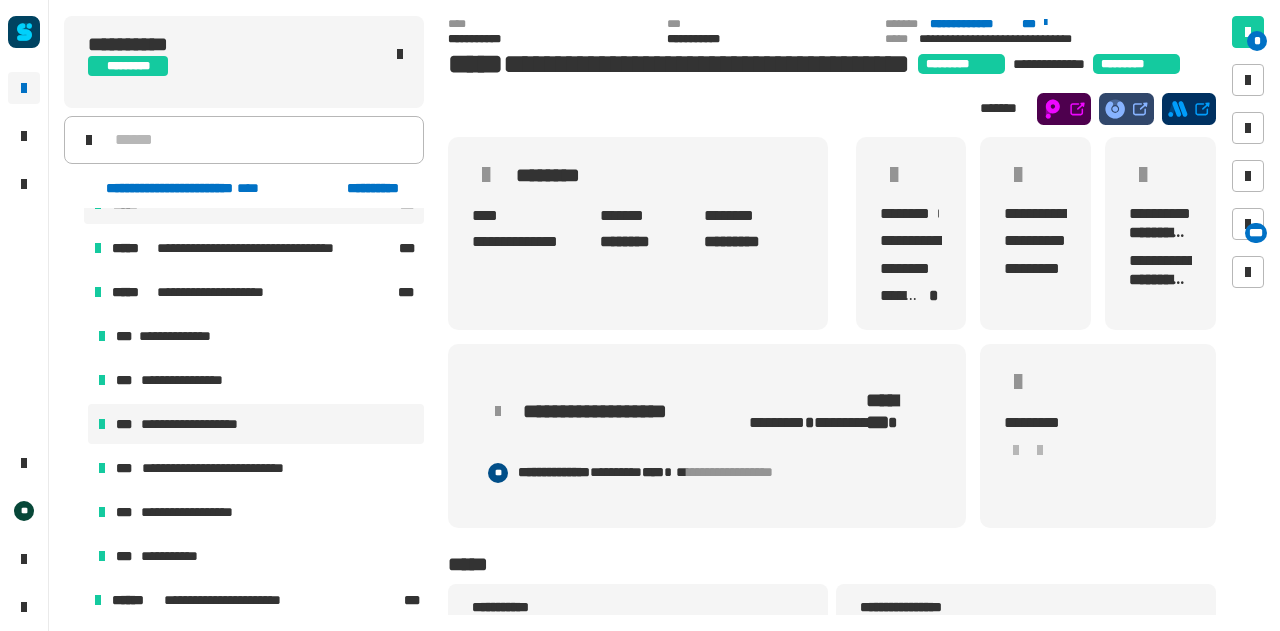 click on "**********" at bounding box center [197, 424] 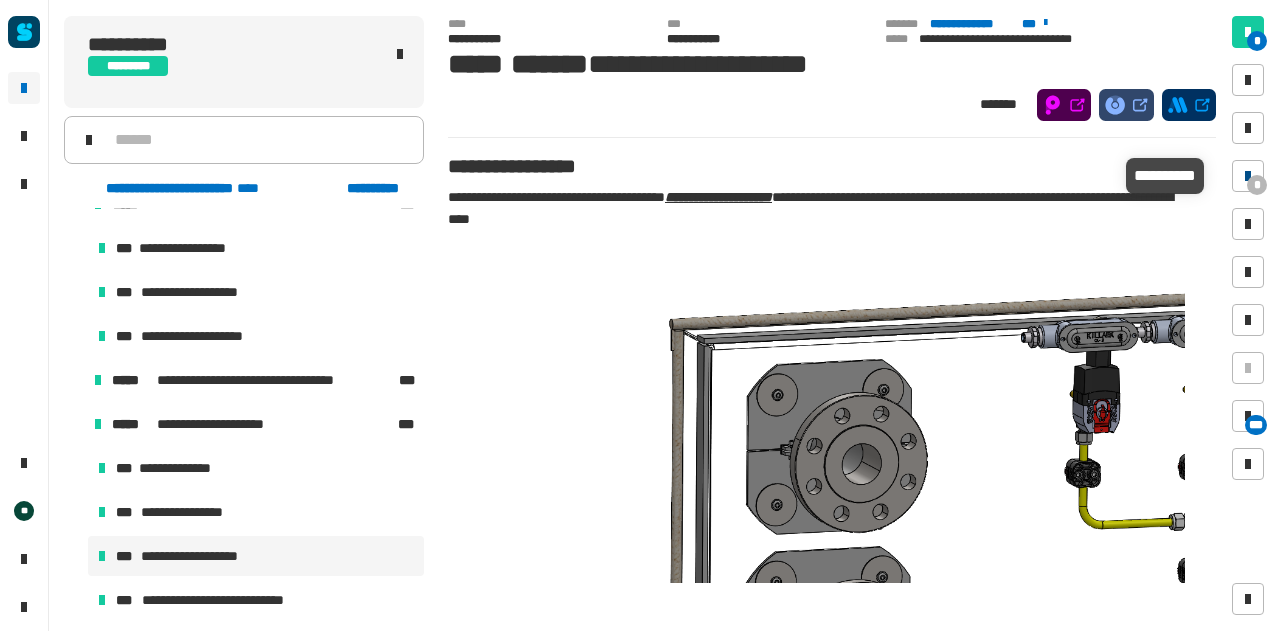 click on "*" at bounding box center [1248, 176] 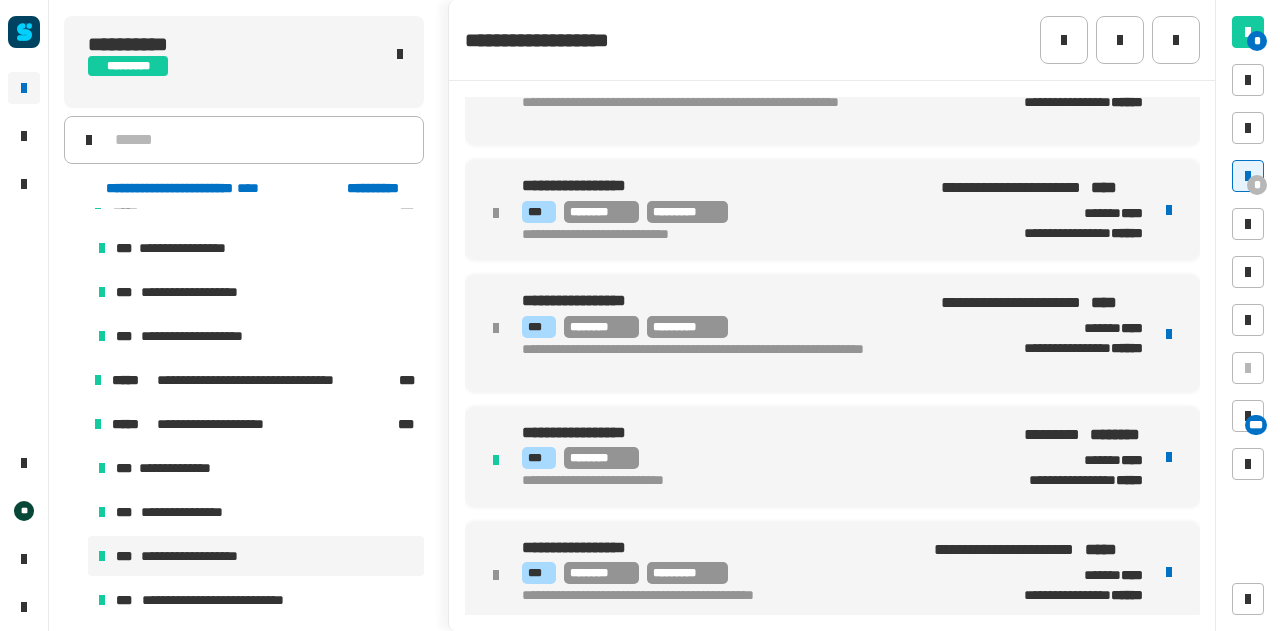 scroll, scrollTop: 58, scrollLeft: 0, axis: vertical 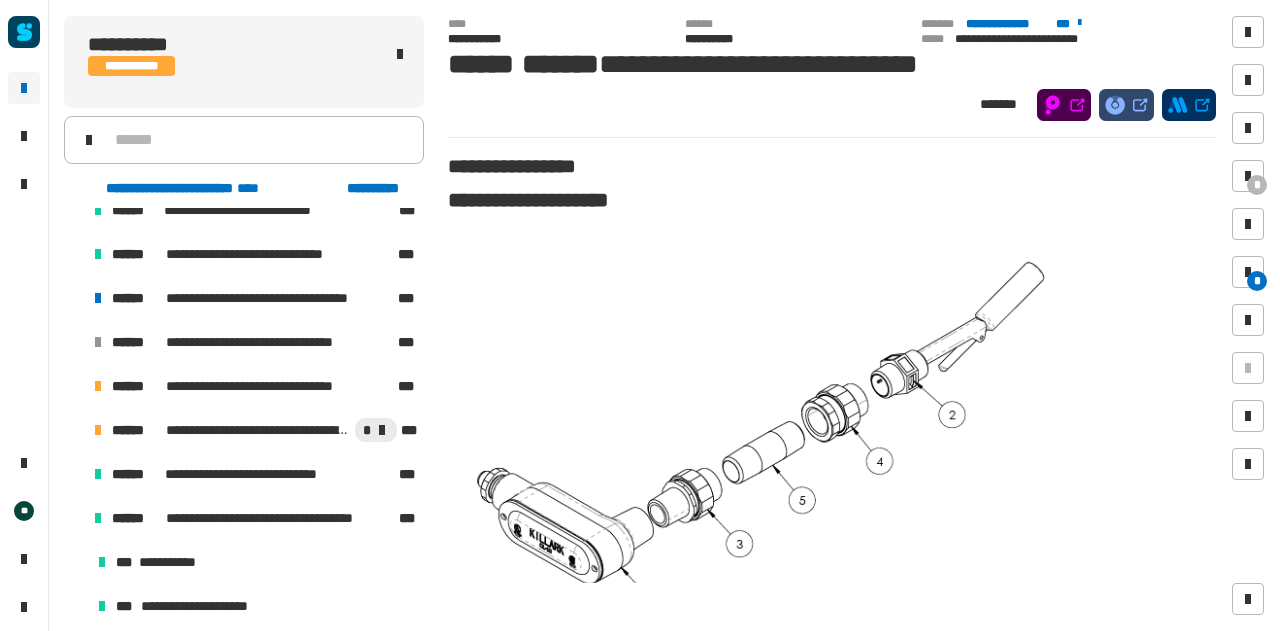 click at bounding box center (74, 518) 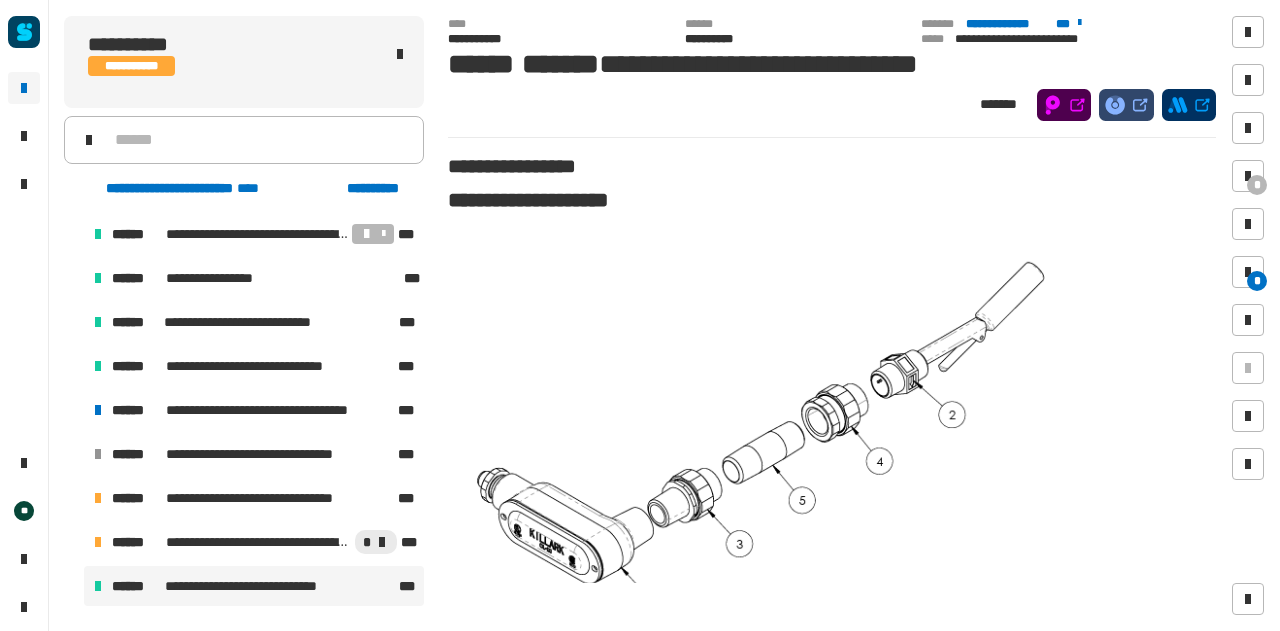 scroll, scrollTop: 1316, scrollLeft: 0, axis: vertical 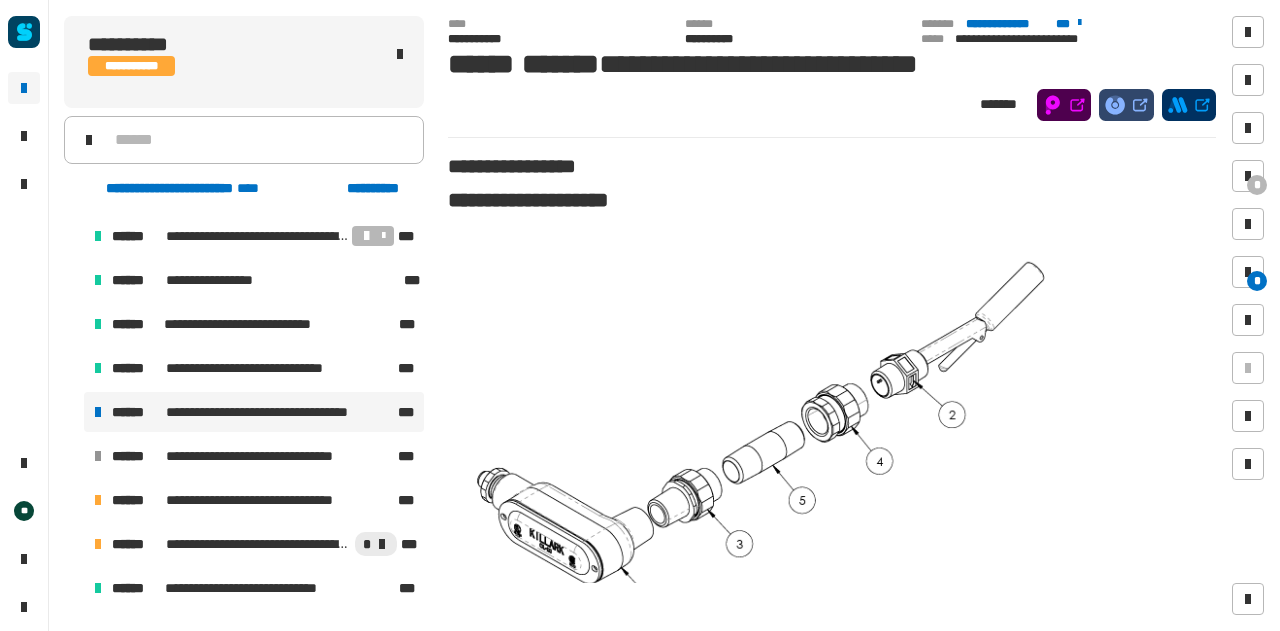 click on "******" at bounding box center [137, 412] 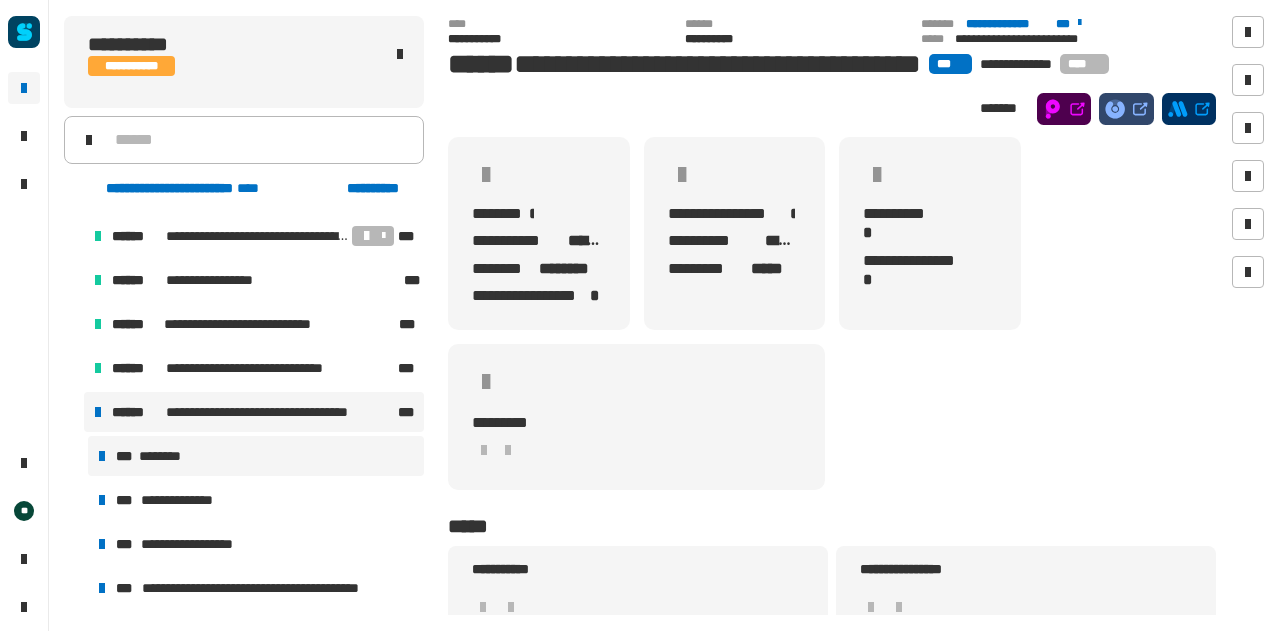 click on "***" at bounding box center (125, 456) 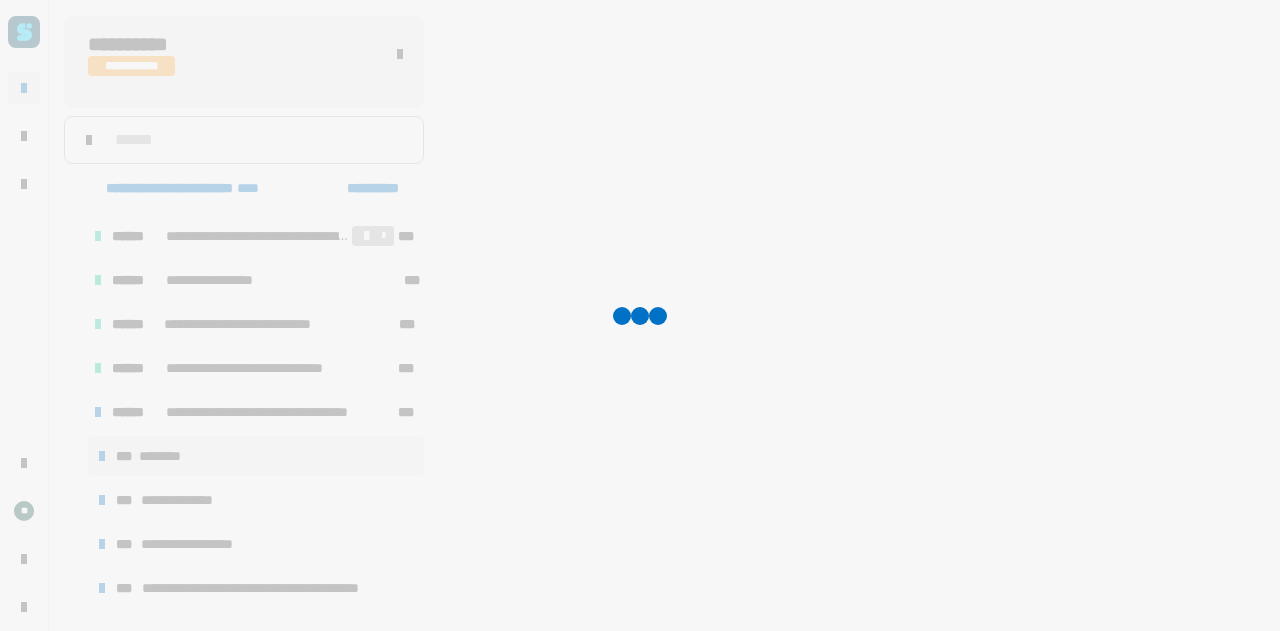 scroll, scrollTop: 1360, scrollLeft: 0, axis: vertical 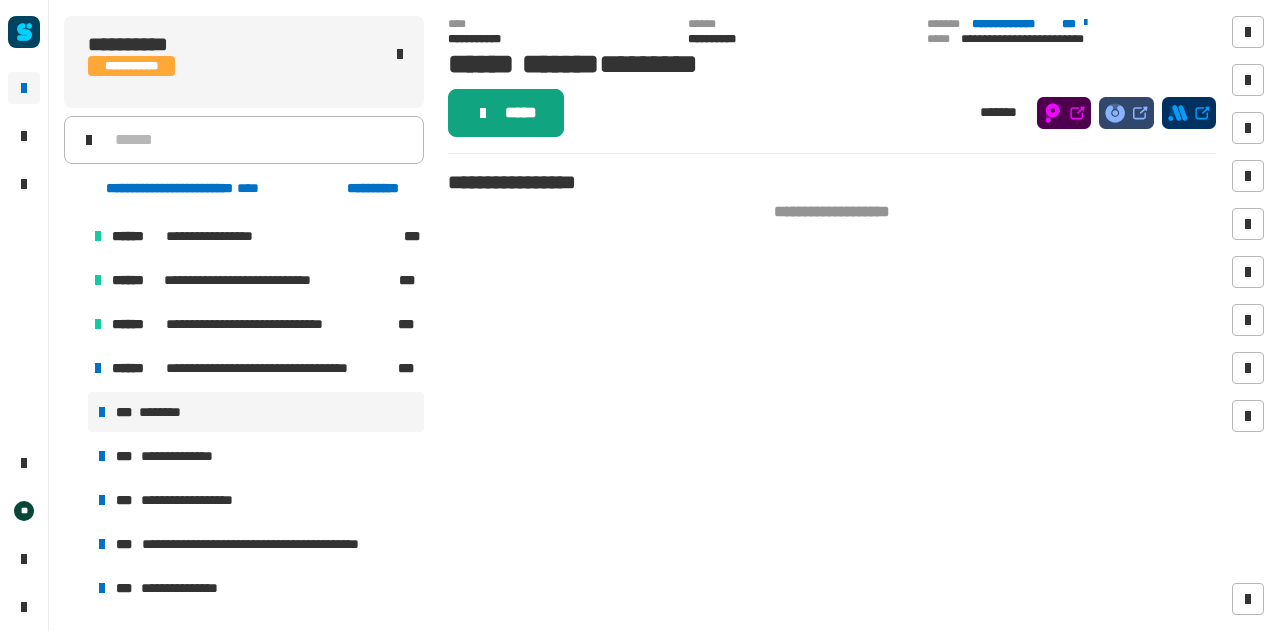click 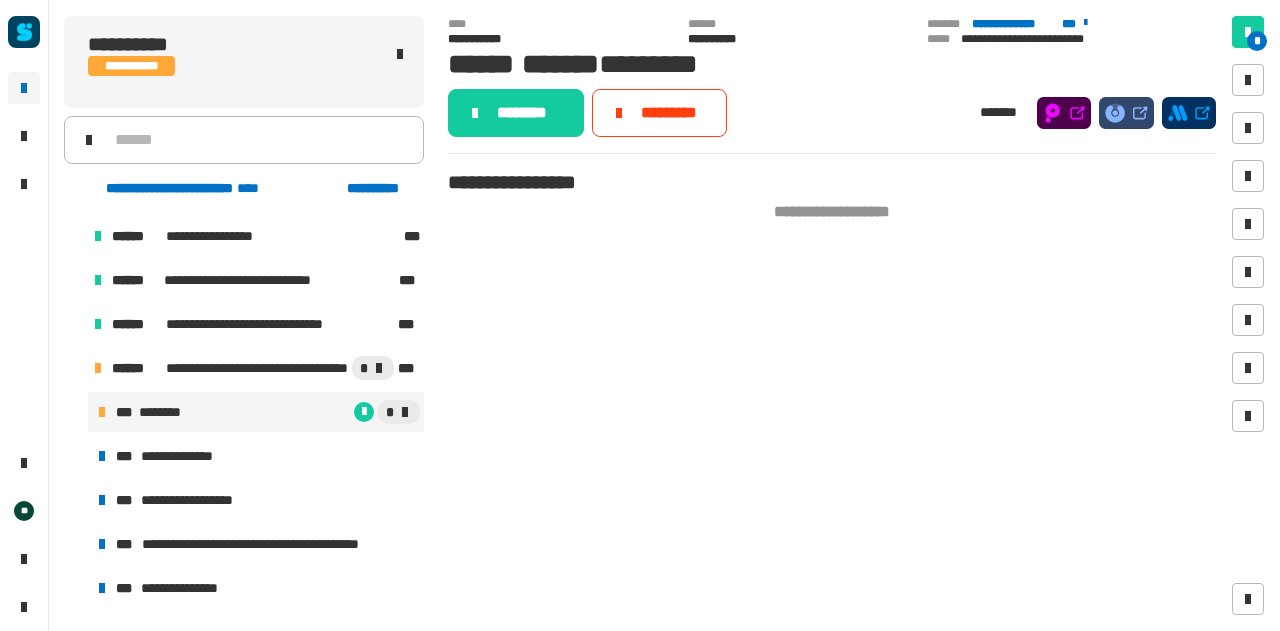 click 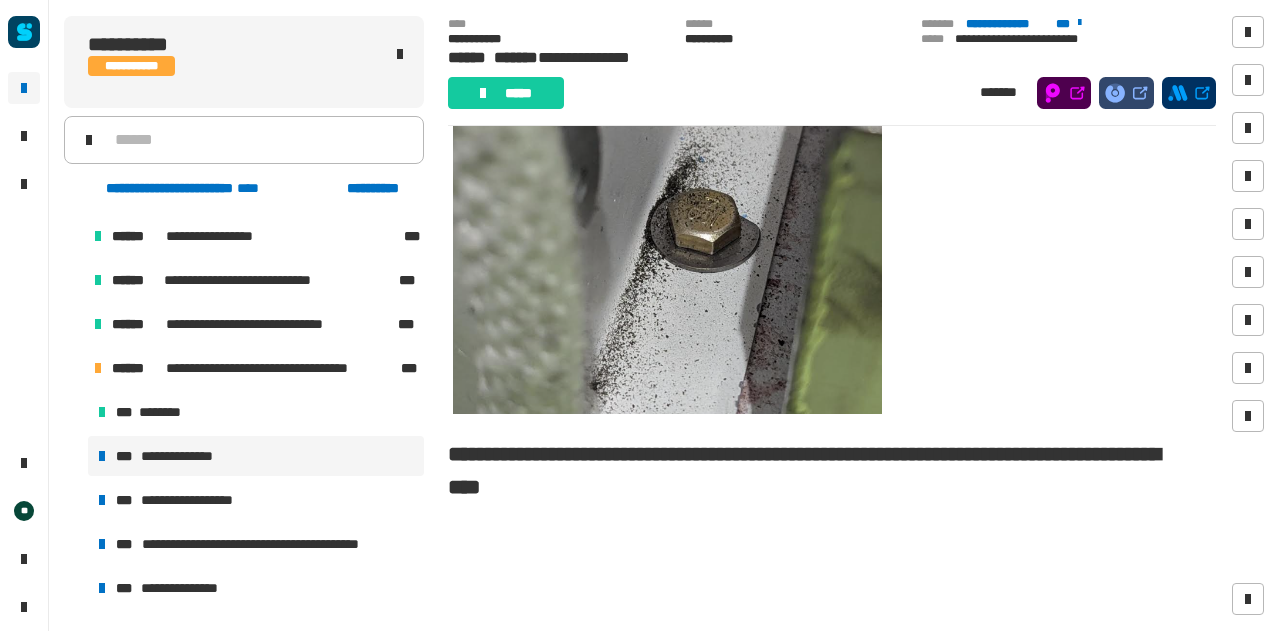 scroll, scrollTop: 0, scrollLeft: 0, axis: both 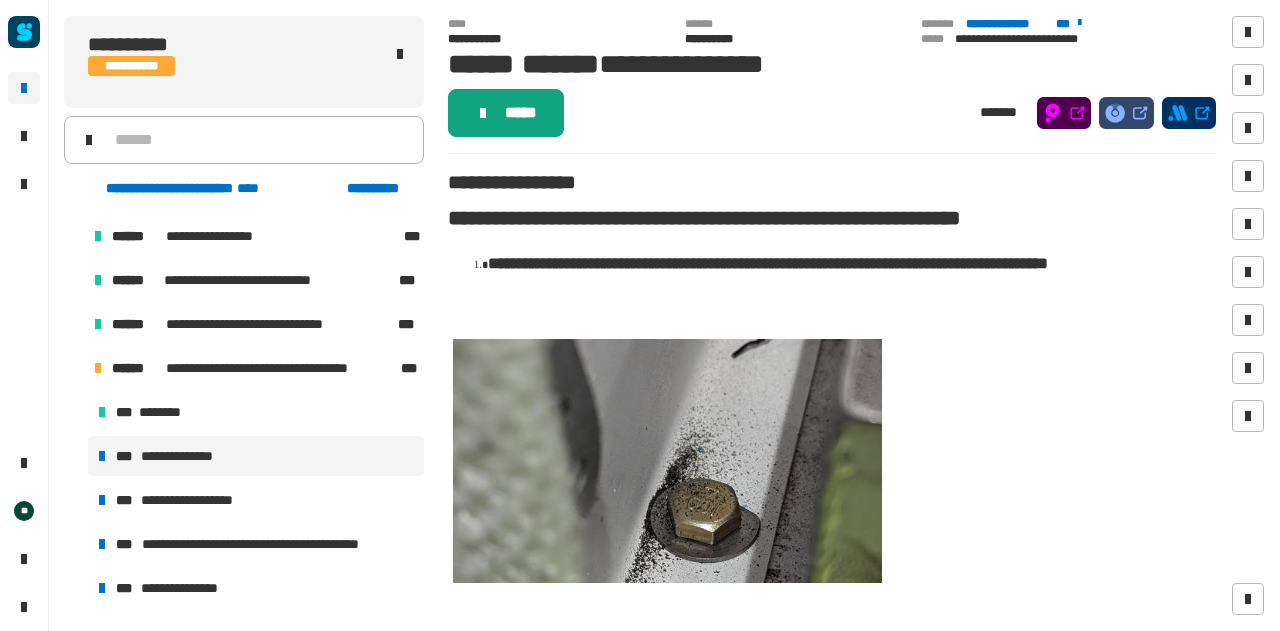 click on "*****" 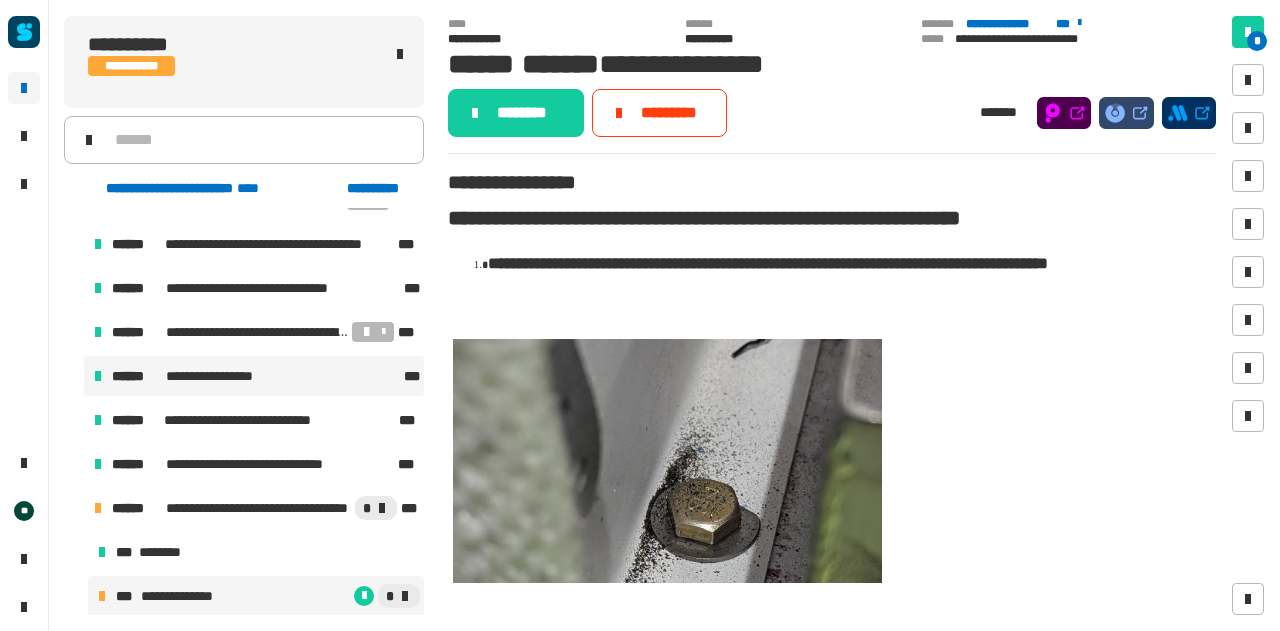scroll, scrollTop: 1192, scrollLeft: 0, axis: vertical 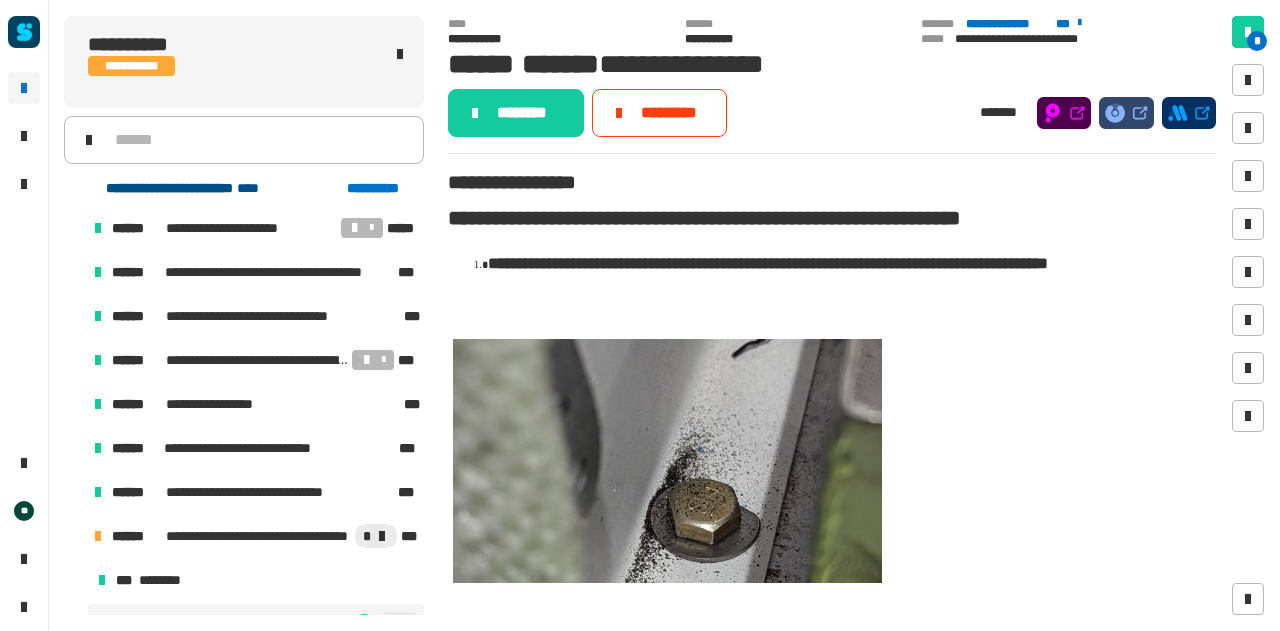 click on "**********" 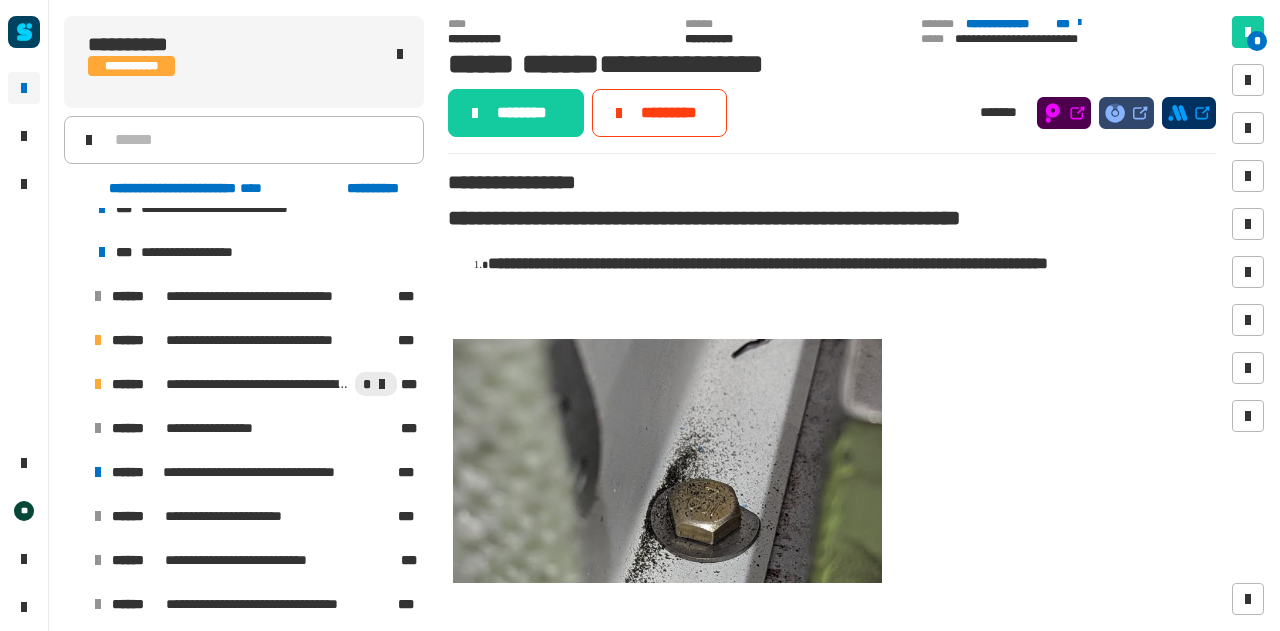scroll, scrollTop: 463, scrollLeft: 0, axis: vertical 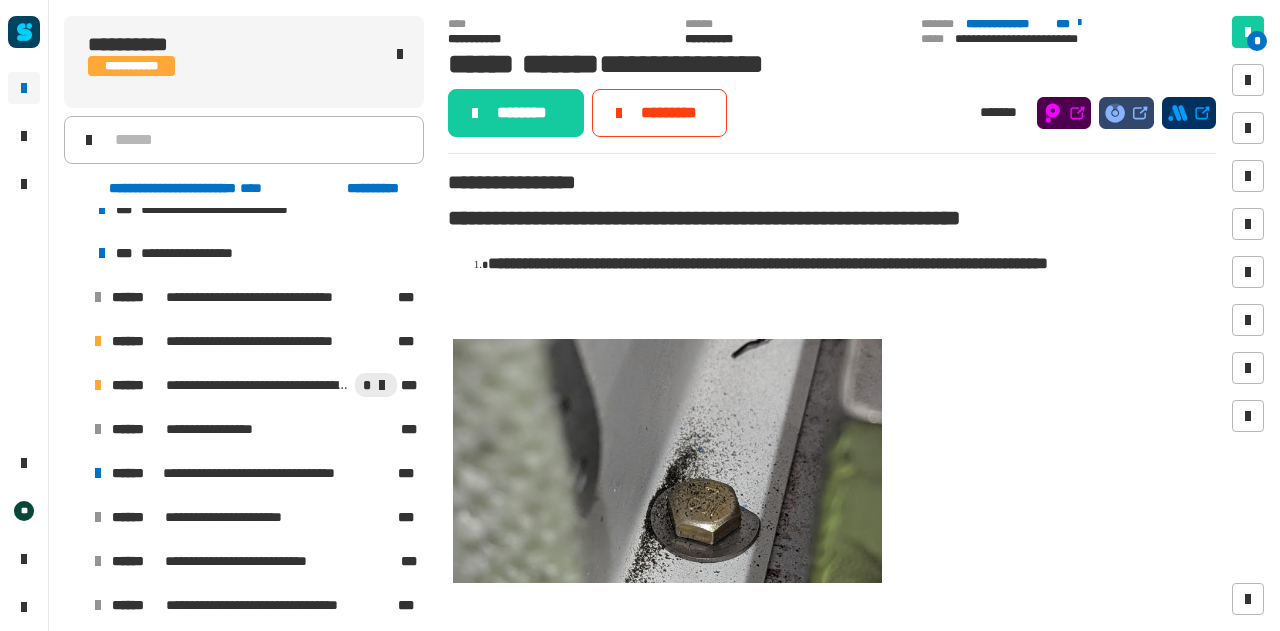 click at bounding box center [74, 341] 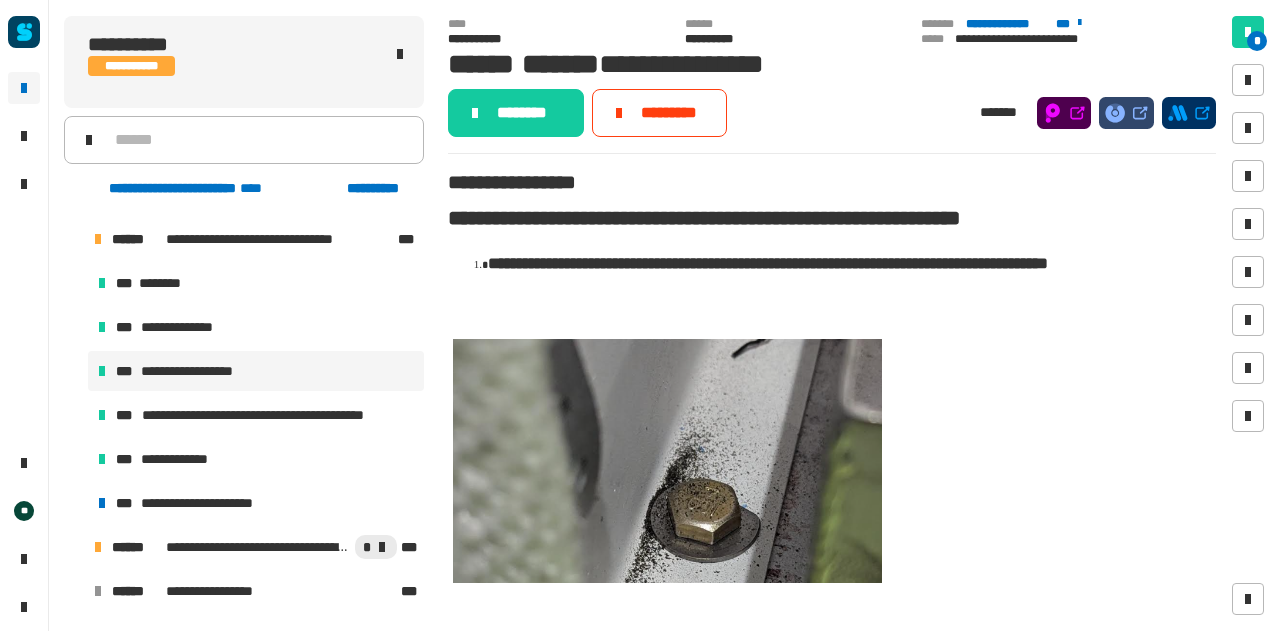 scroll, scrollTop: 566, scrollLeft: 0, axis: vertical 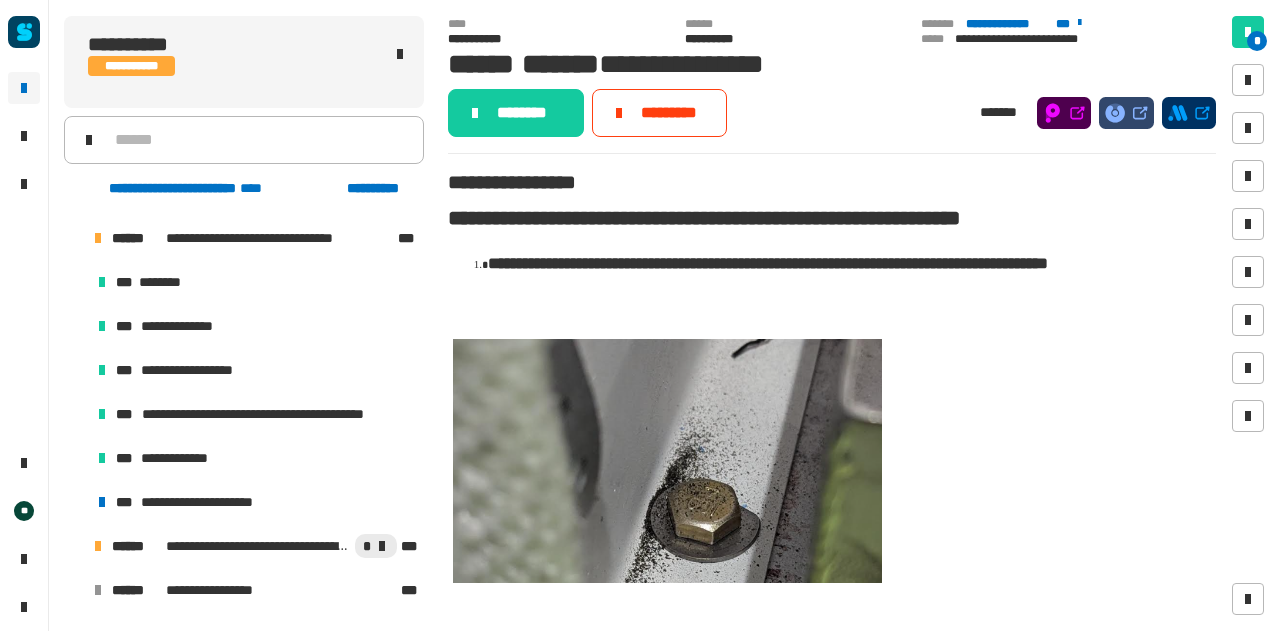 click at bounding box center (74, 238) 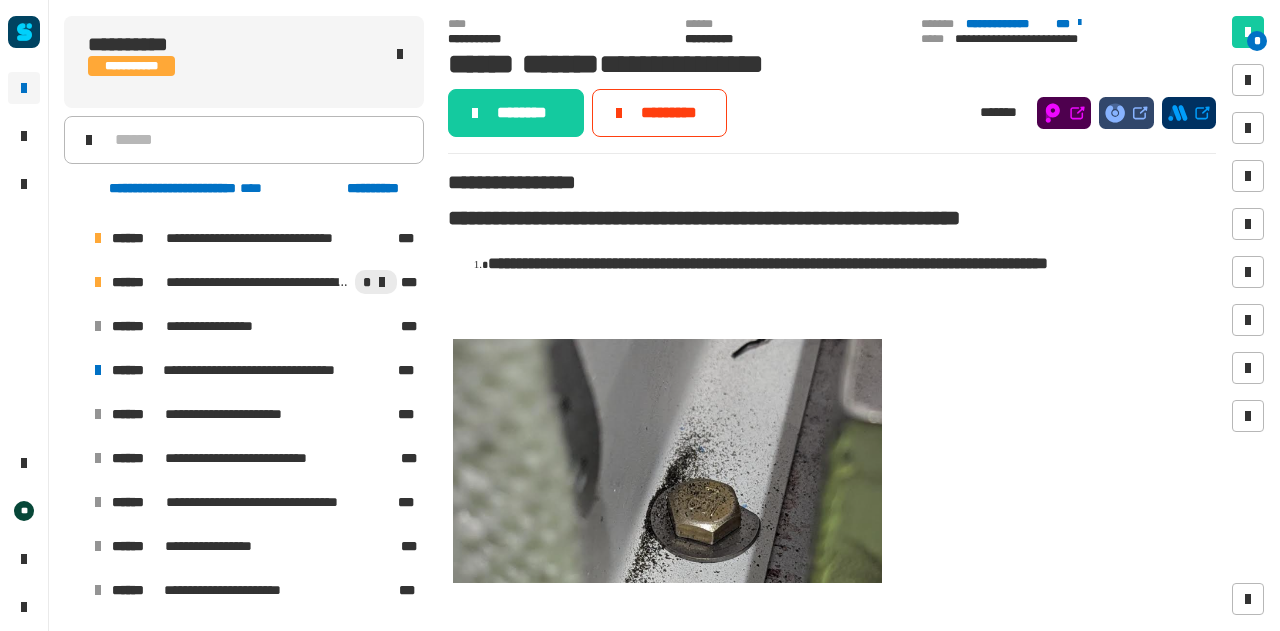 click at bounding box center (74, 282) 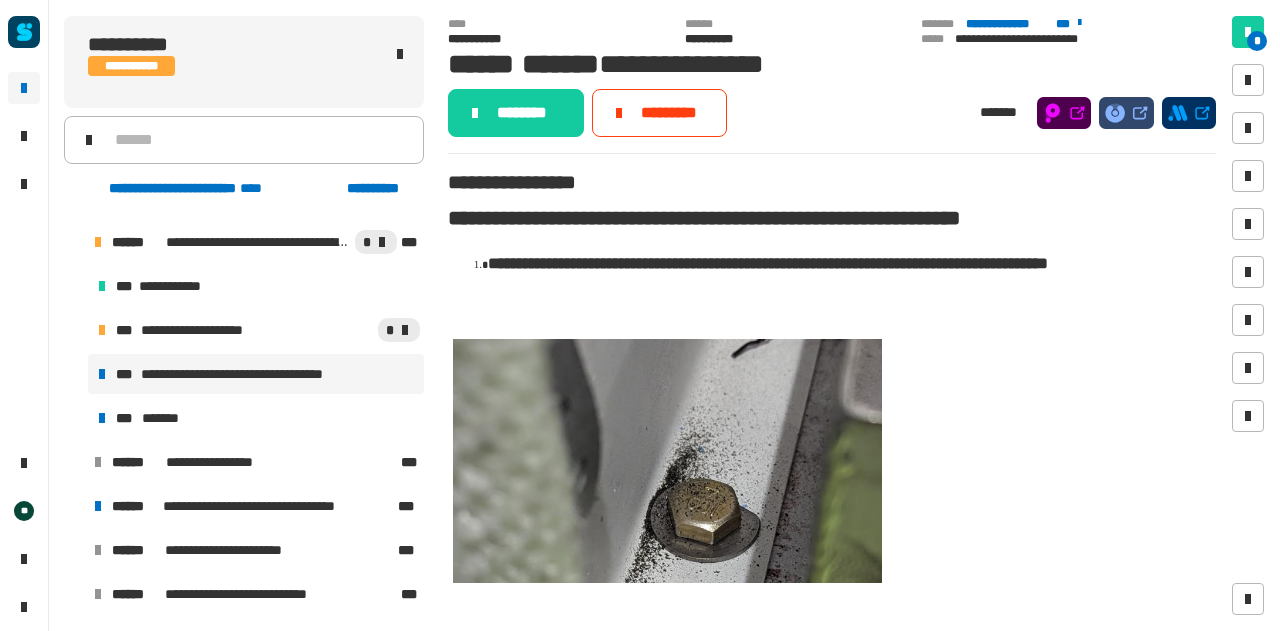scroll, scrollTop: 608, scrollLeft: 0, axis: vertical 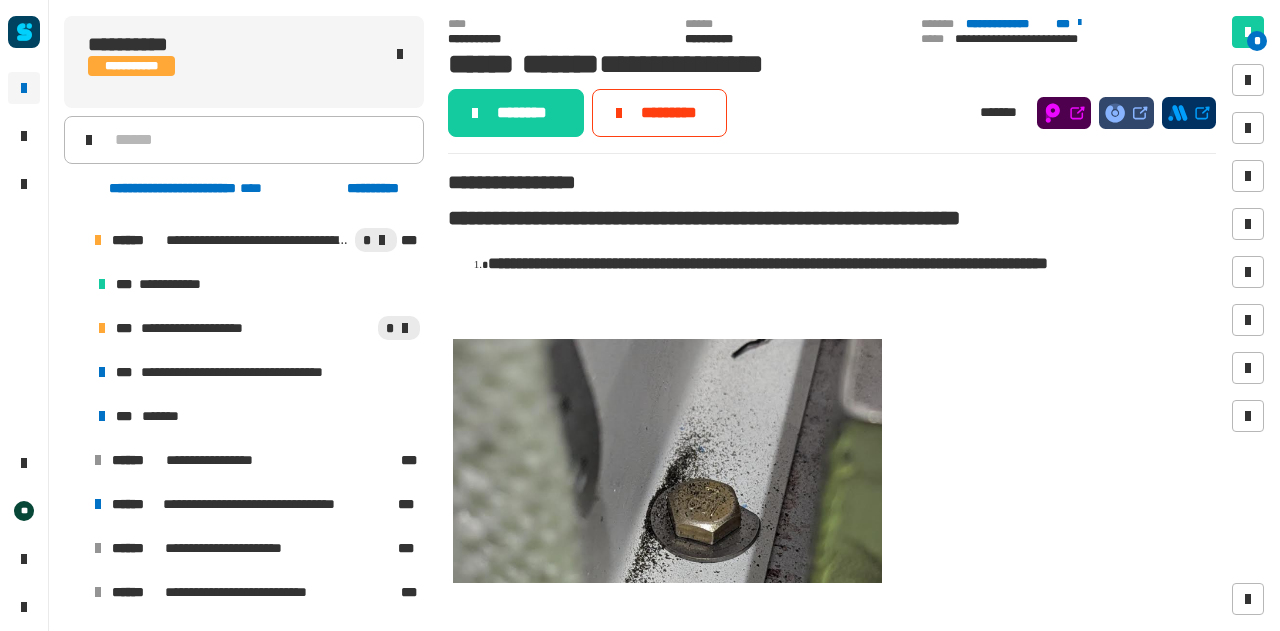 click at bounding box center (74, 240) 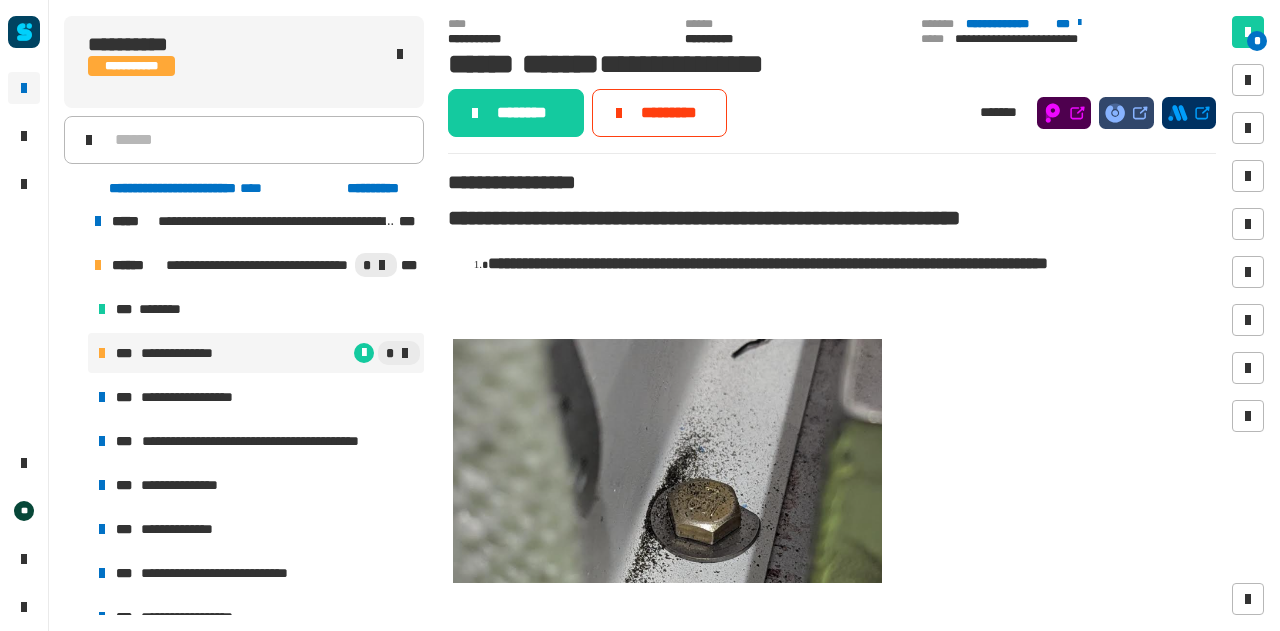 scroll, scrollTop: 98, scrollLeft: 0, axis: vertical 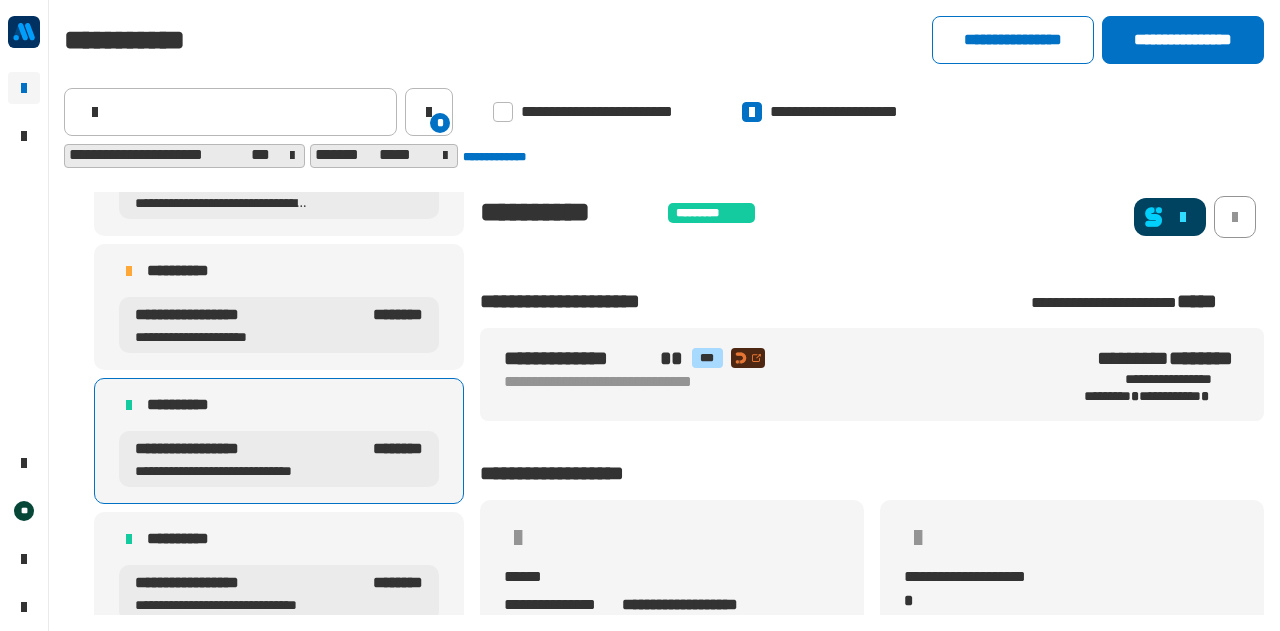 click 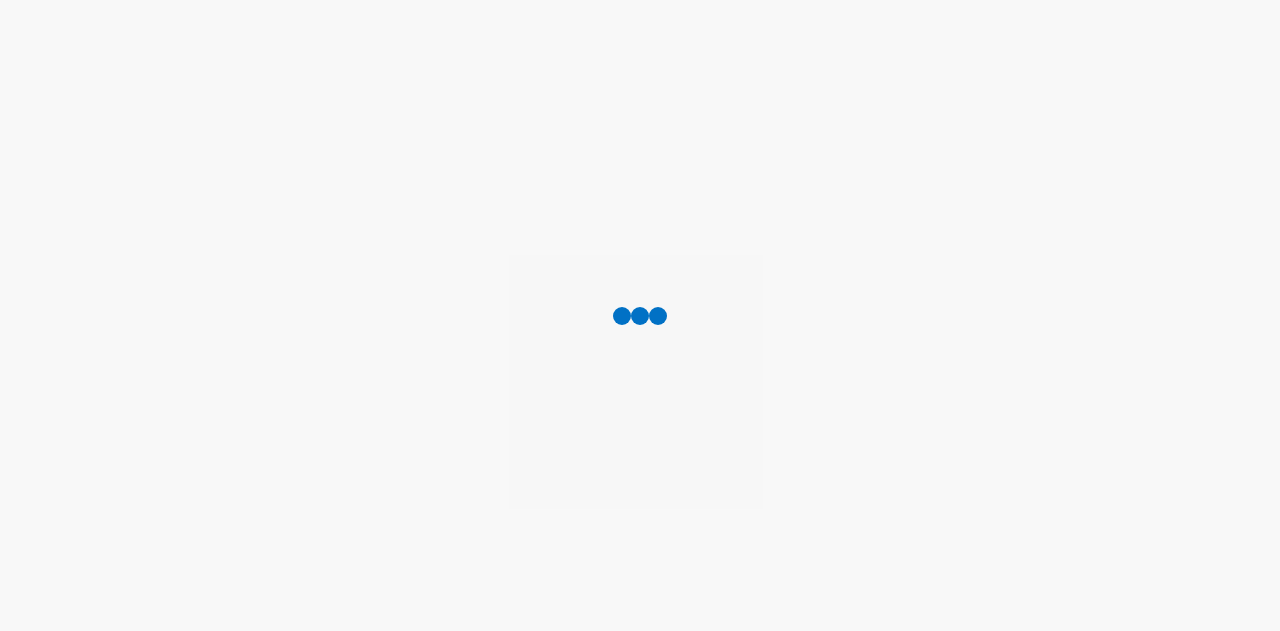 scroll, scrollTop: 0, scrollLeft: 0, axis: both 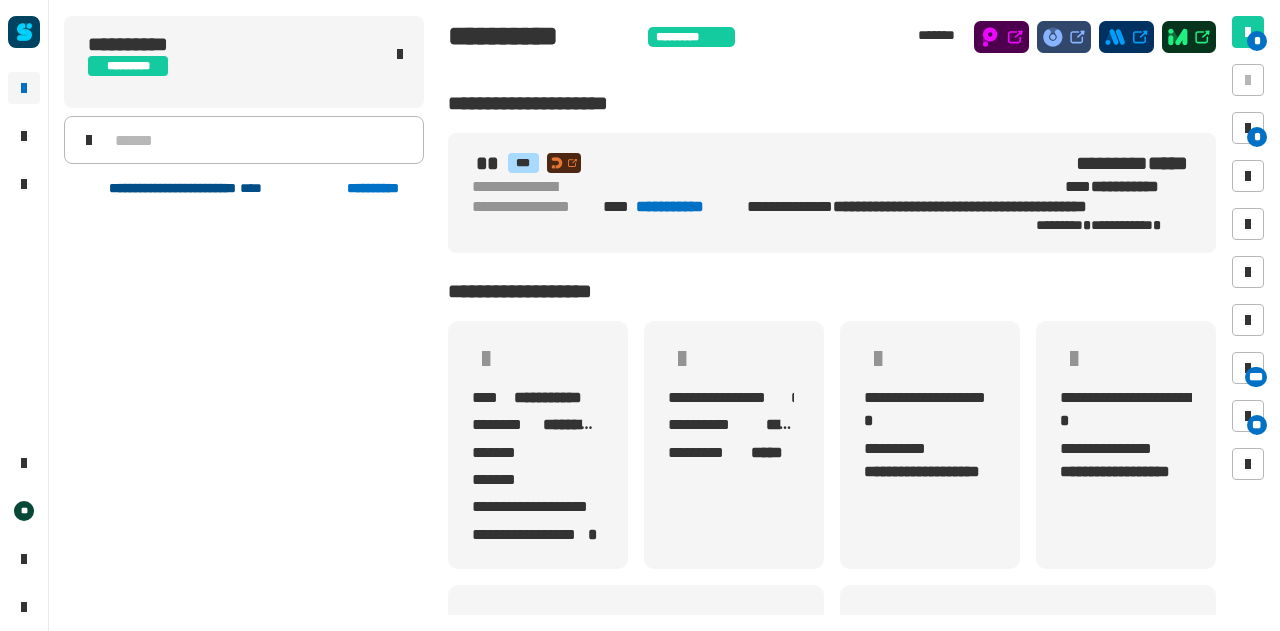 click on "**********" 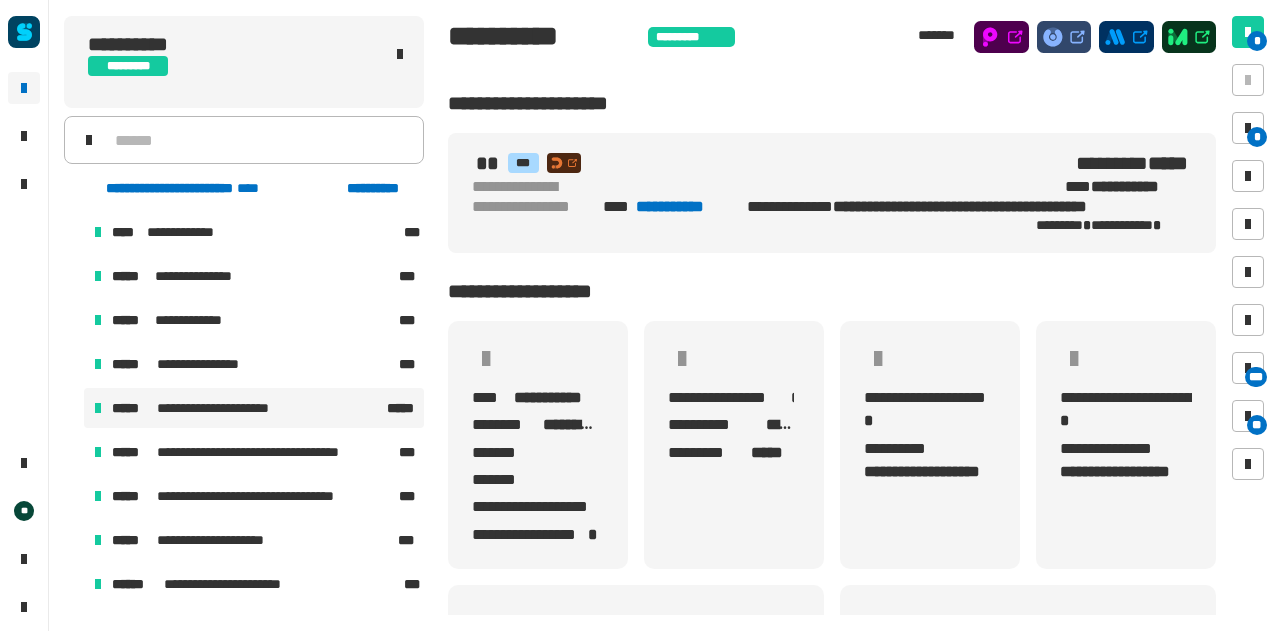 scroll, scrollTop: 76, scrollLeft: 0, axis: vertical 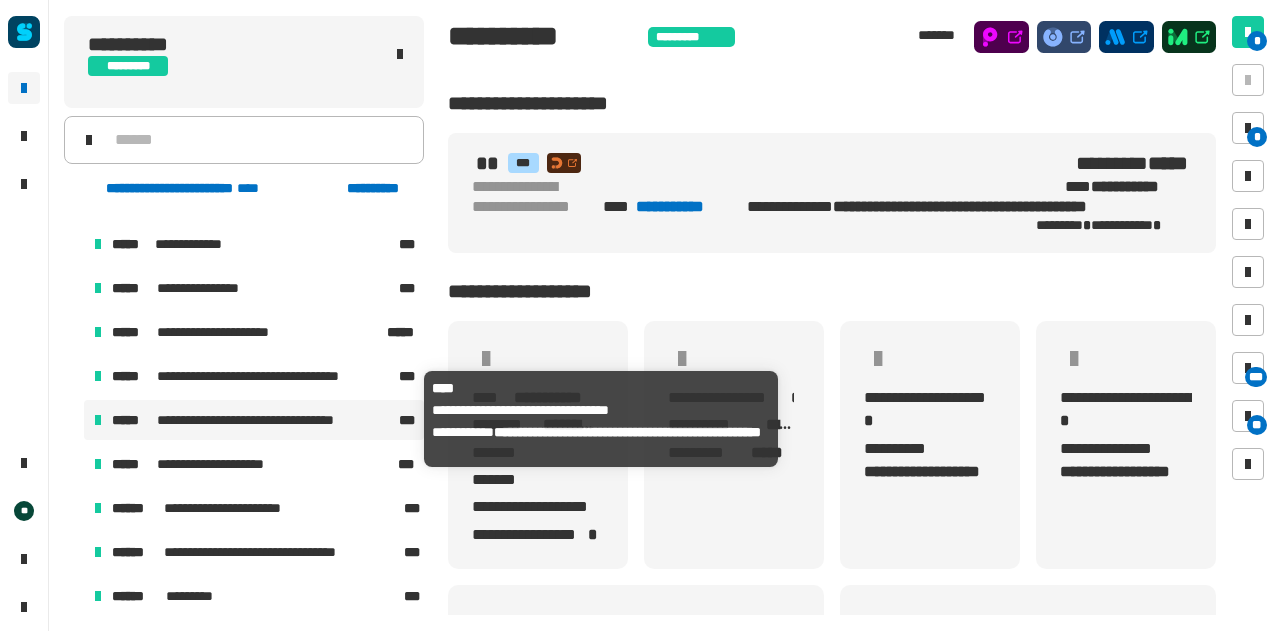 click on "**********" at bounding box center (273, 420) 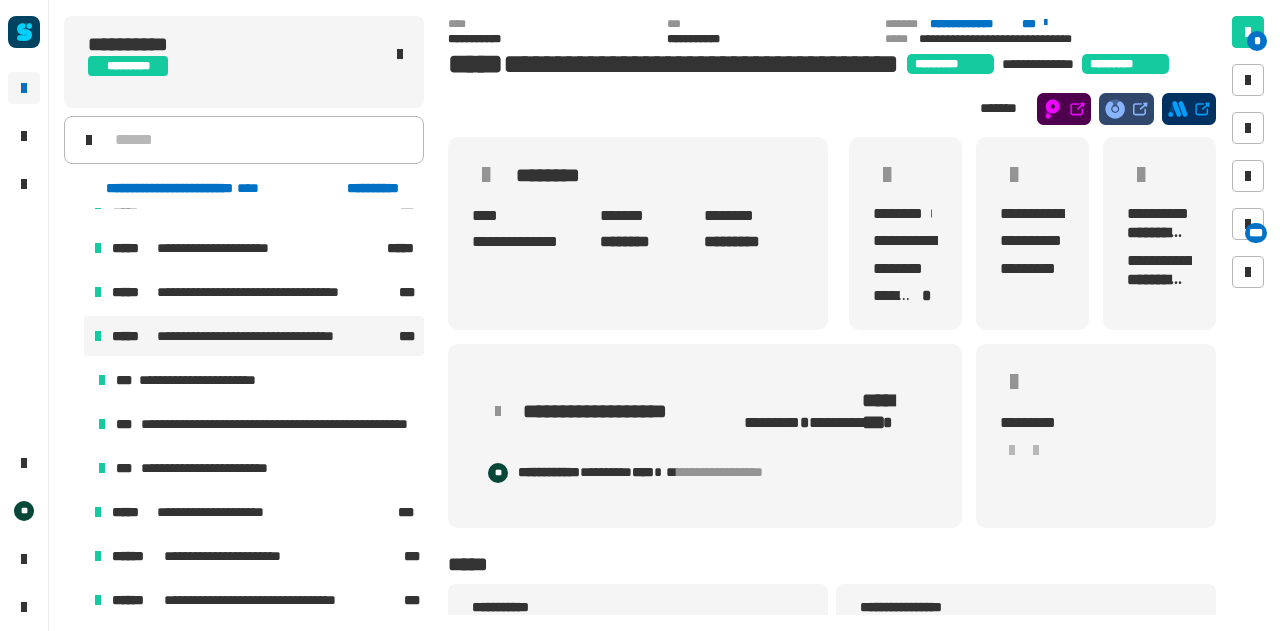 scroll, scrollTop: 158, scrollLeft: 0, axis: vertical 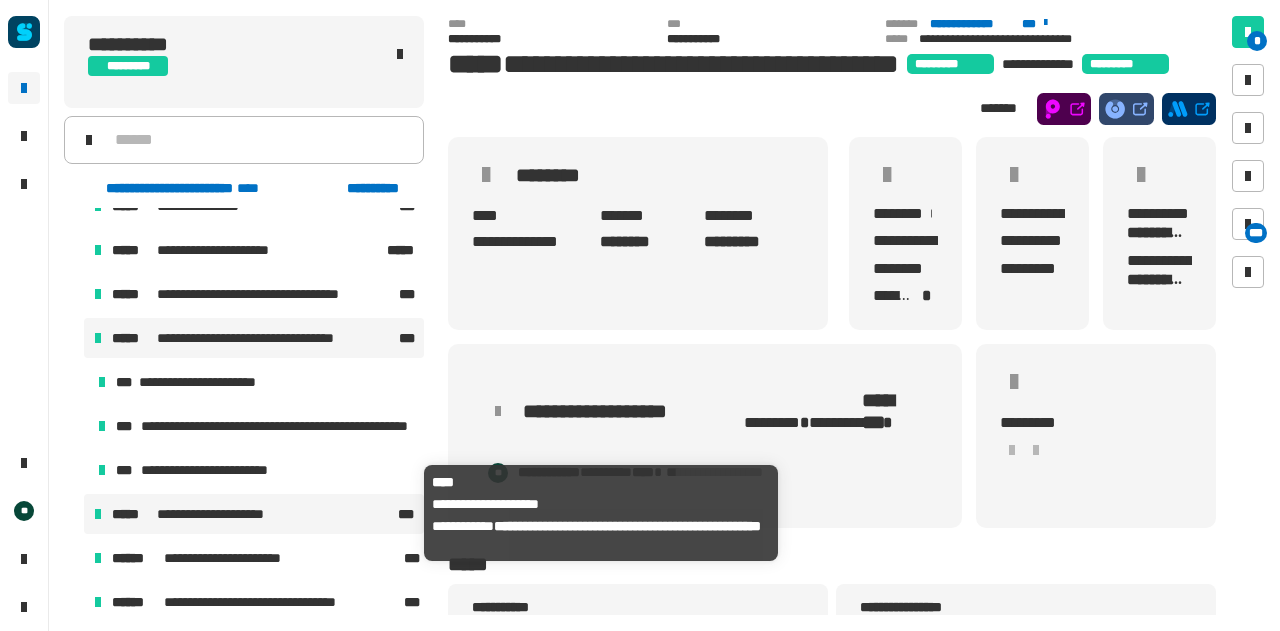 drag, startPoint x: 200, startPoint y: 403, endPoint x: 150, endPoint y: 528, distance: 134.62912 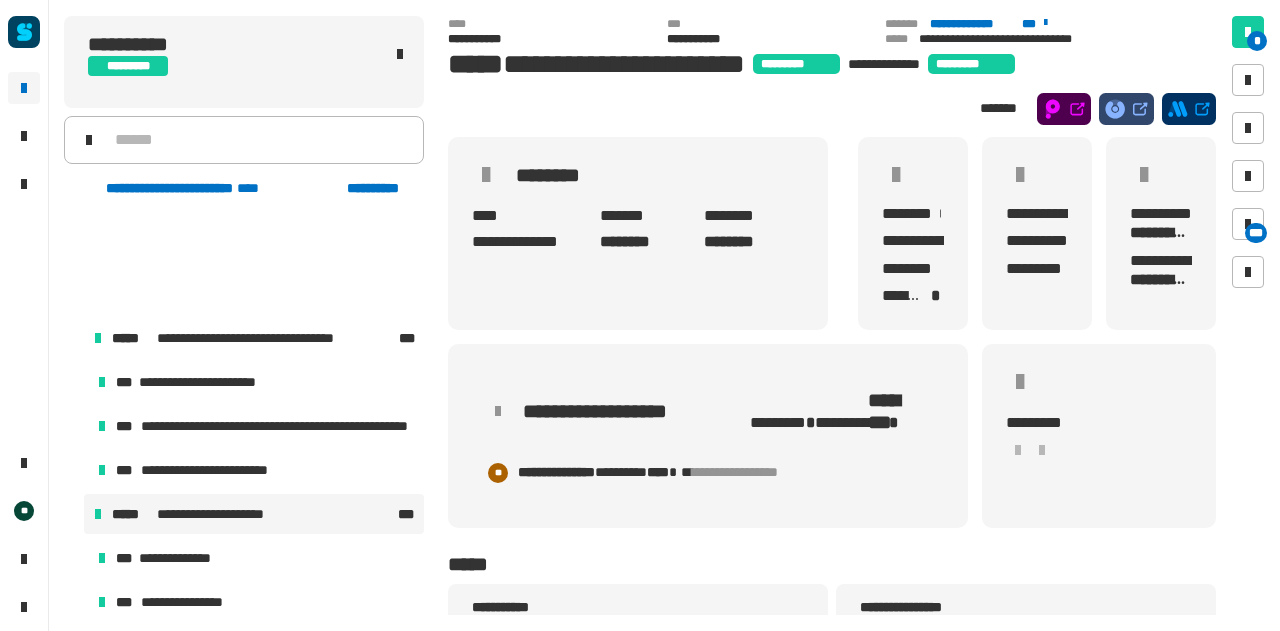 scroll, scrollTop: 450, scrollLeft: 0, axis: vertical 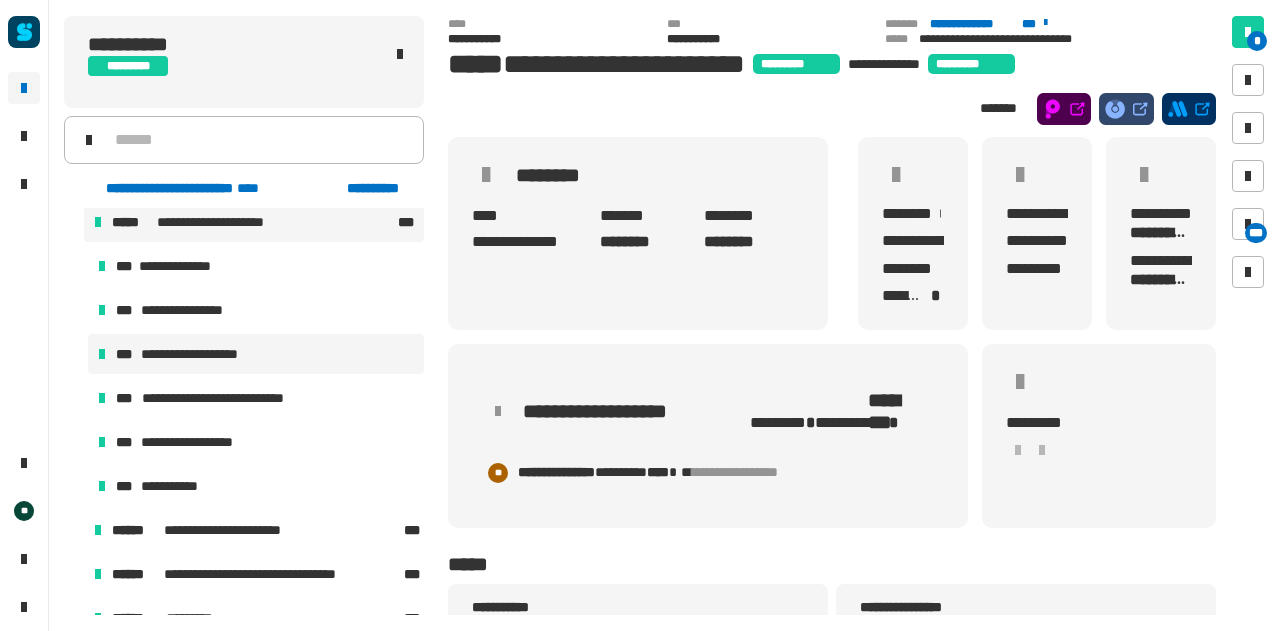 click on "**********" at bounding box center [256, 354] 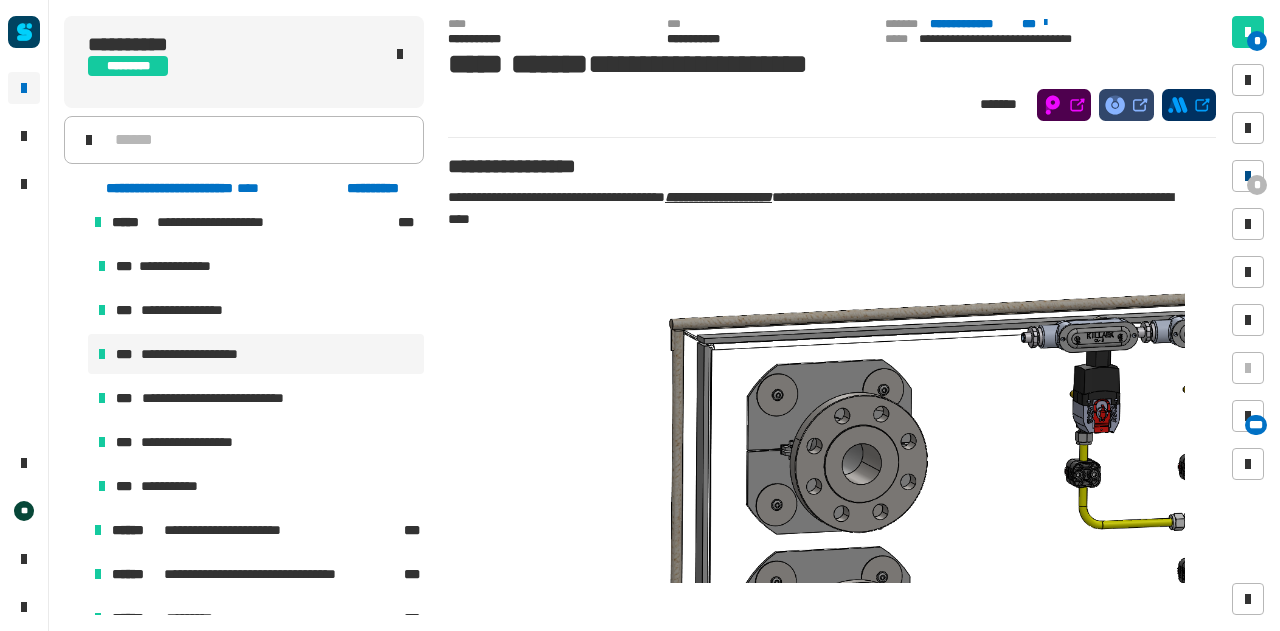 click at bounding box center [1248, 176] 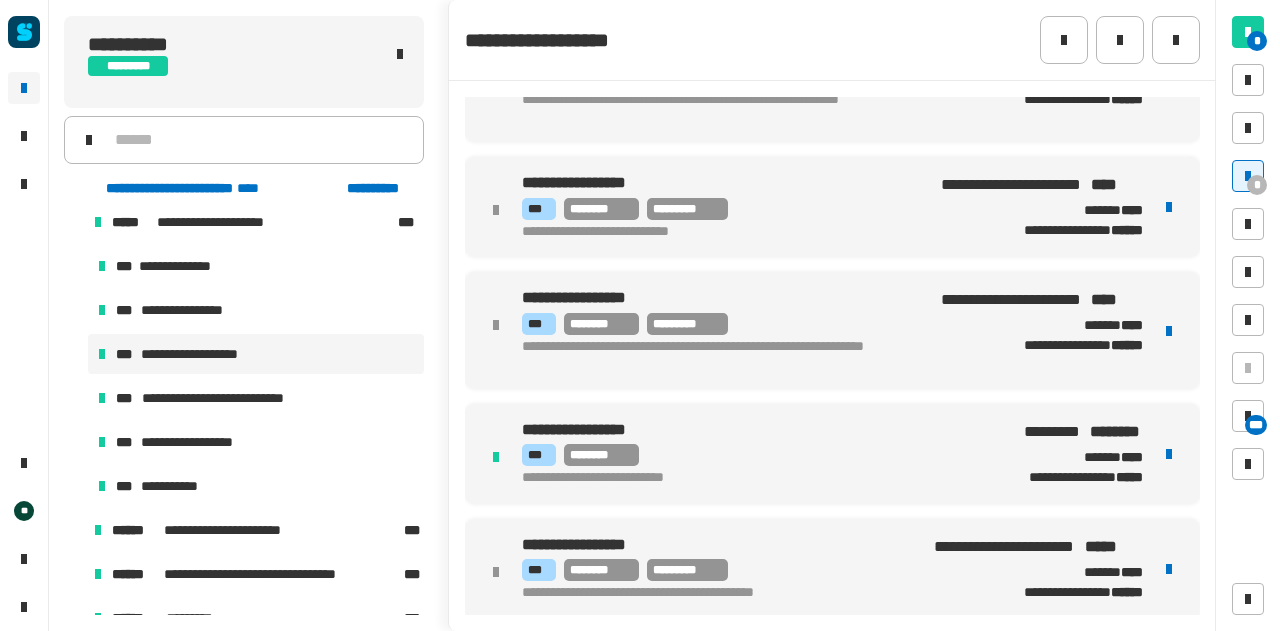 scroll, scrollTop: 0, scrollLeft: 0, axis: both 